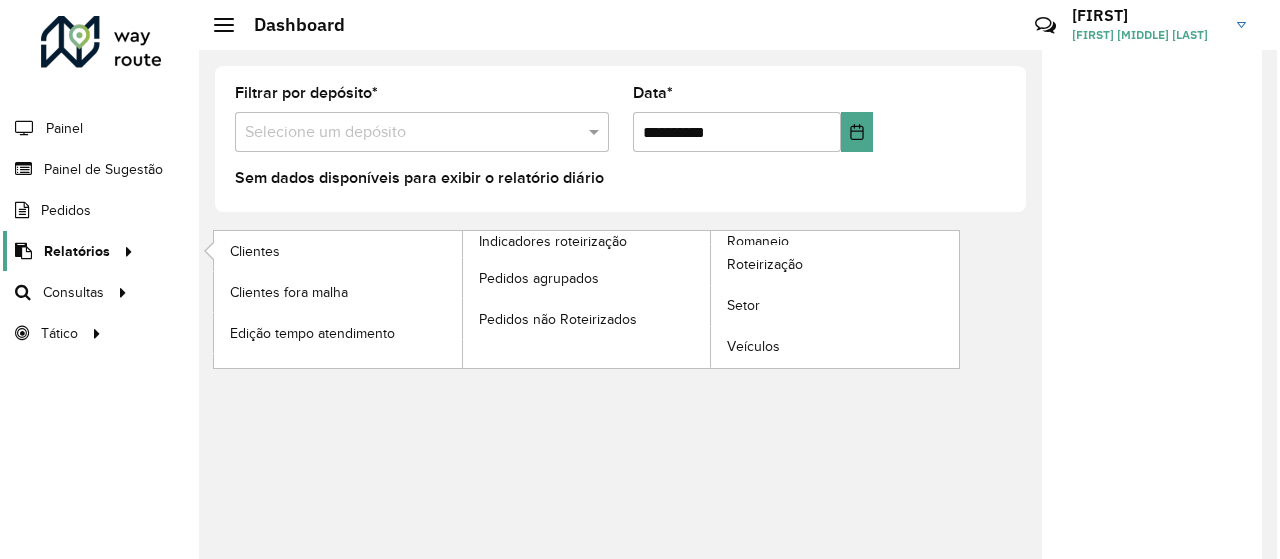 scroll, scrollTop: 0, scrollLeft: 0, axis: both 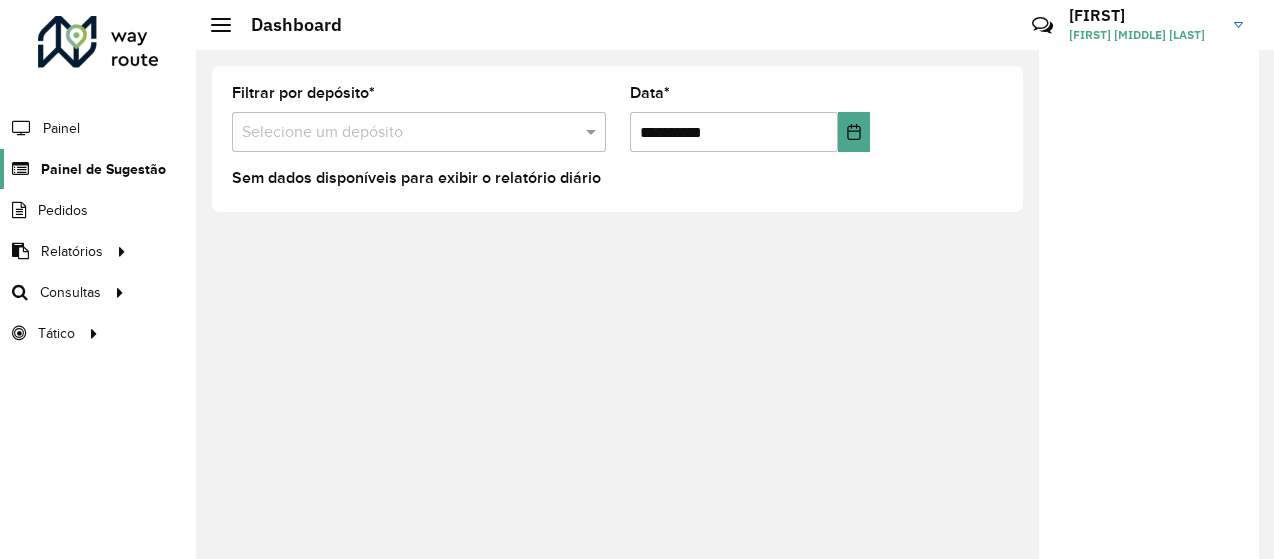 click on "Painel de Sugestão" 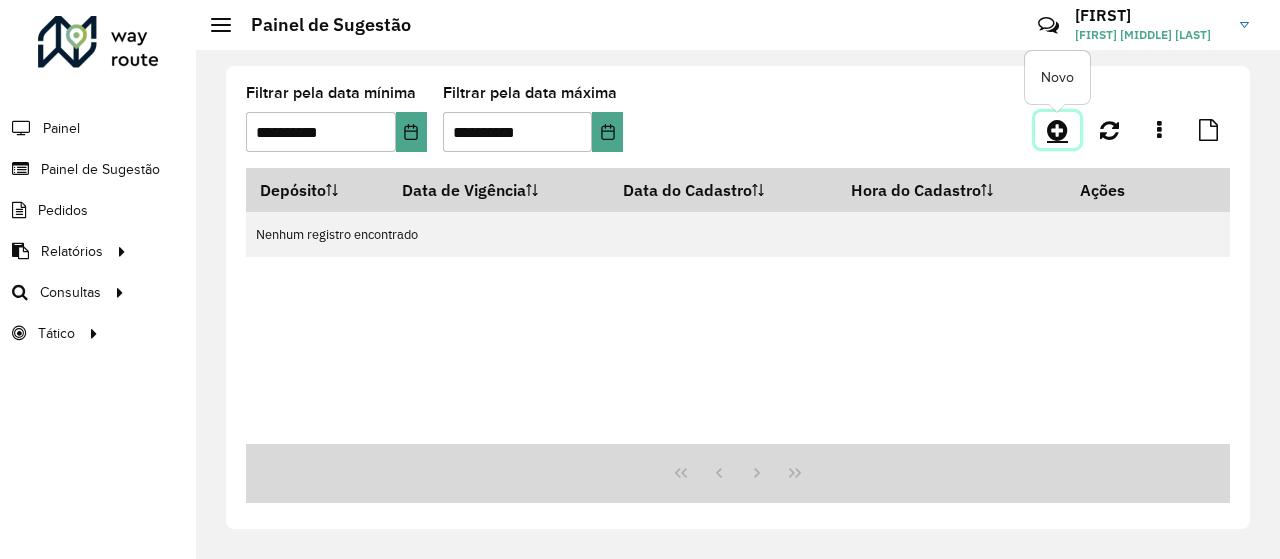 click 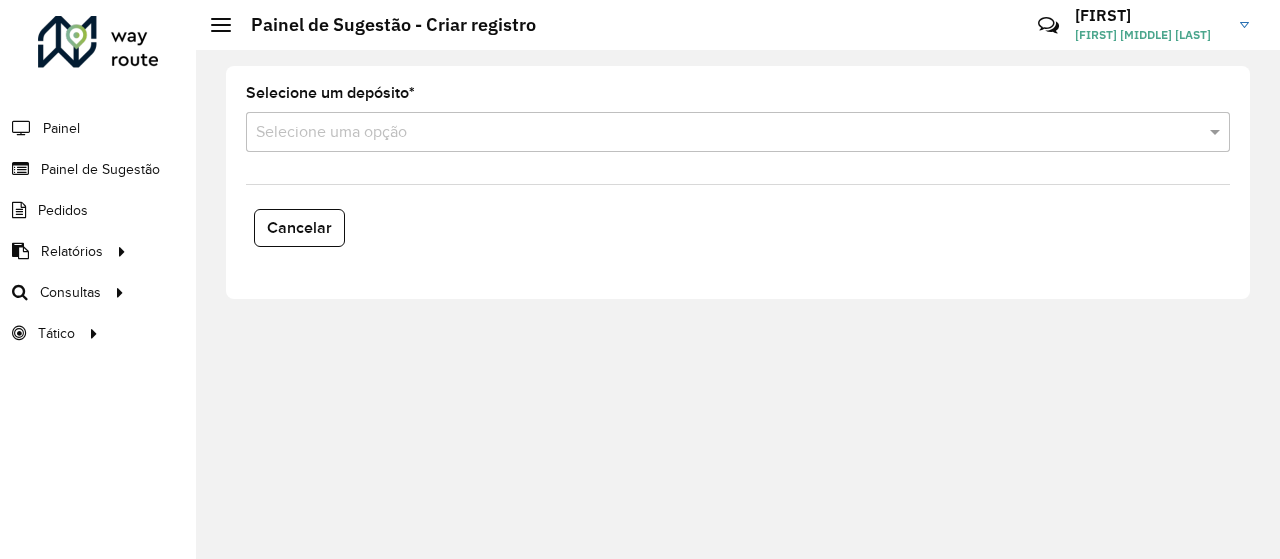 click at bounding box center (718, 133) 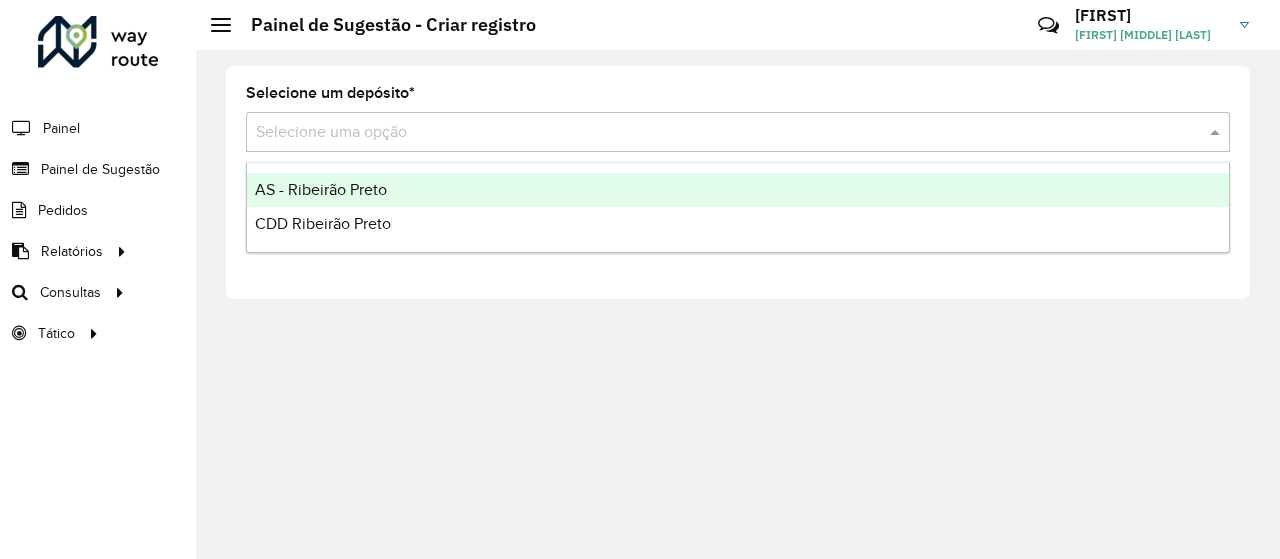 click on "AS - Ribeirão Preto" at bounding box center [321, 189] 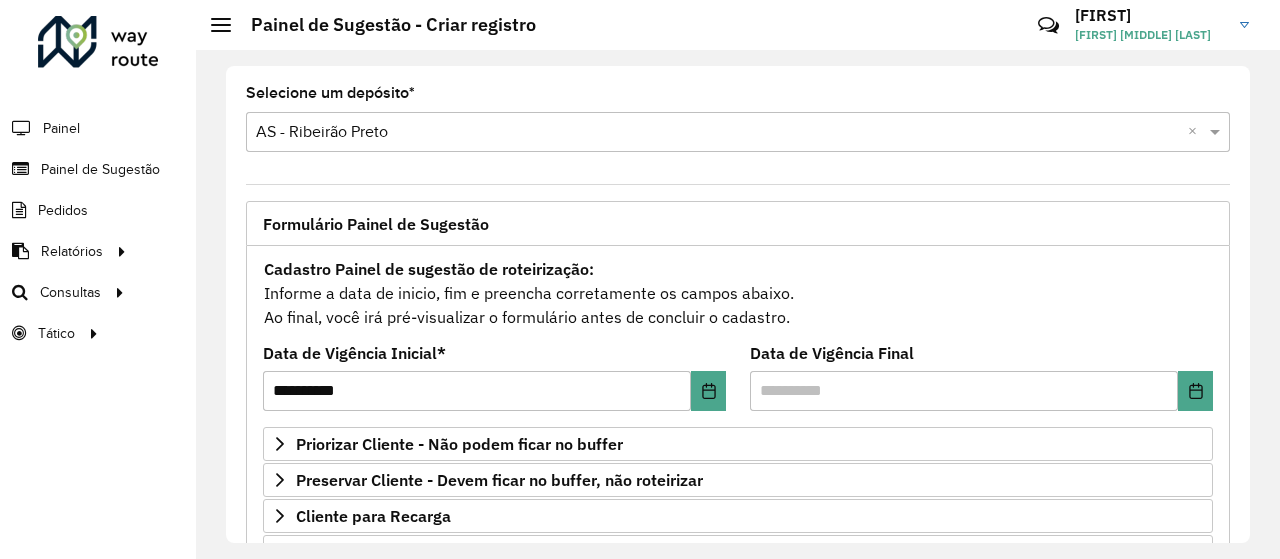 scroll, scrollTop: 426, scrollLeft: 0, axis: vertical 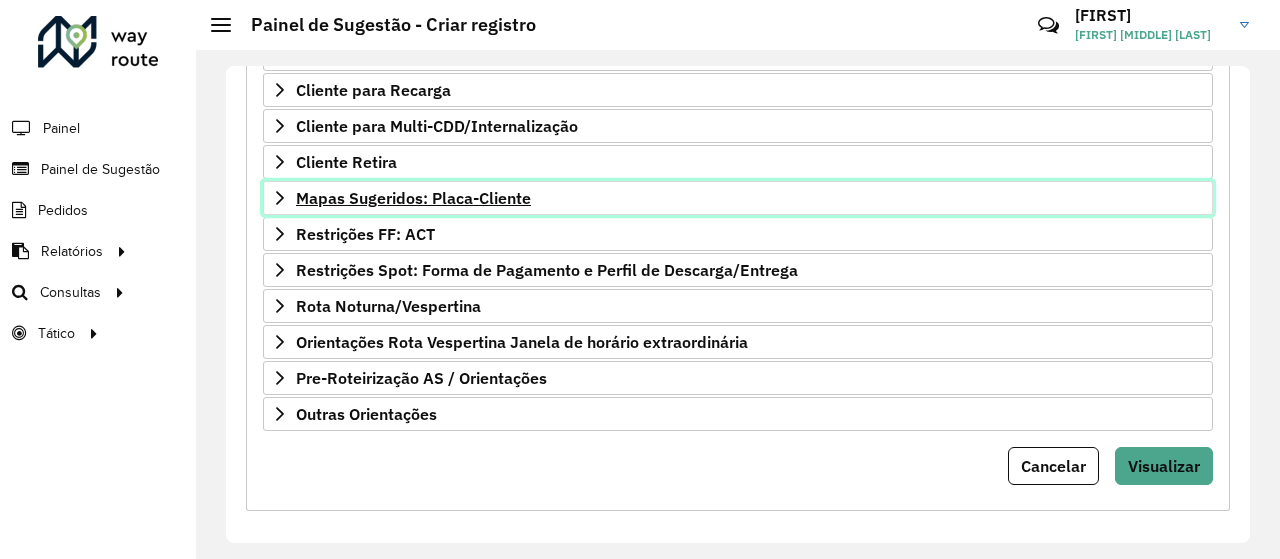click on "Mapas Sugeridos: Placa-Cliente" at bounding box center [413, 198] 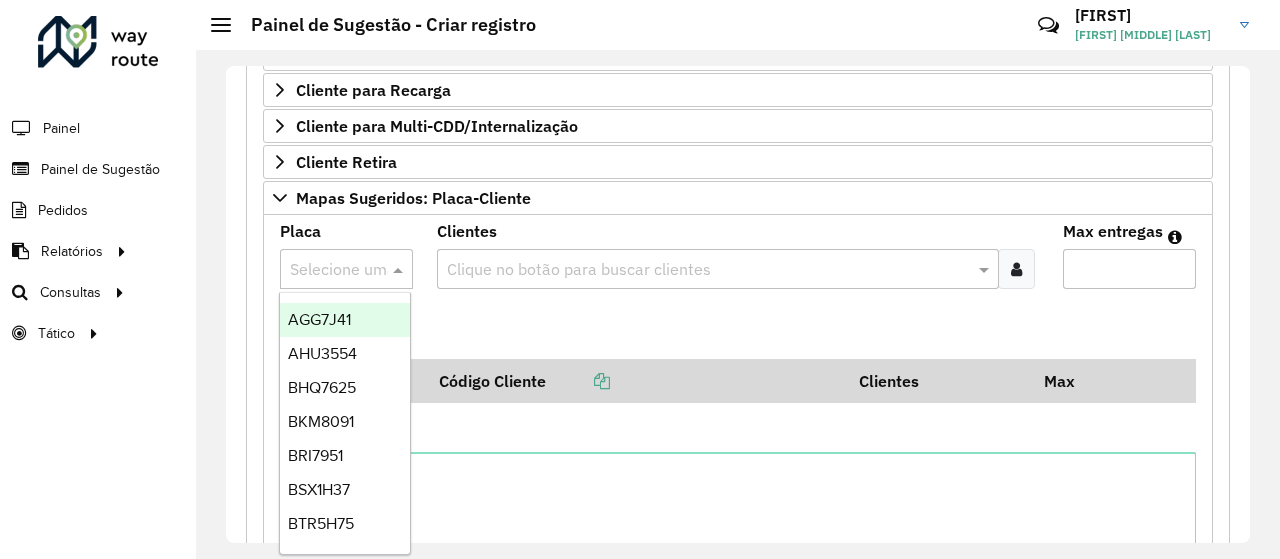 click at bounding box center (326, 270) 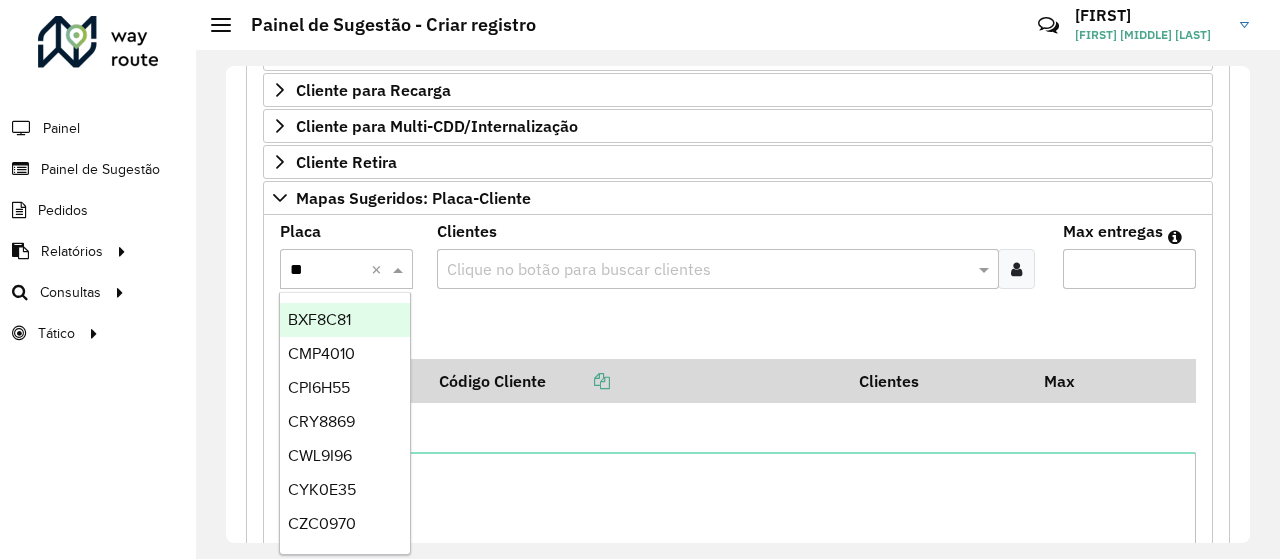 type on "***" 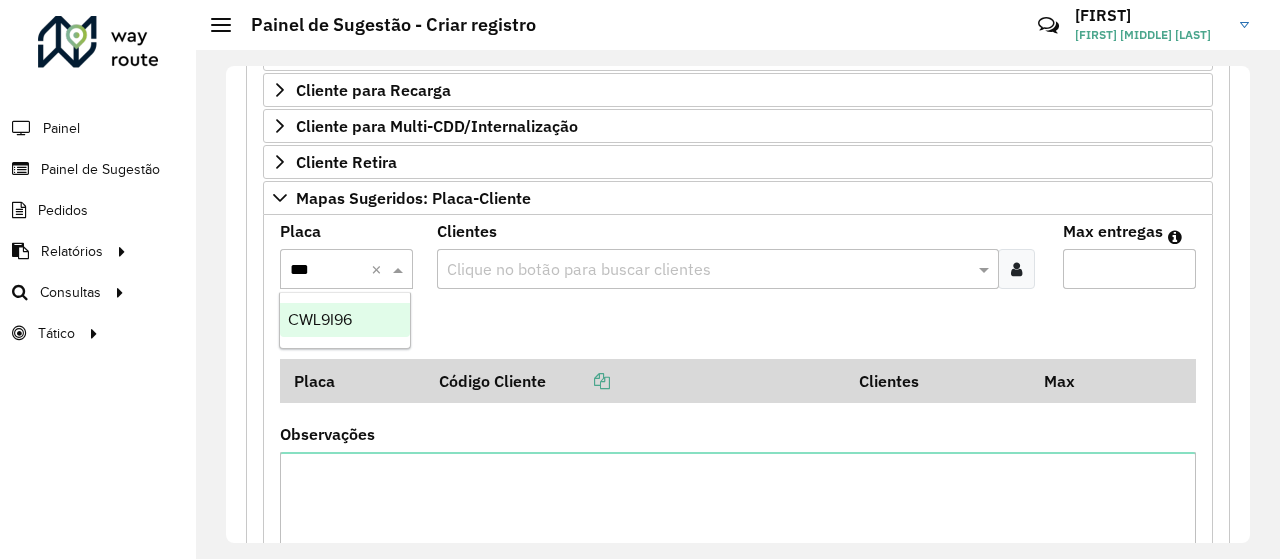 type 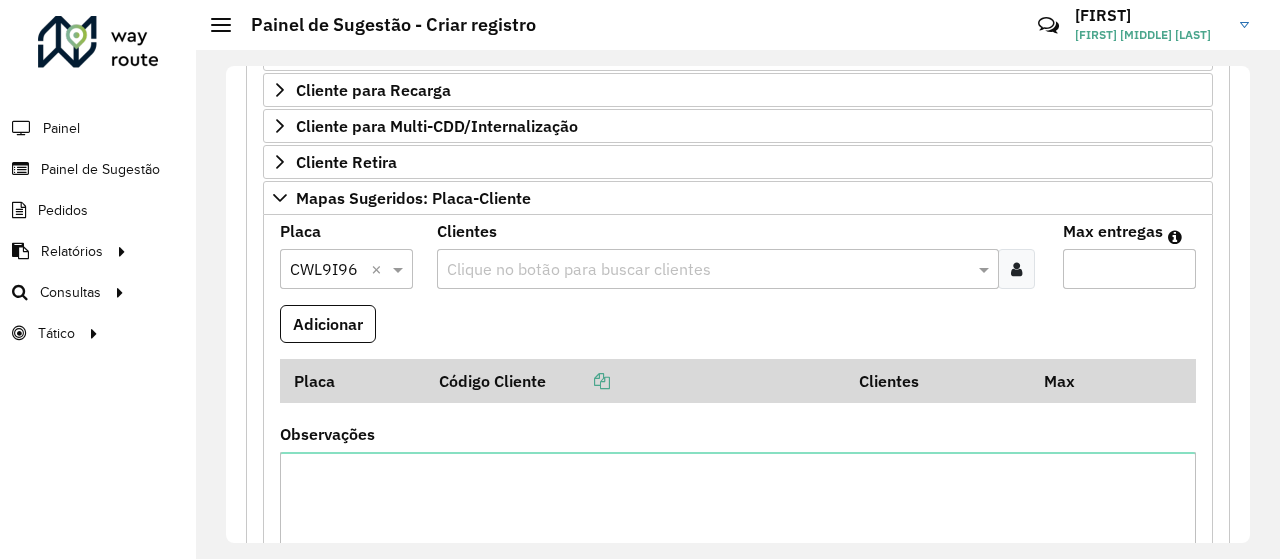 paste on "*****" 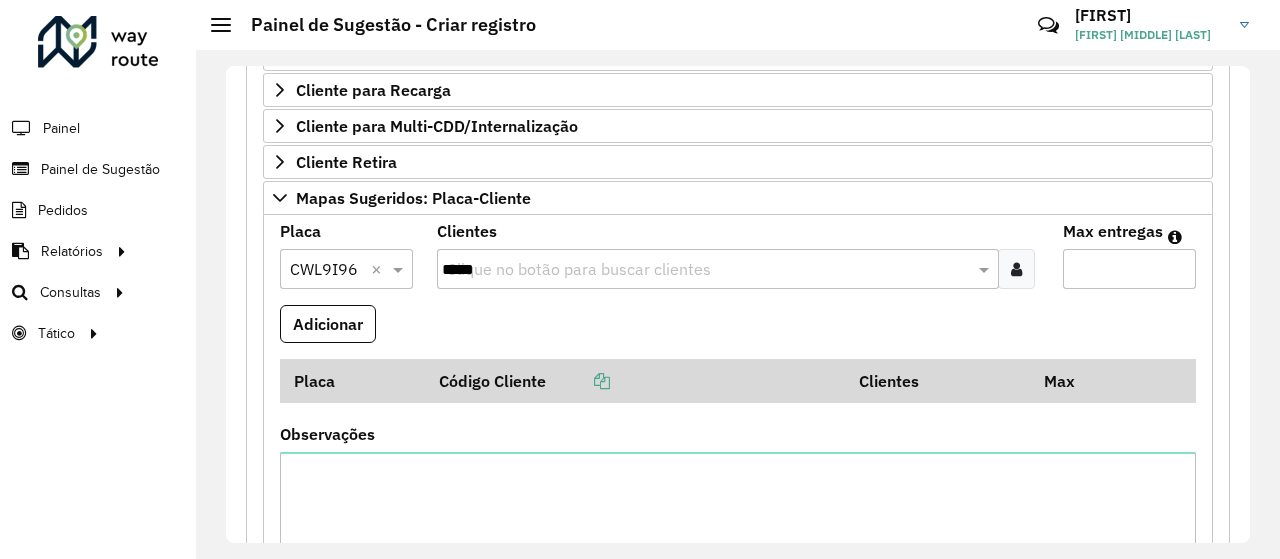 type 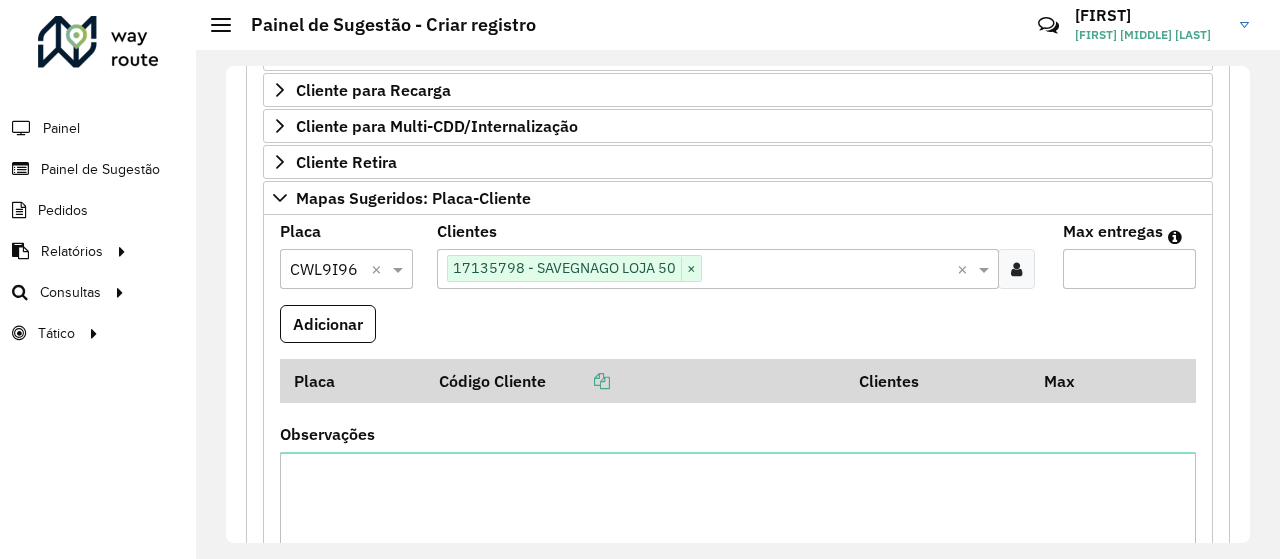 type on "*" 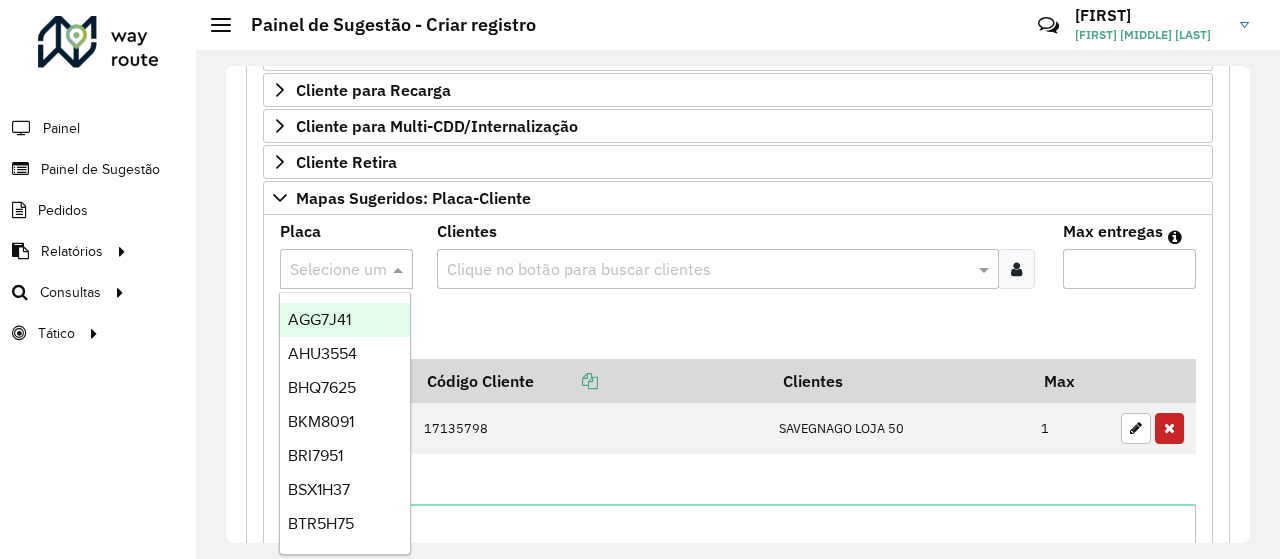 click at bounding box center [326, 270] 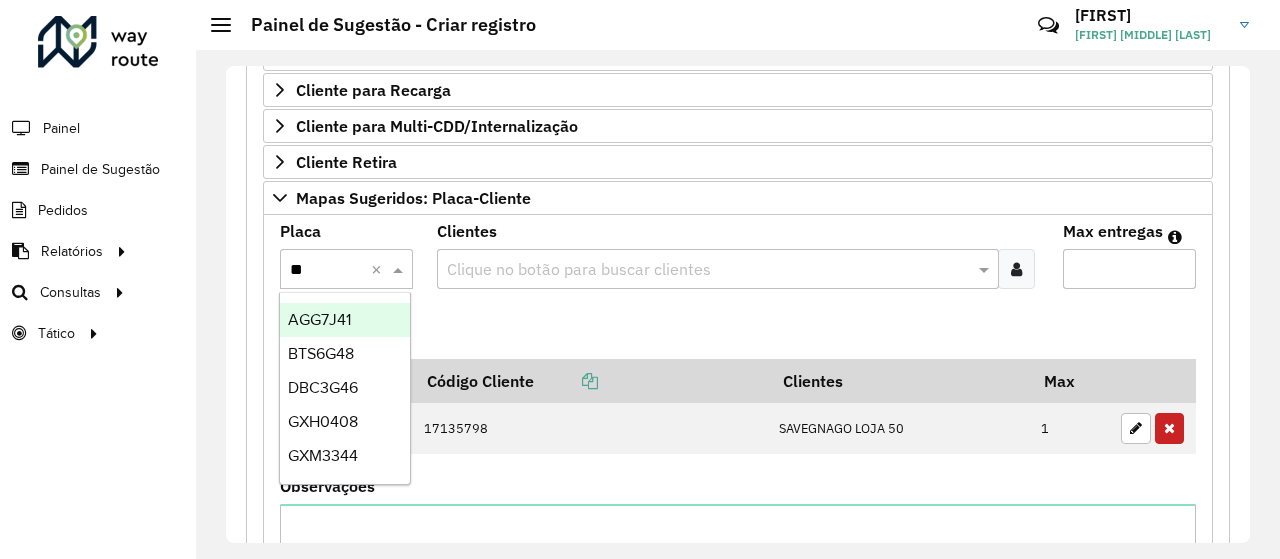 type on "***" 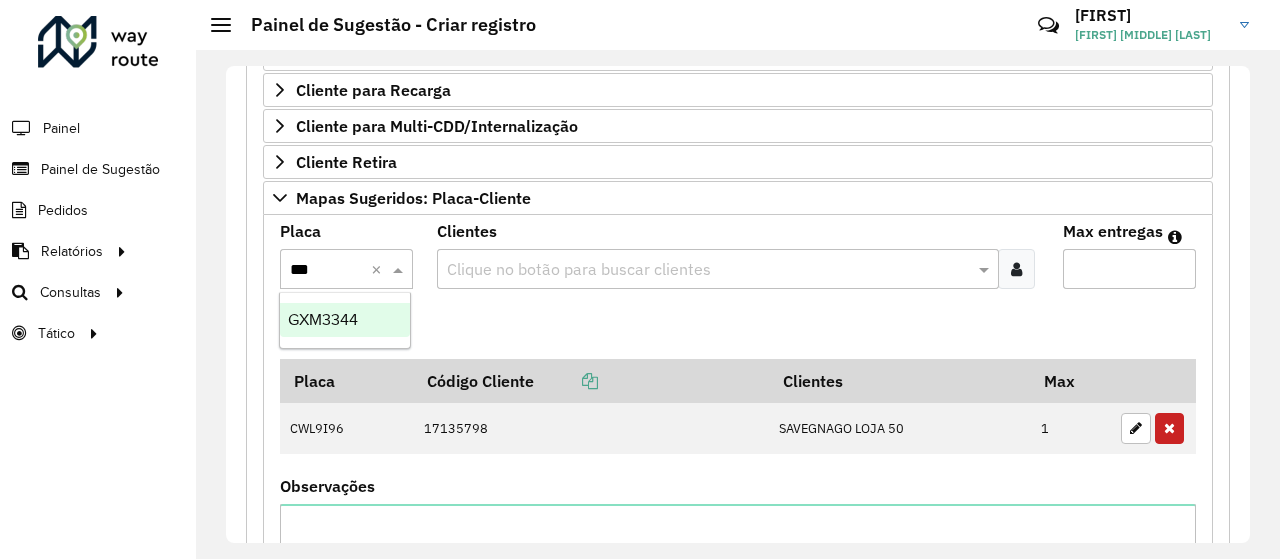 type 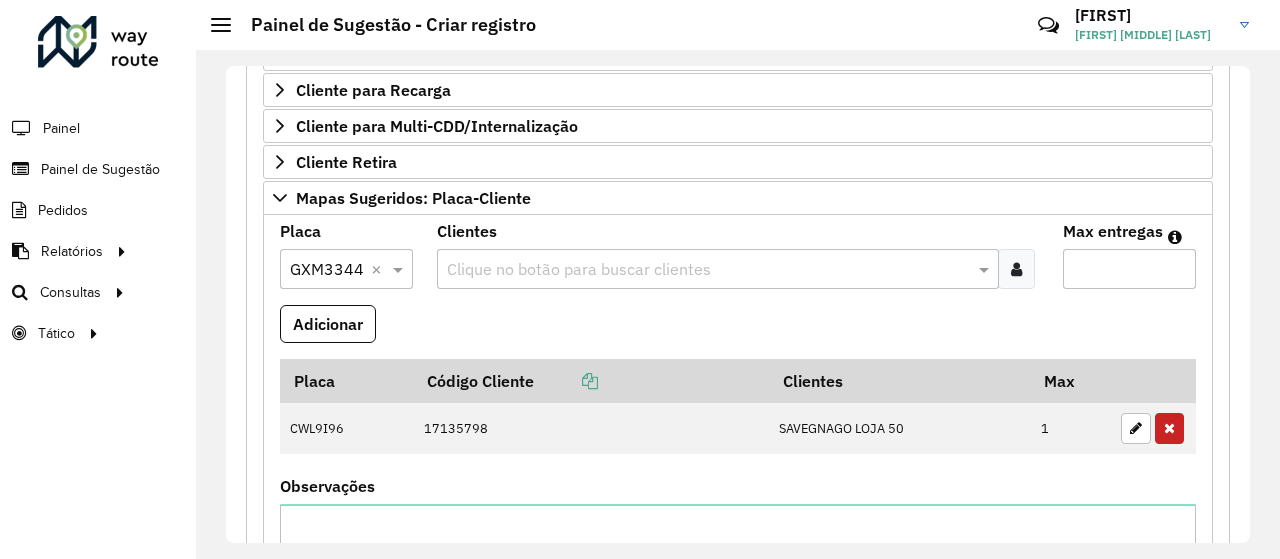 paste on "*****" 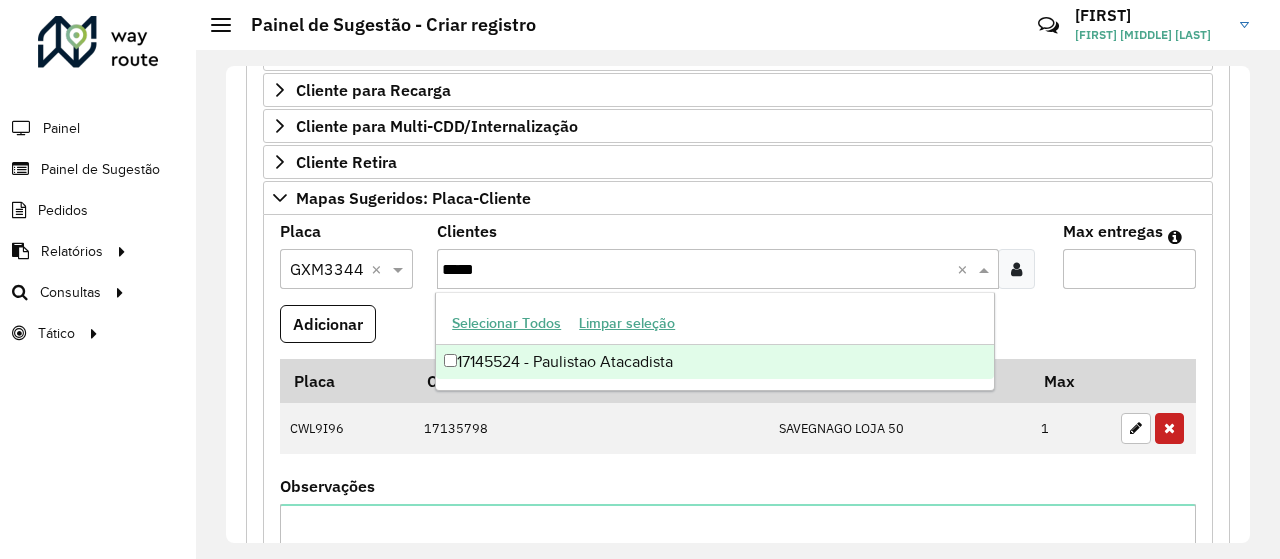 type 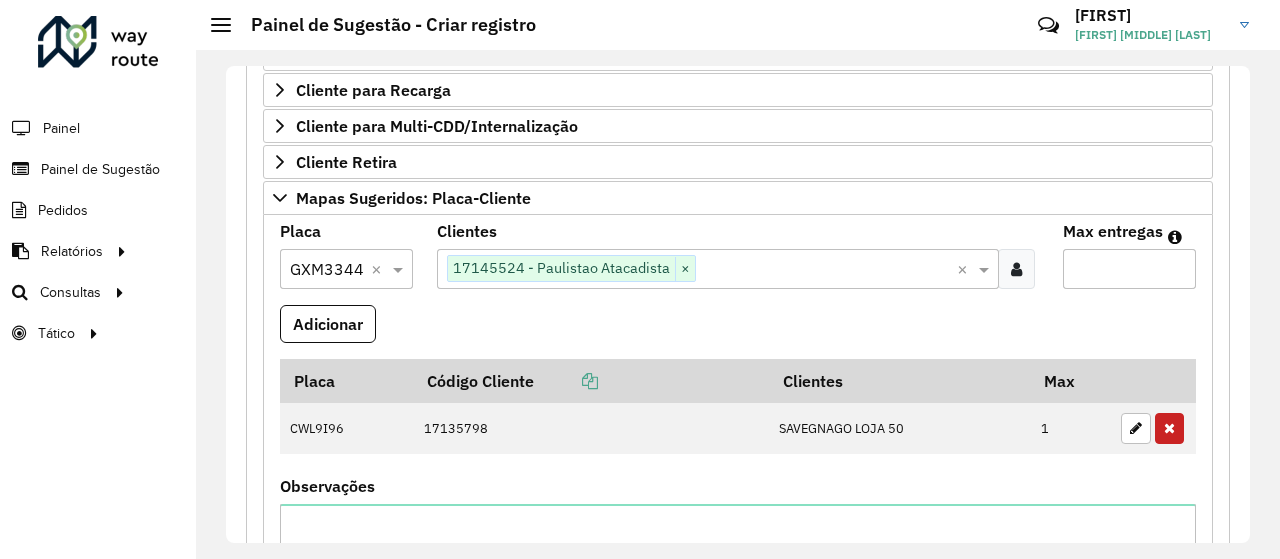 type on "*" 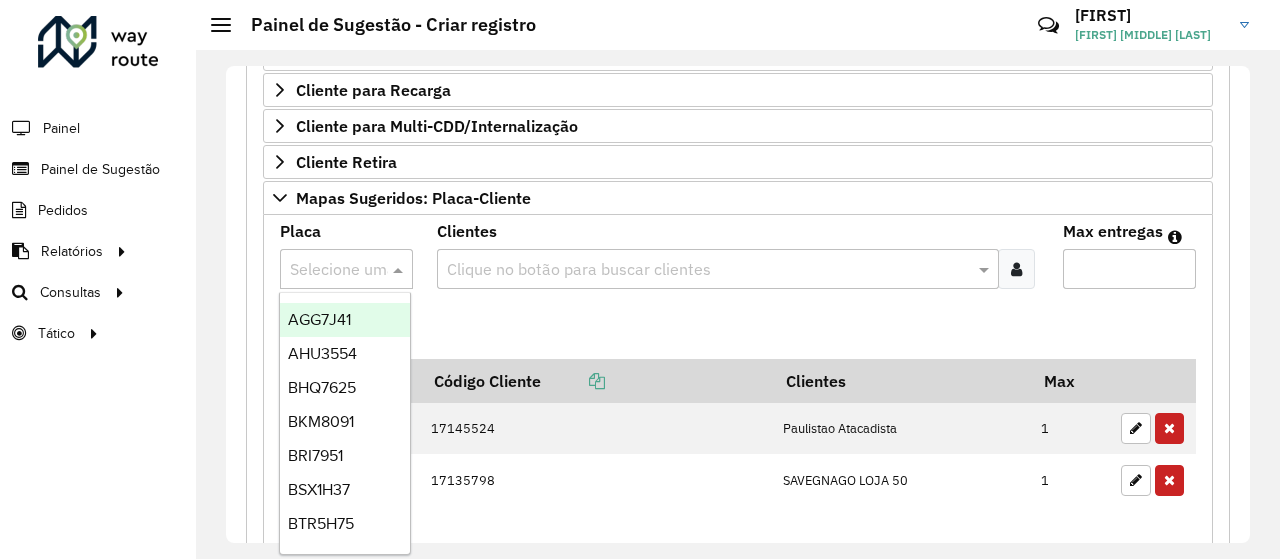 click at bounding box center [346, 269] 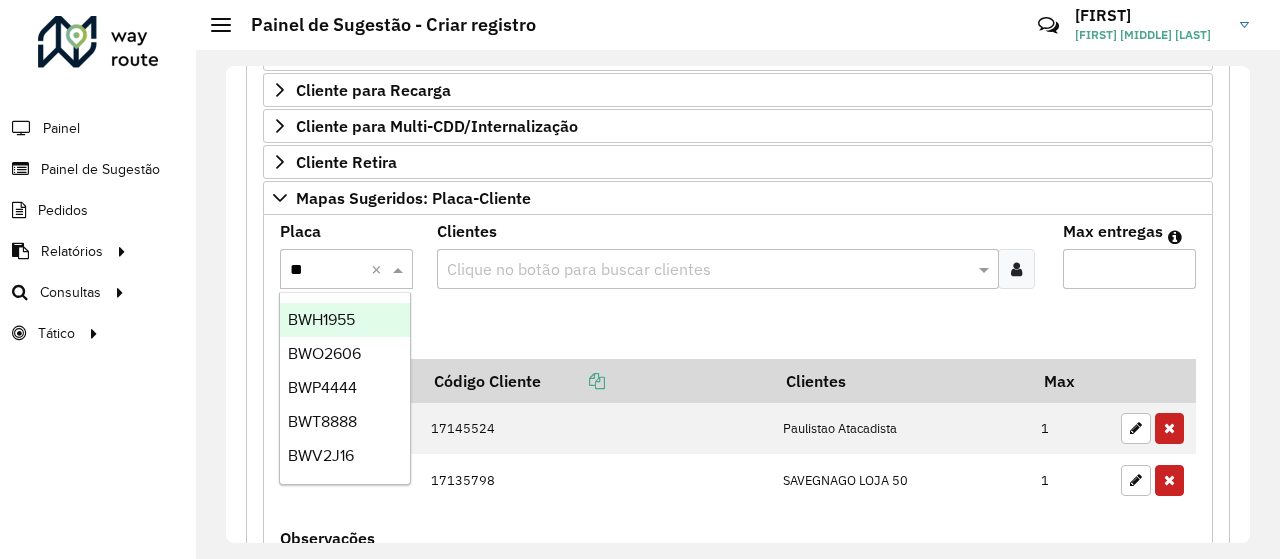 type on "***" 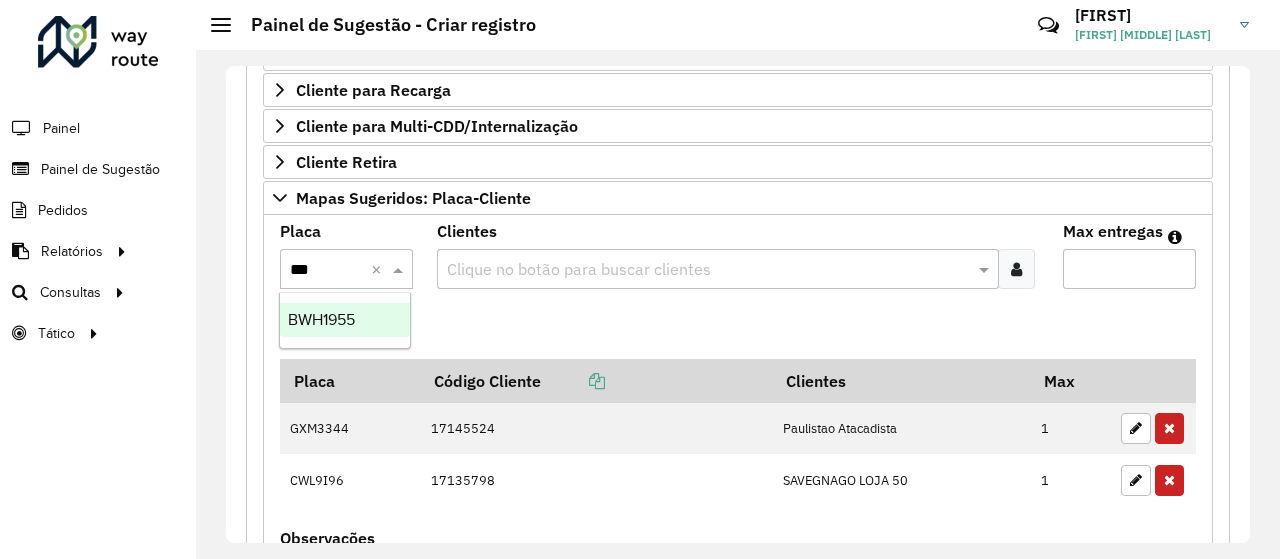 type 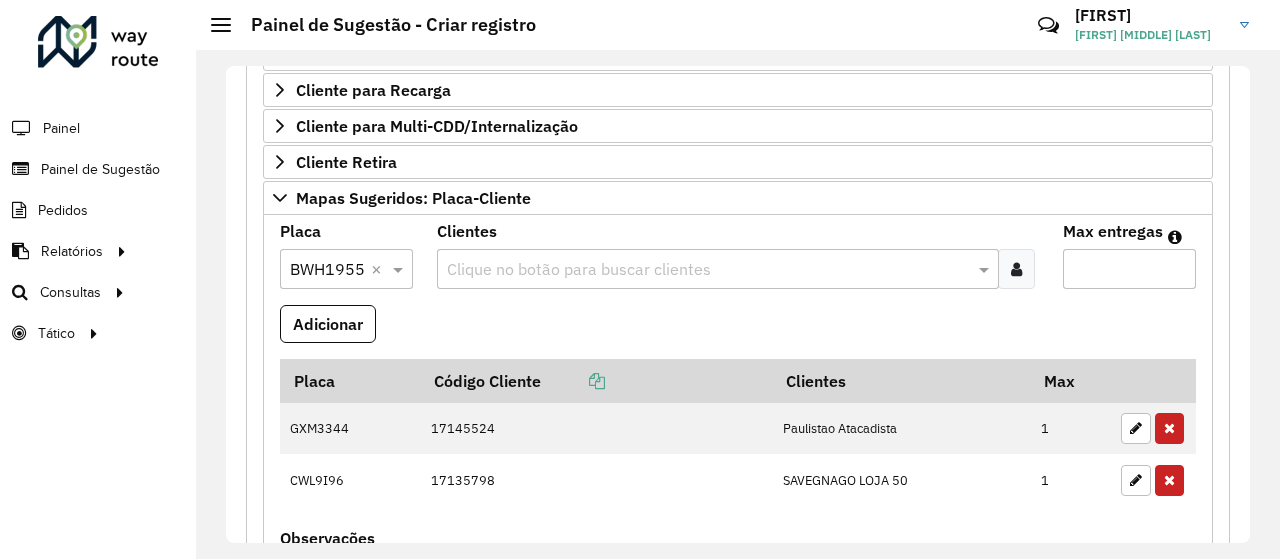 paste on "*****" 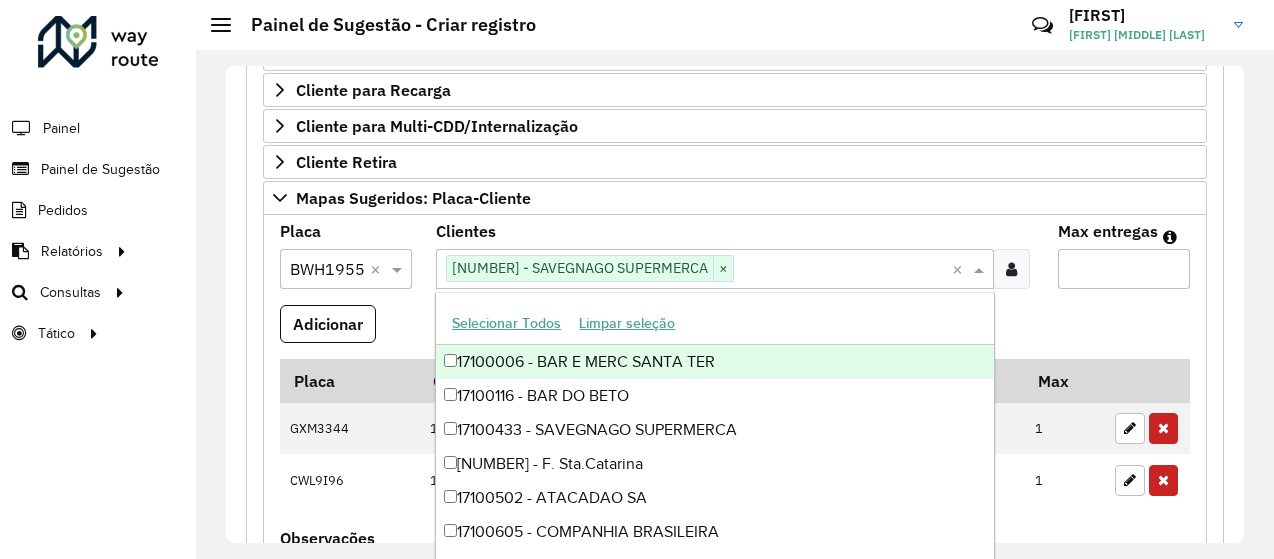 paste on "*****" 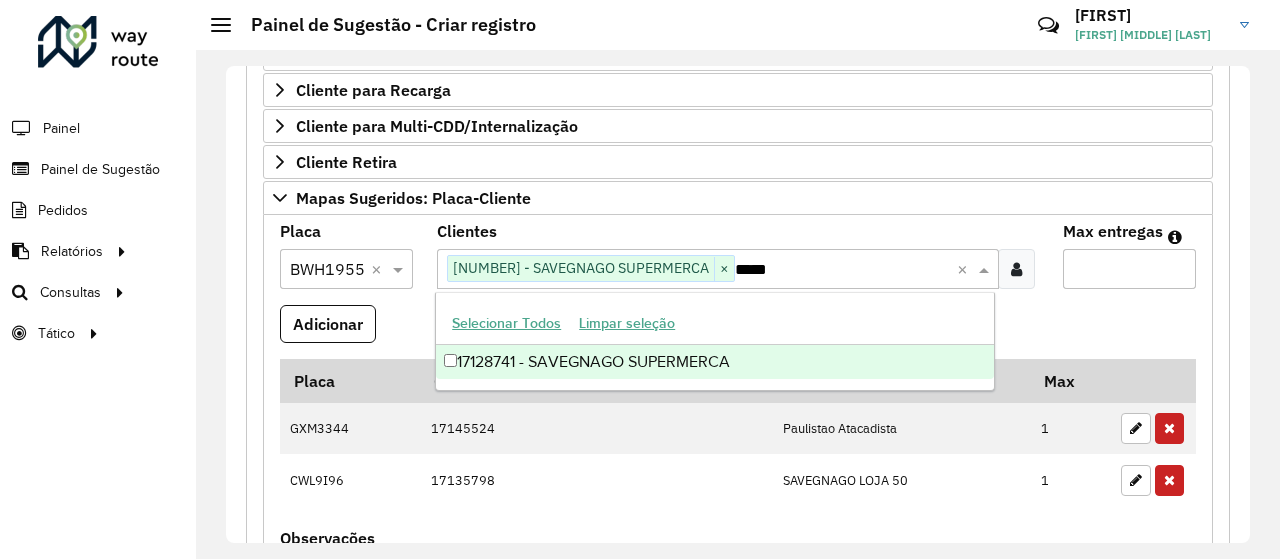 type 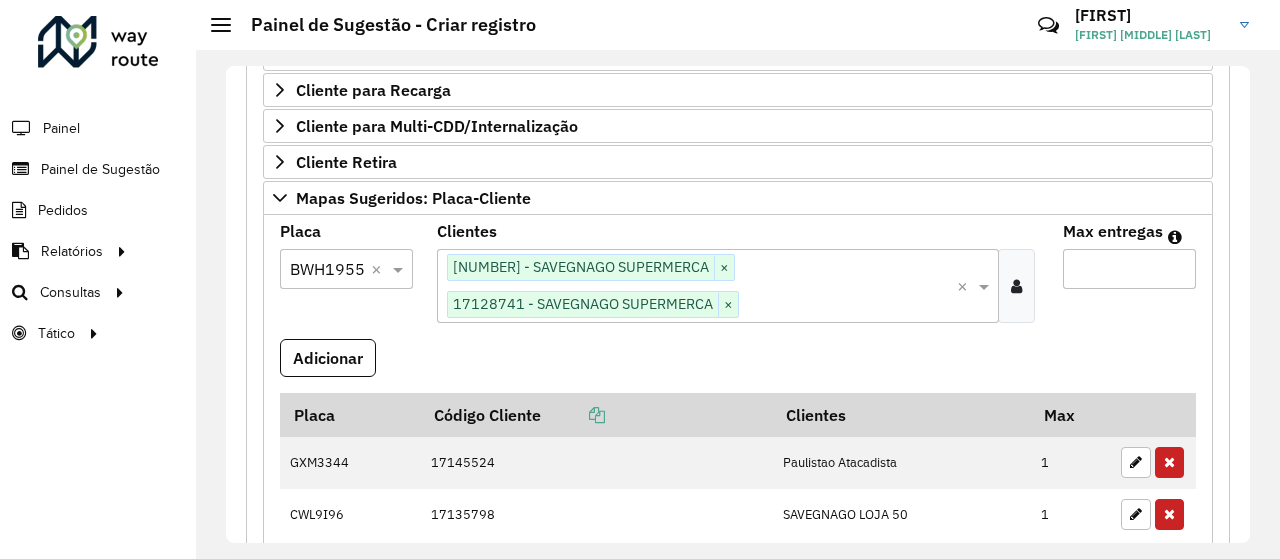 type on "*" 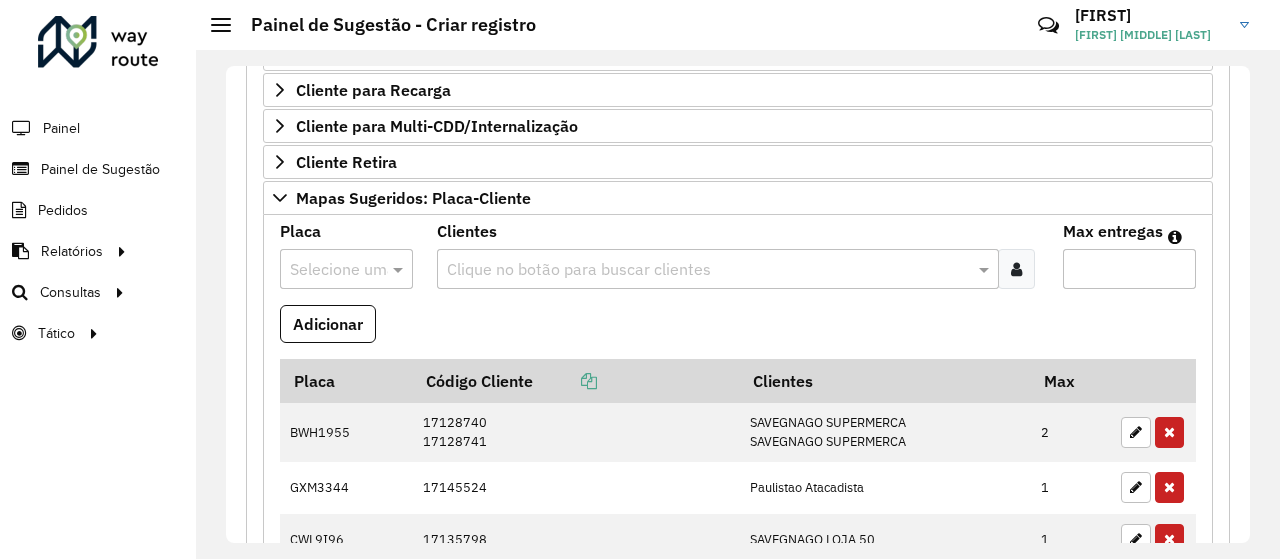 click on "Selecione uma opção" at bounding box center [346, 269] 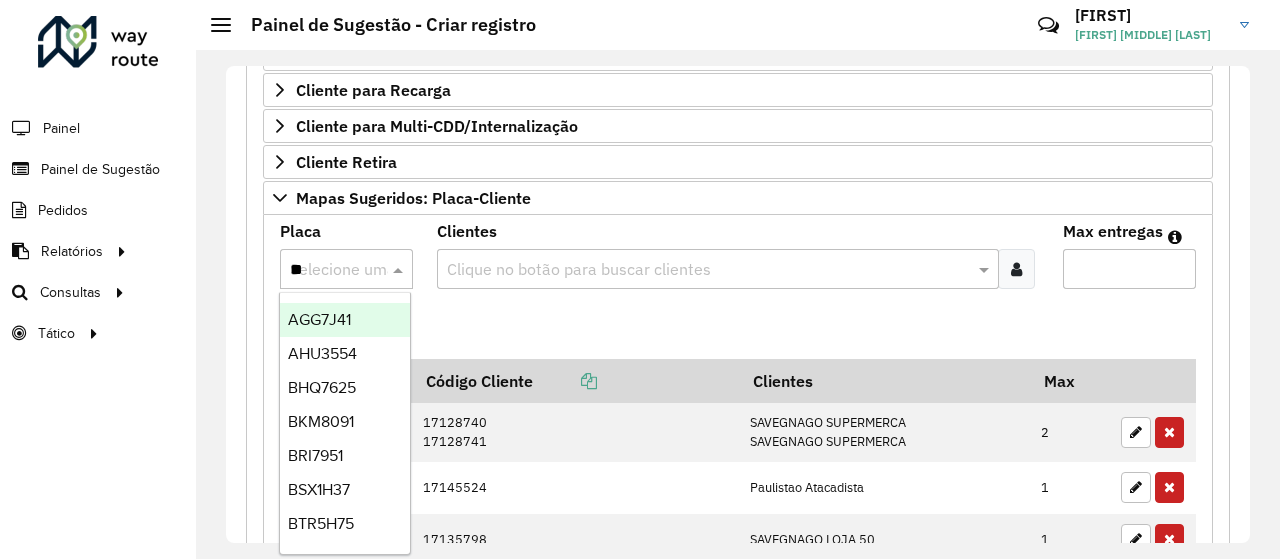 type on "***" 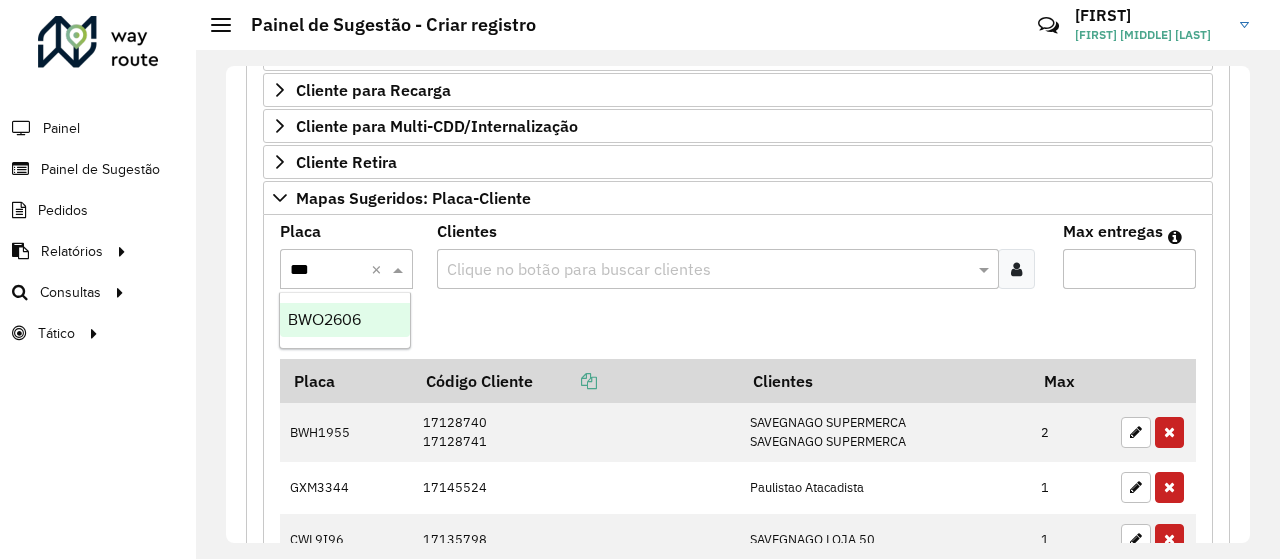 type 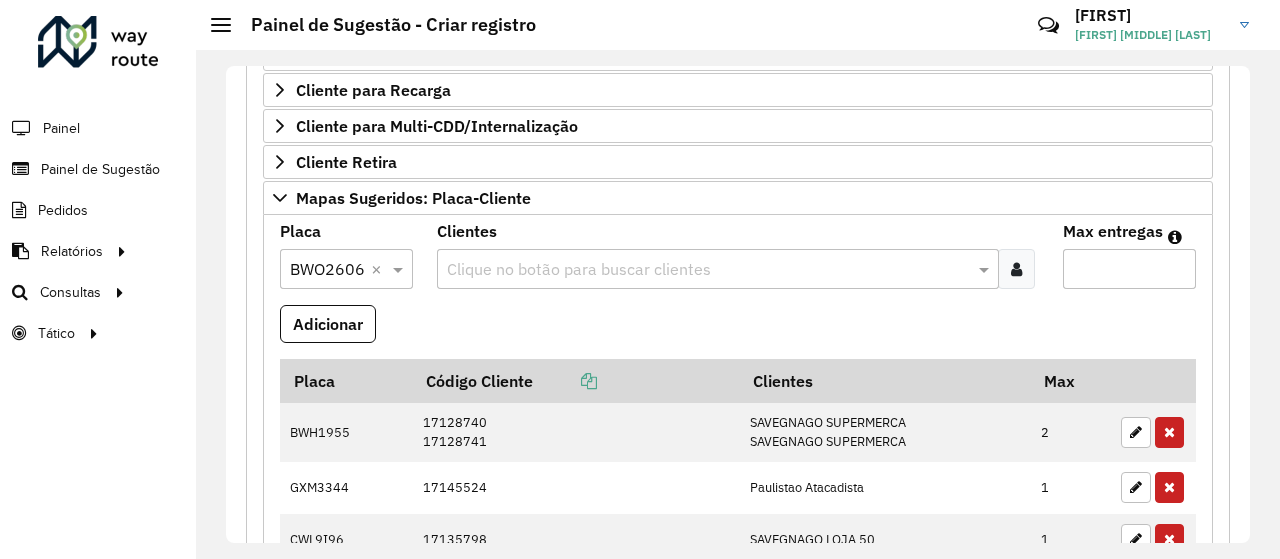 paste on "*****" 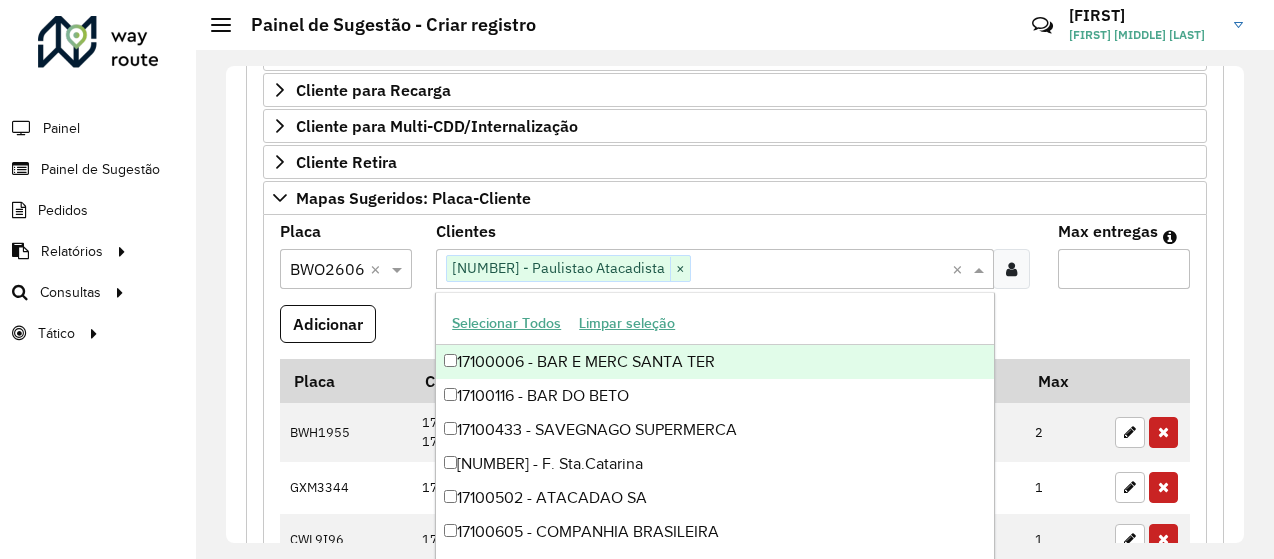 paste on "*****" 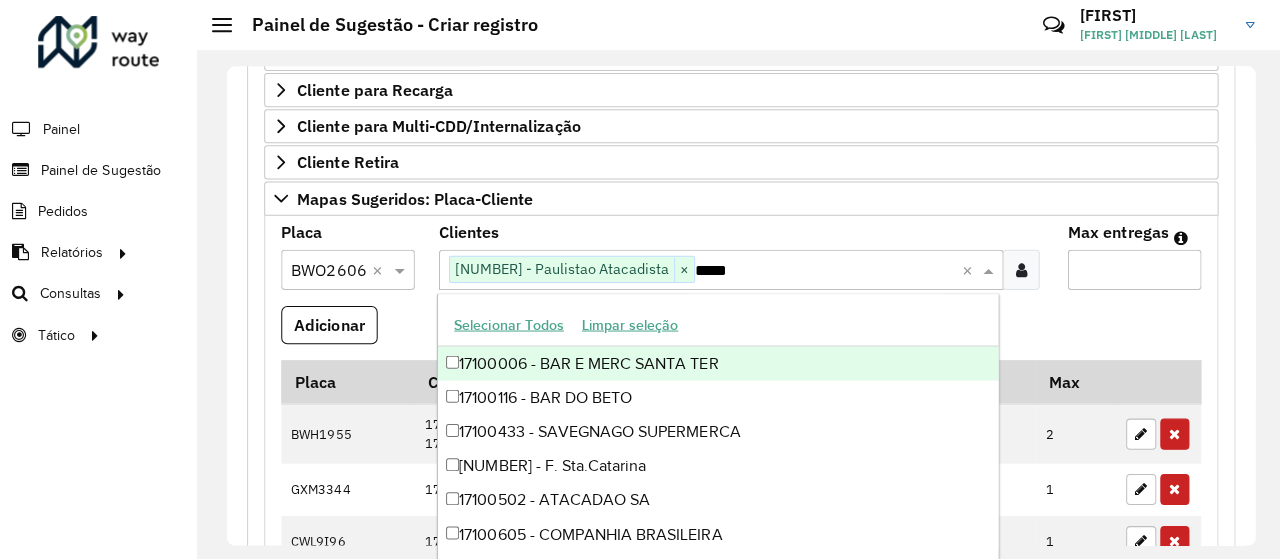 type 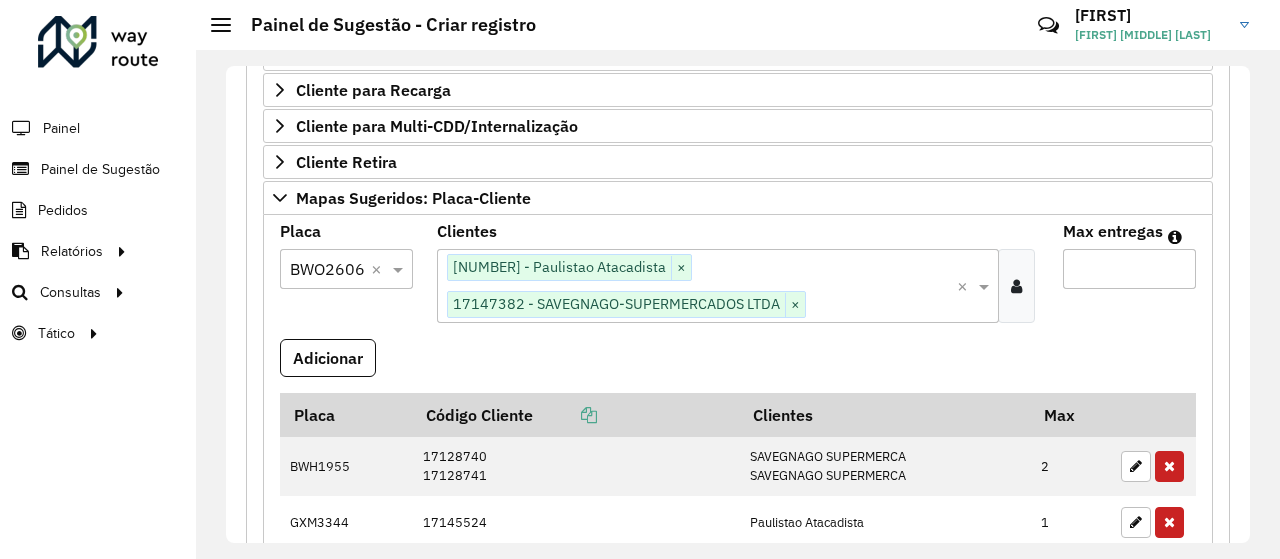 type on "*" 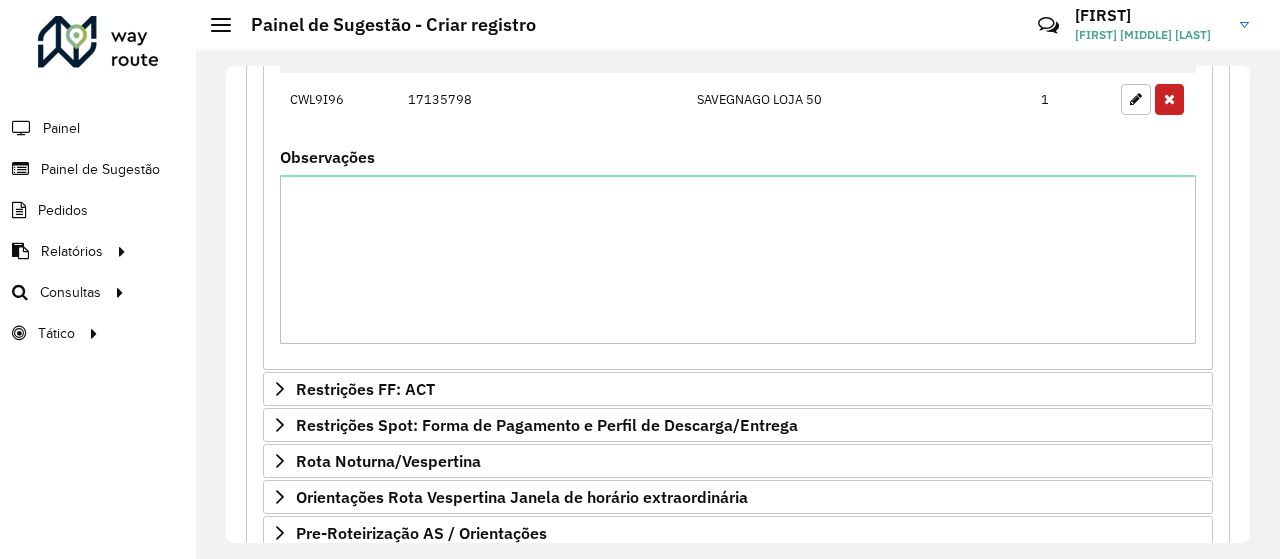 scroll, scrollTop: 1077, scrollLeft: 0, axis: vertical 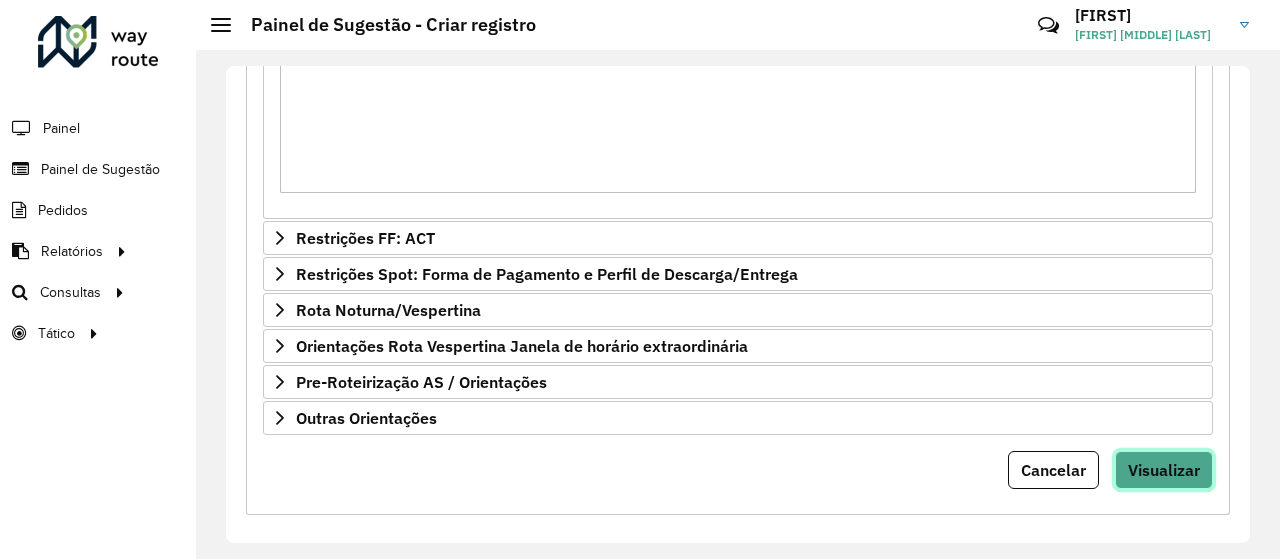 click on "Visualizar" at bounding box center [1164, 470] 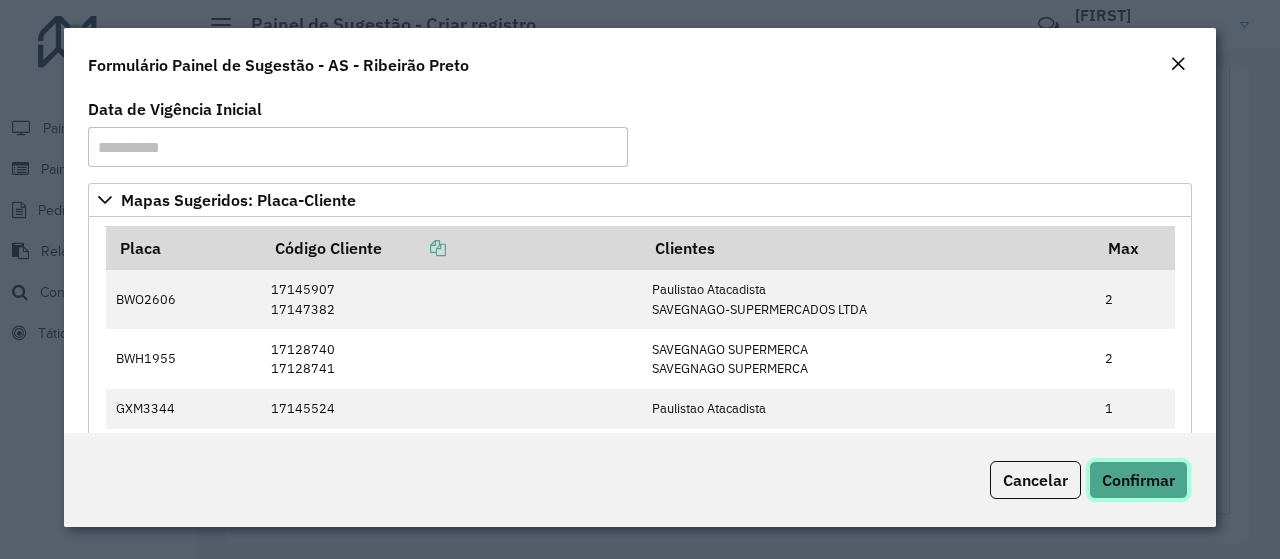 click on "Confirmar" 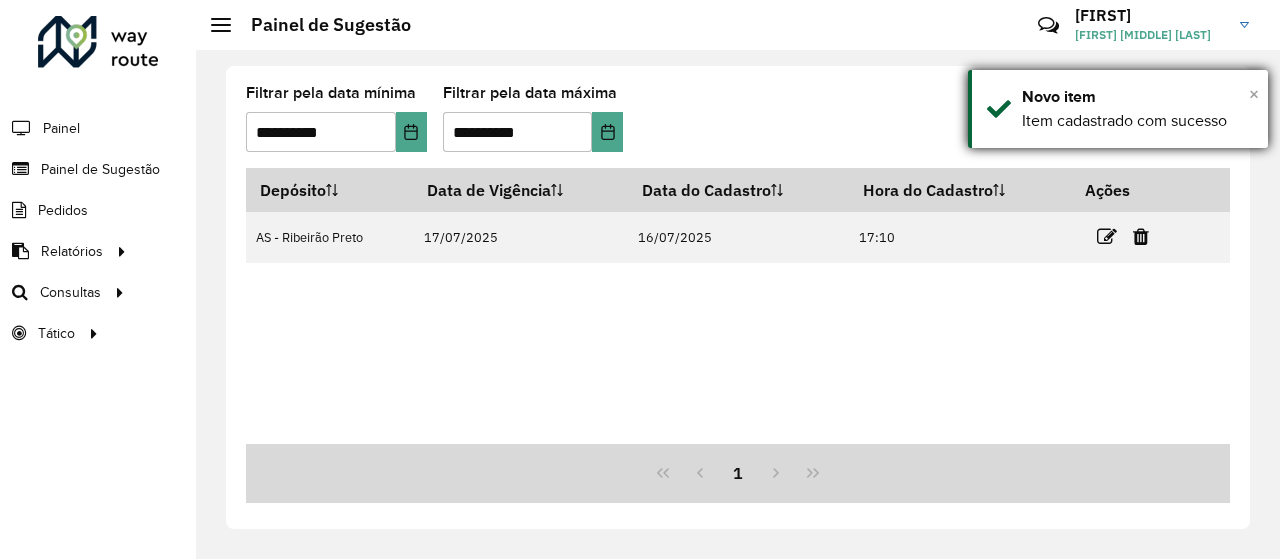 click on "×" at bounding box center [1254, 94] 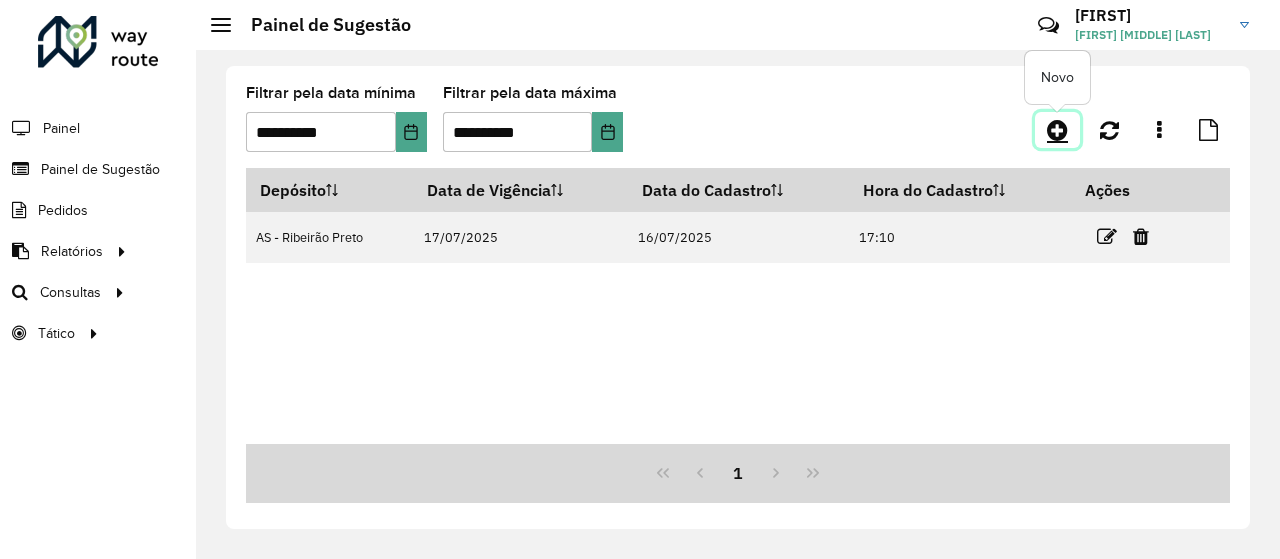 click 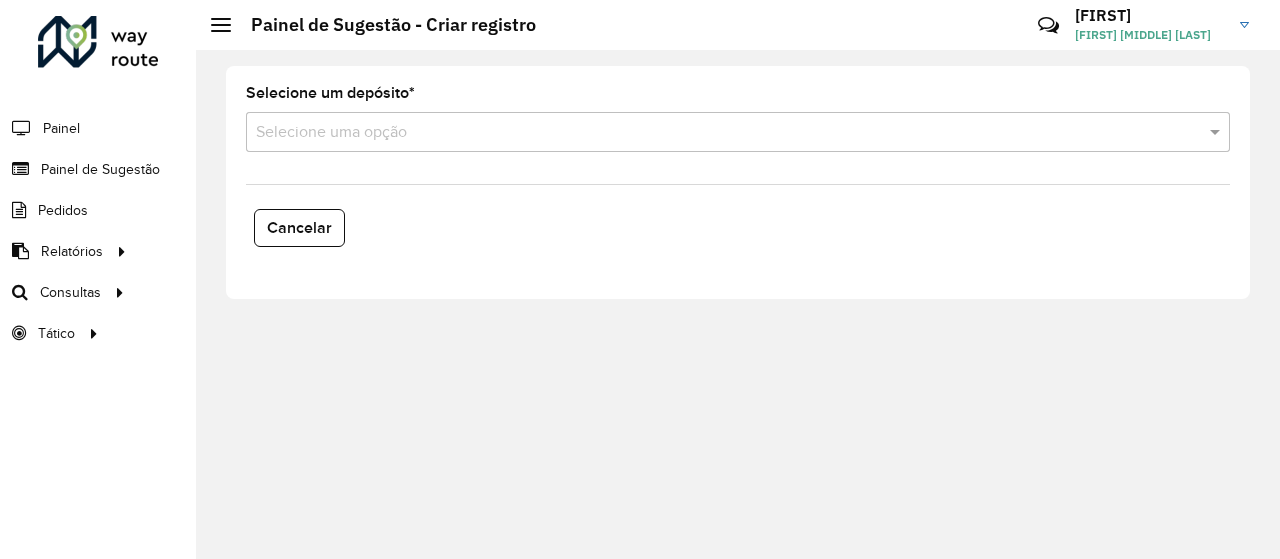 click at bounding box center (718, 133) 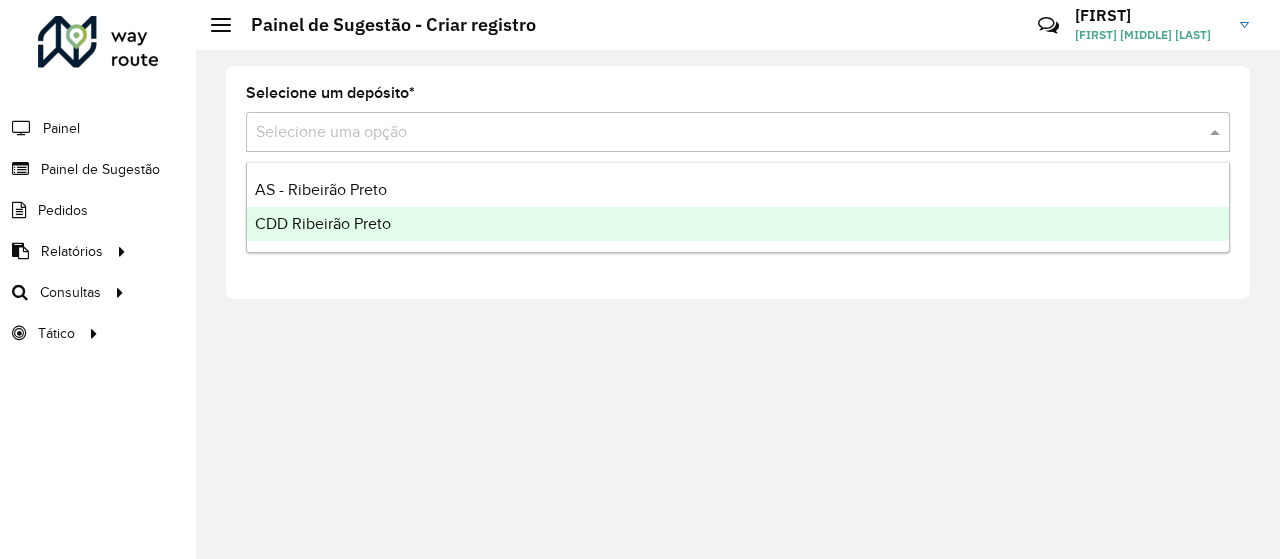 click on "CDD Ribeirão Preto" at bounding box center [323, 223] 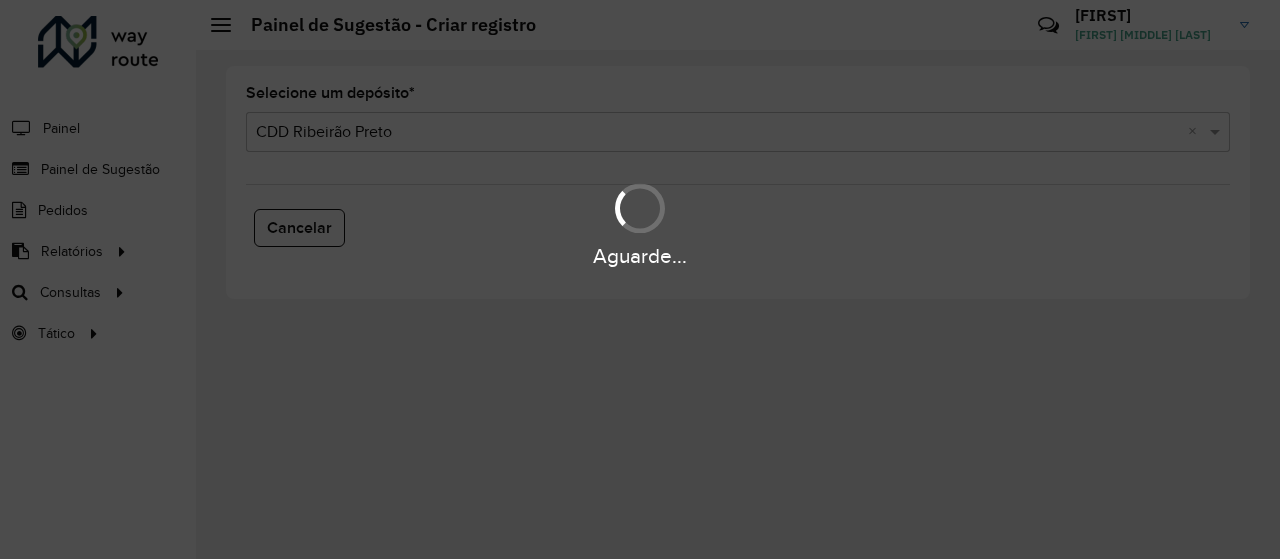 click on "Aguarde..." at bounding box center [640, 279] 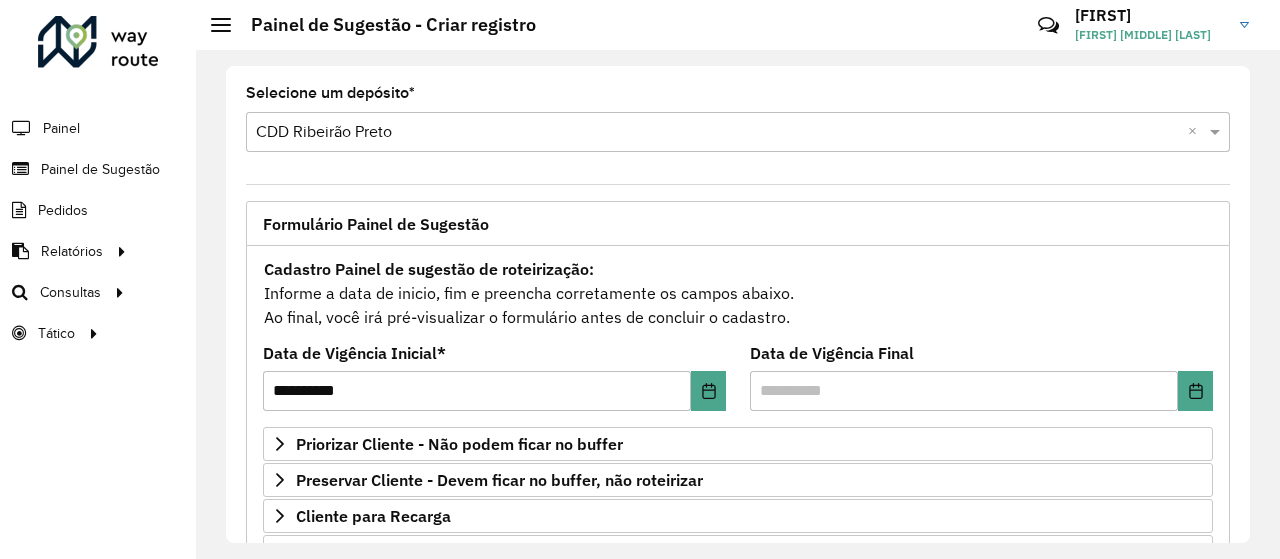 scroll, scrollTop: 400, scrollLeft: 0, axis: vertical 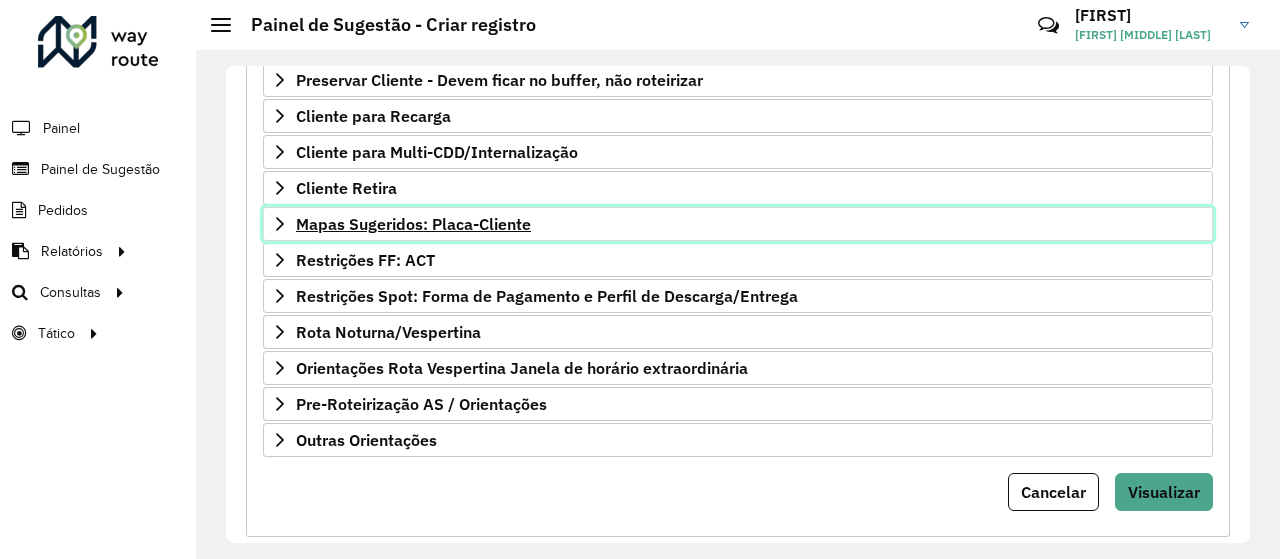 click on "Mapas Sugeridos: Placa-Cliente" at bounding box center (413, 224) 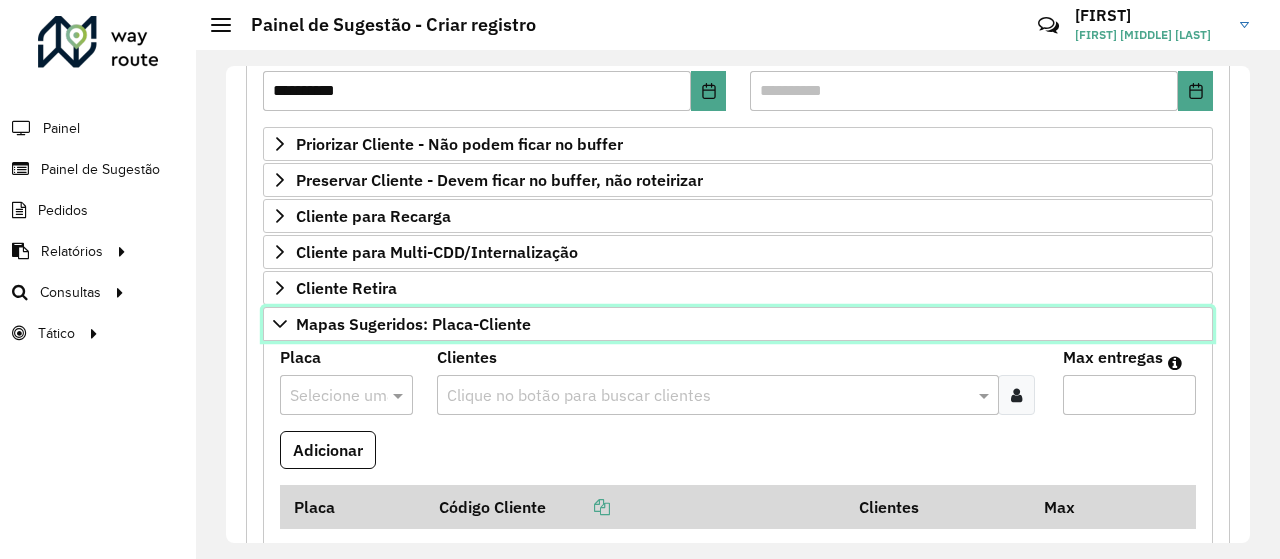 scroll, scrollTop: 400, scrollLeft: 0, axis: vertical 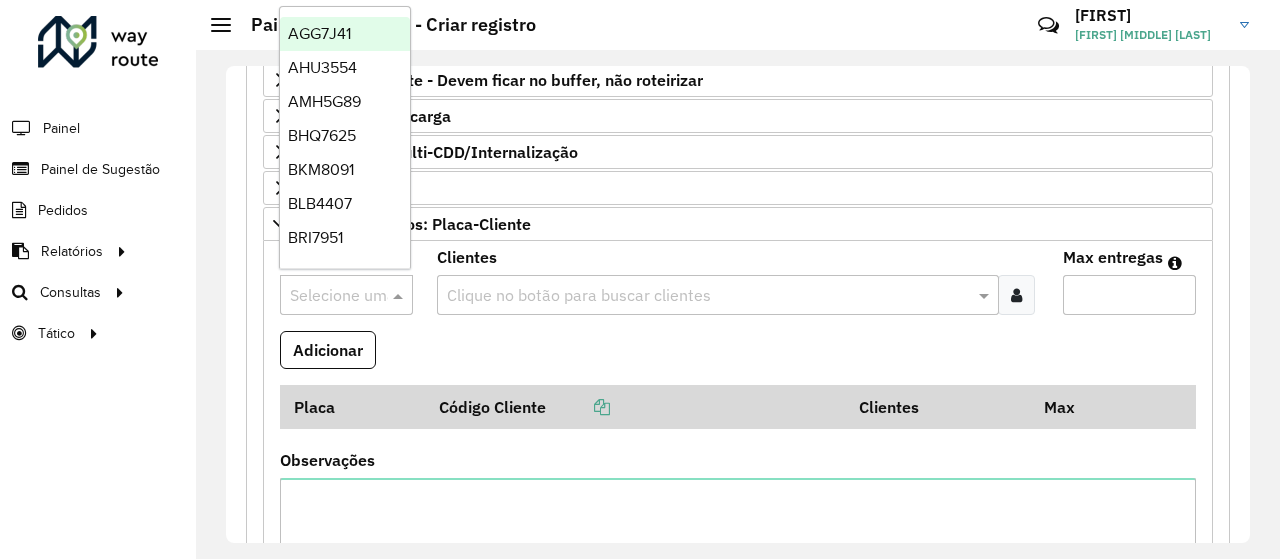 click at bounding box center [326, 296] 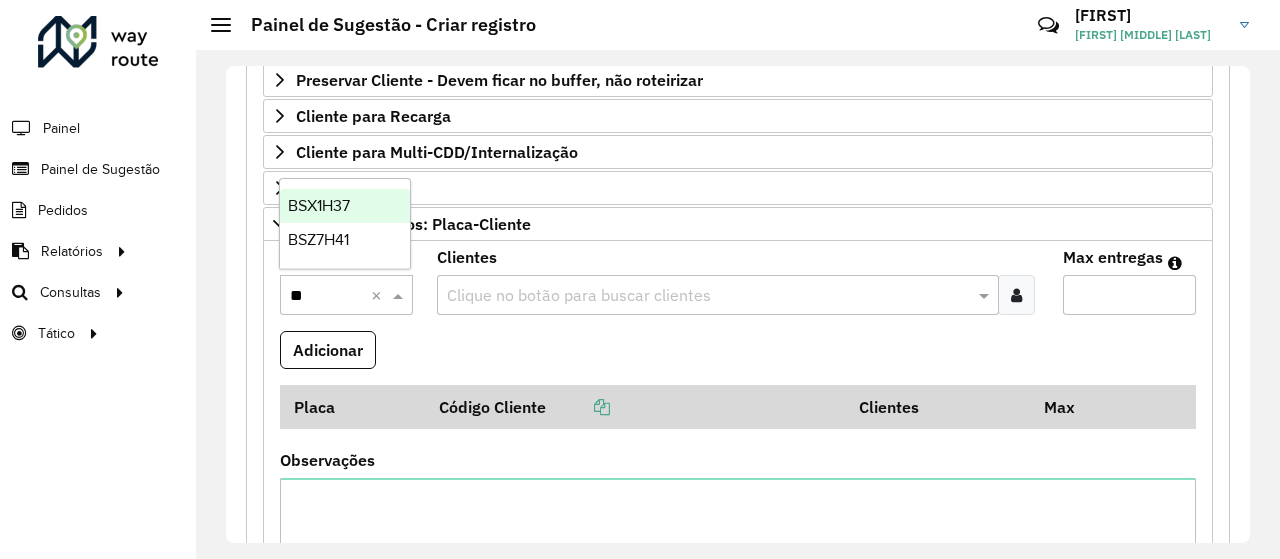 type on "***" 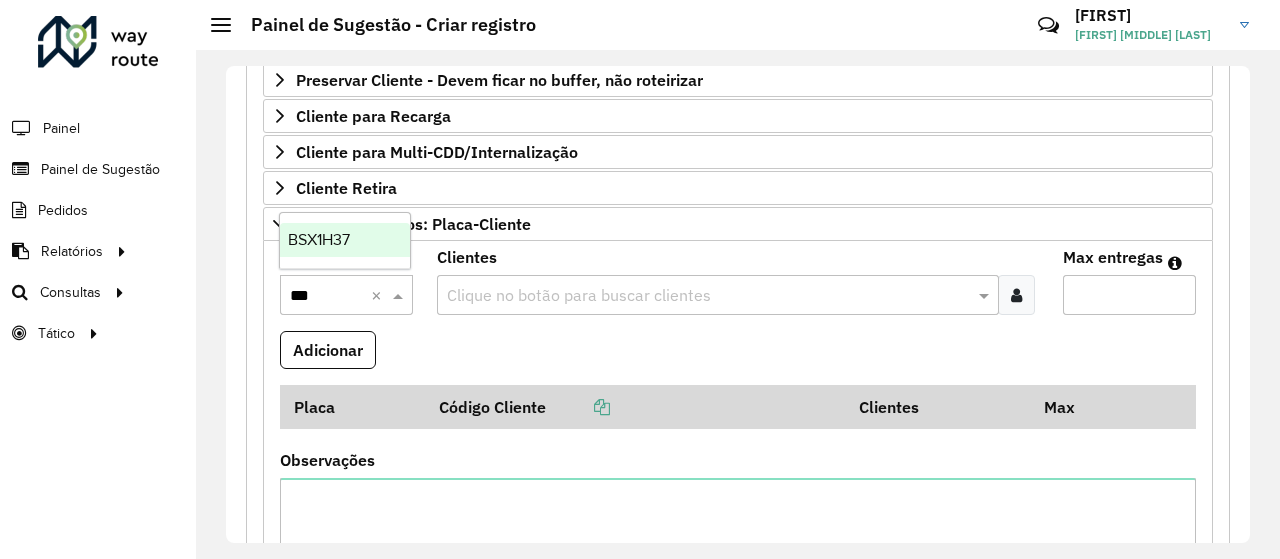 type 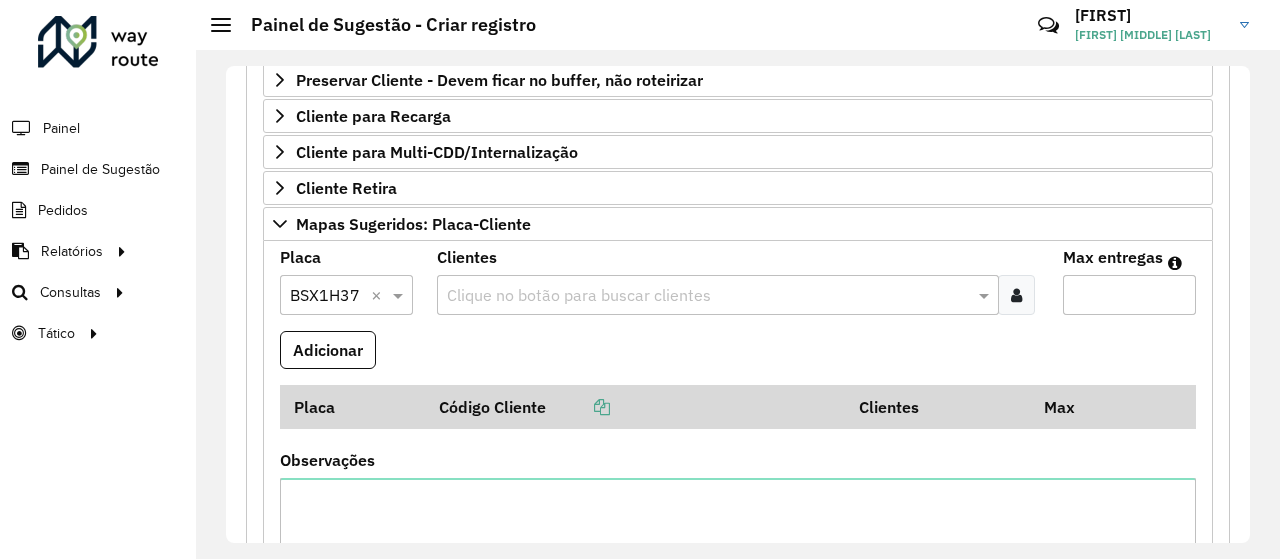 paste on "*****" 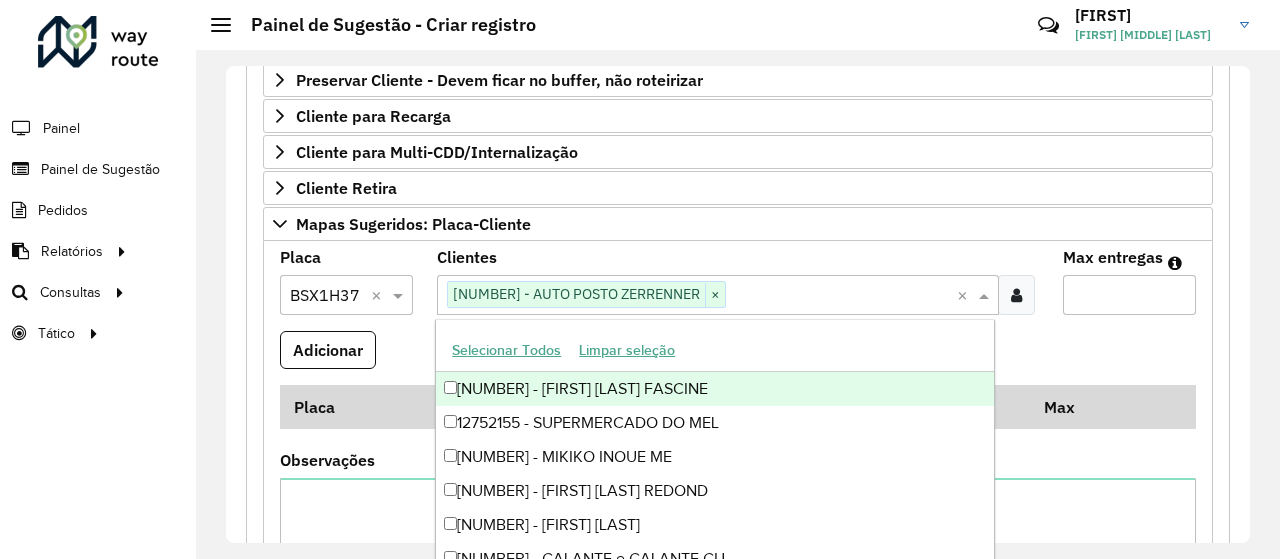 paste on "*****" 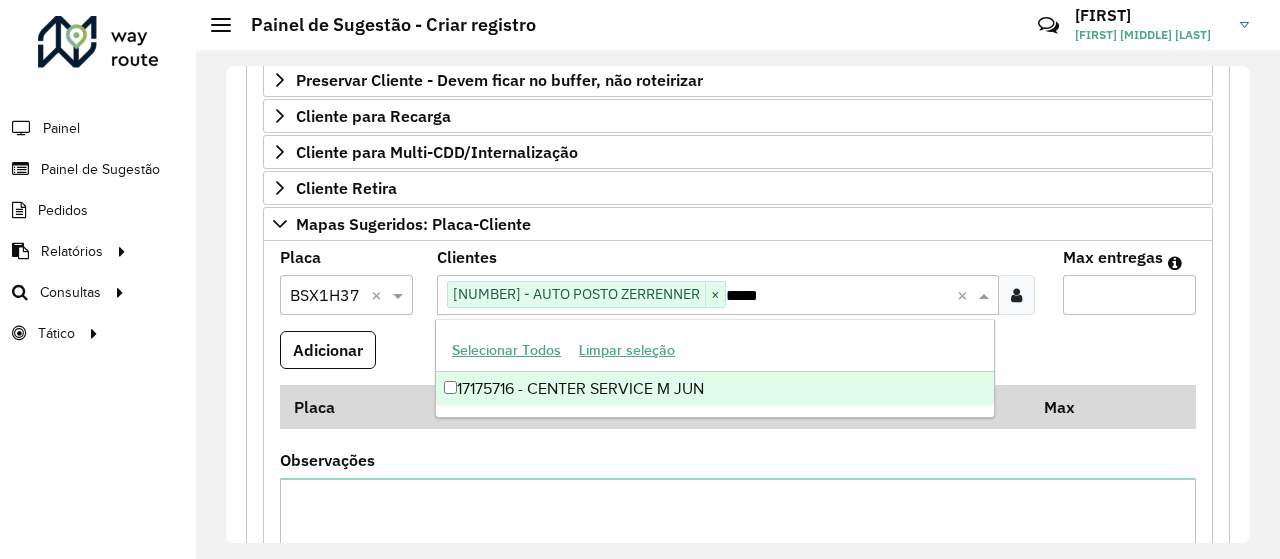 type 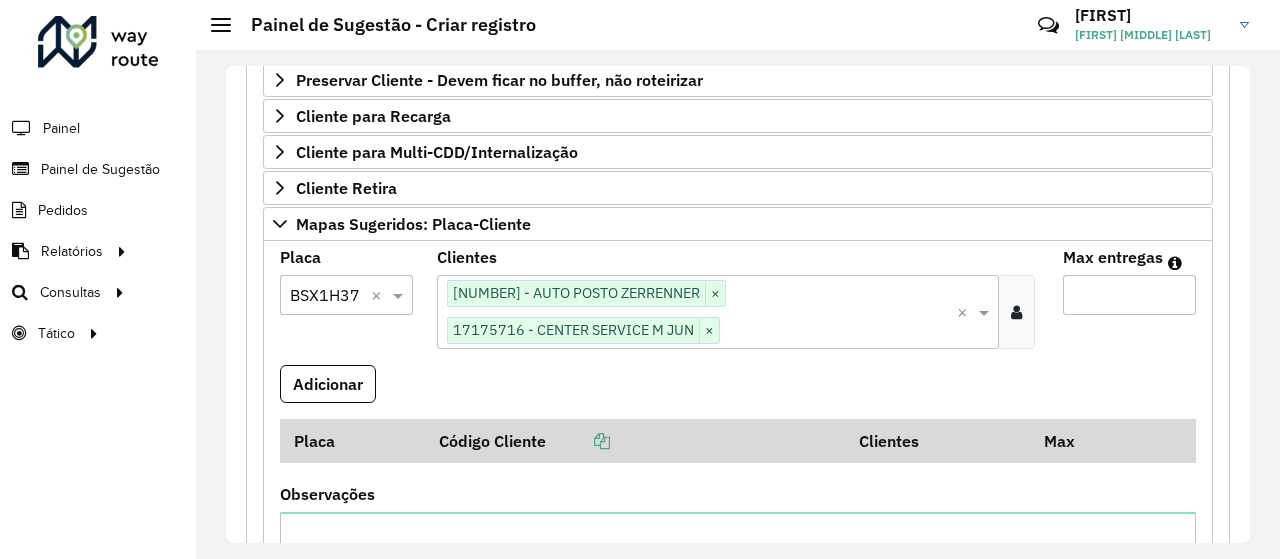type on "*" 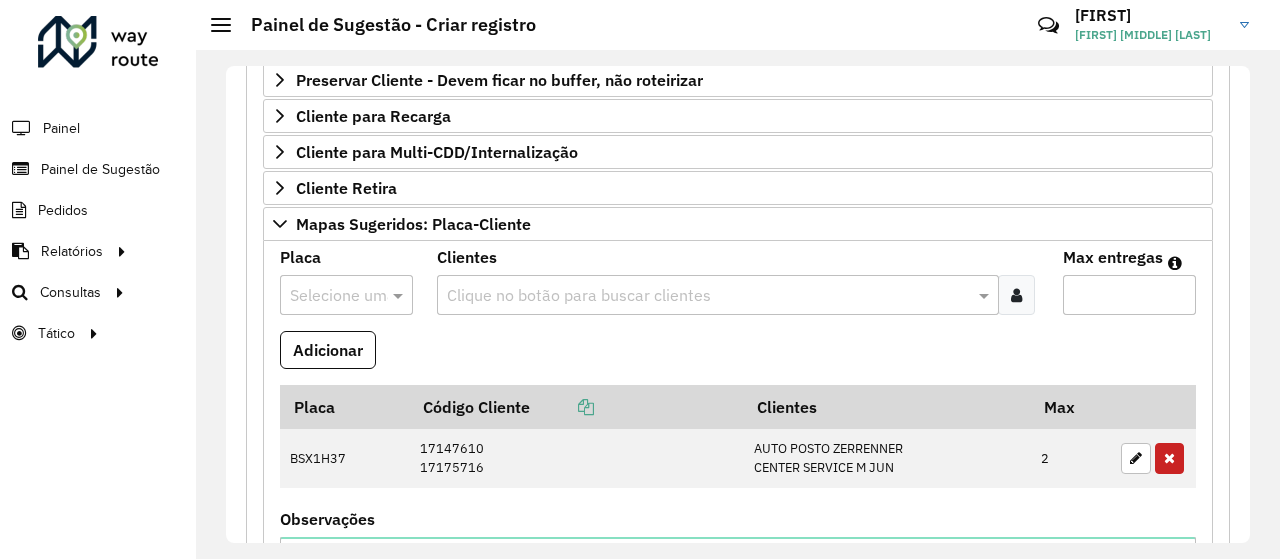 click at bounding box center [326, 296] 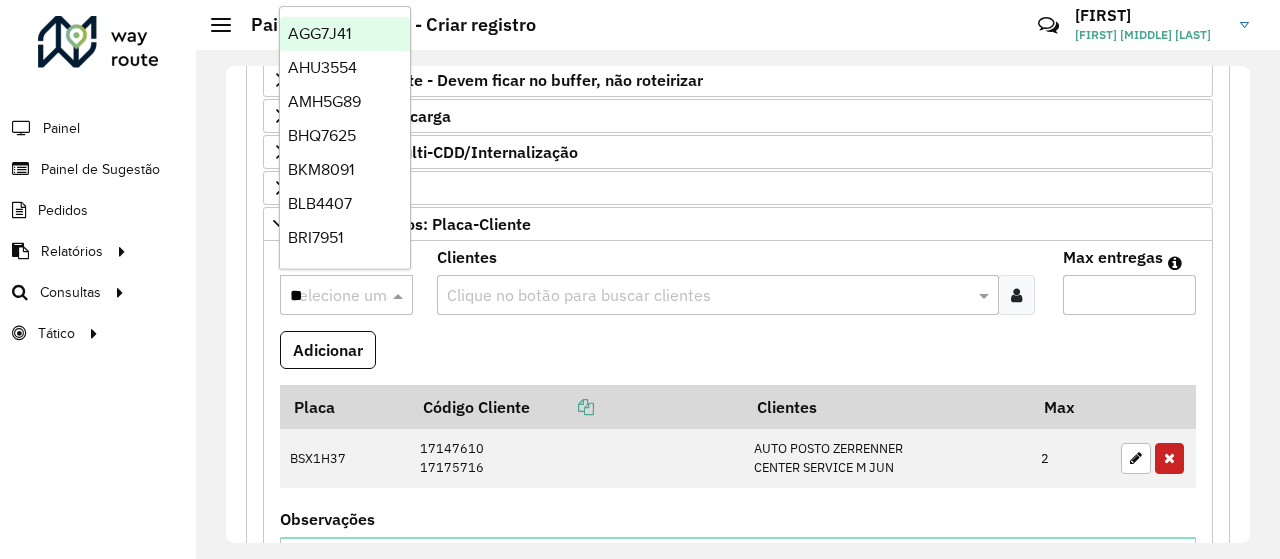 type on "***" 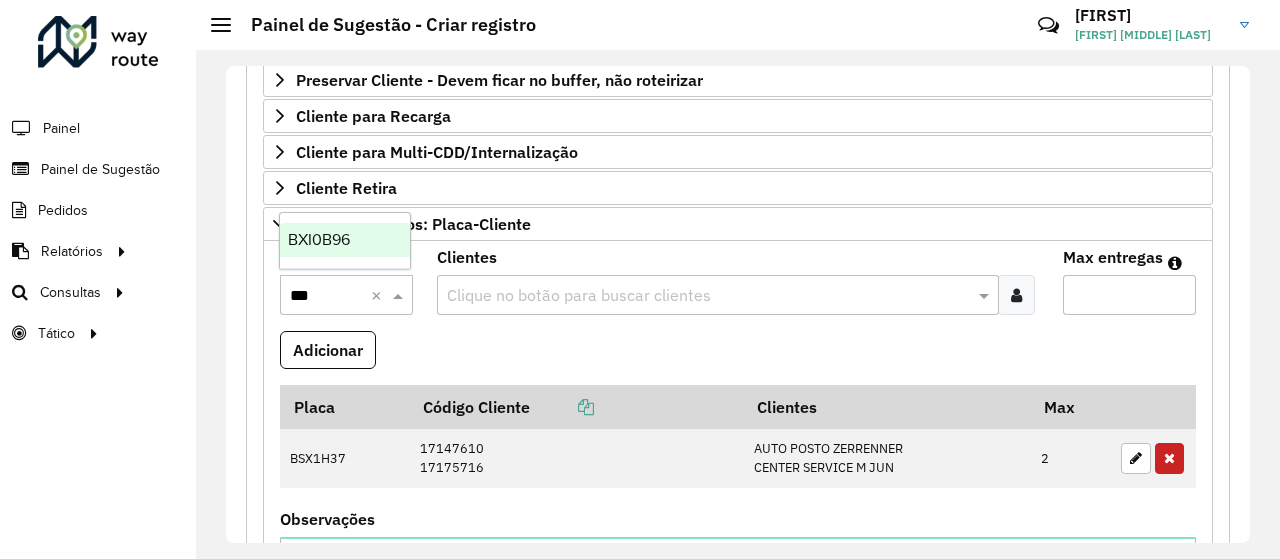 type 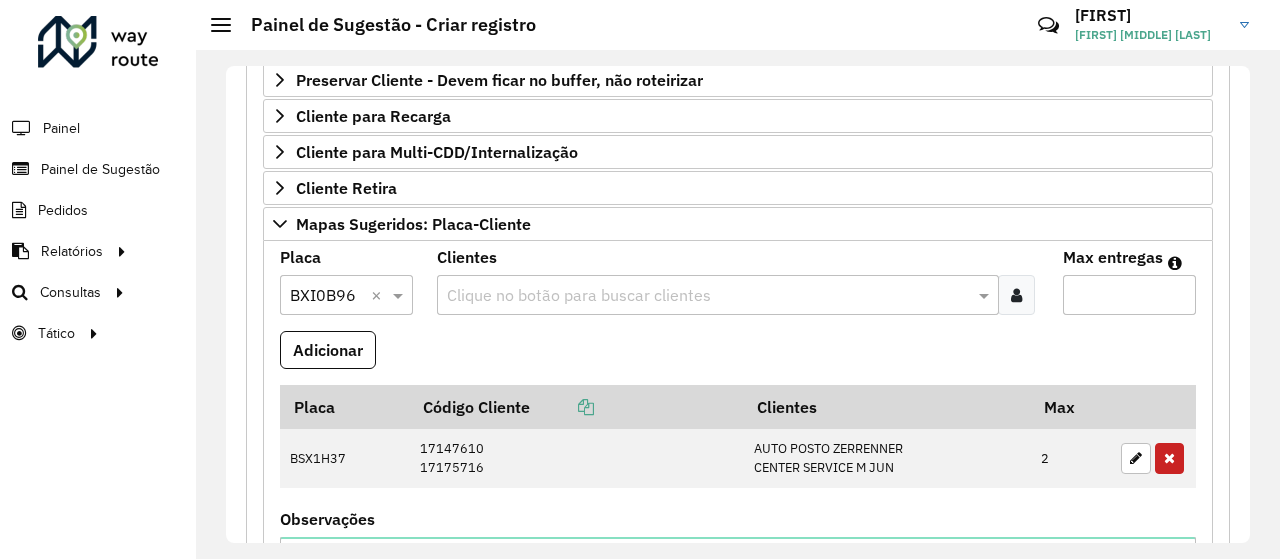paste on "*****" 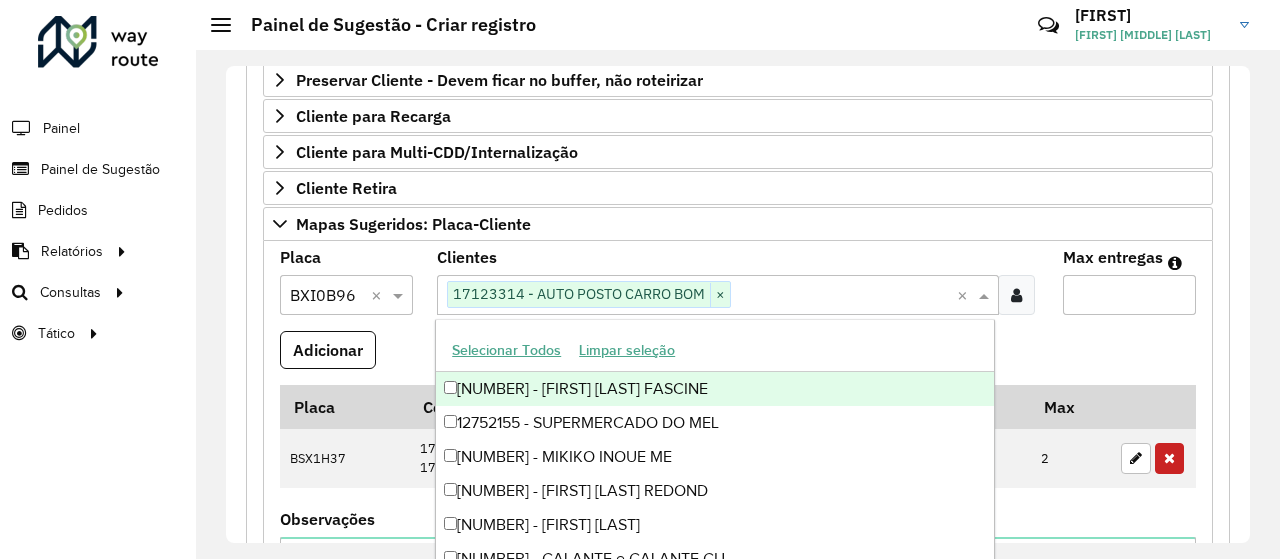 paste on "*****" 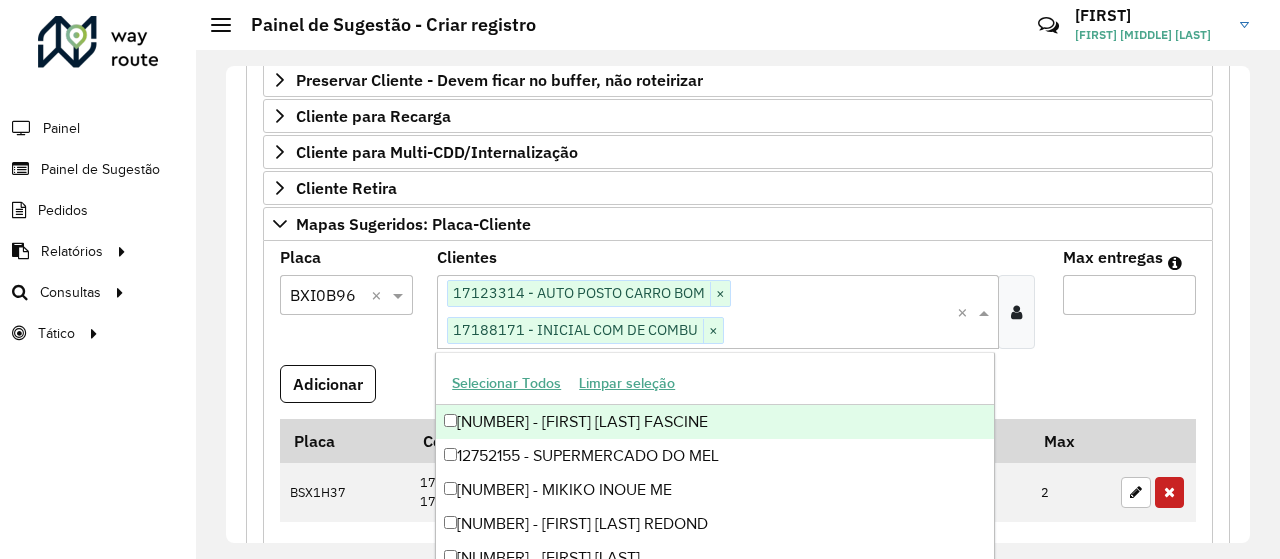 paste on "*****" 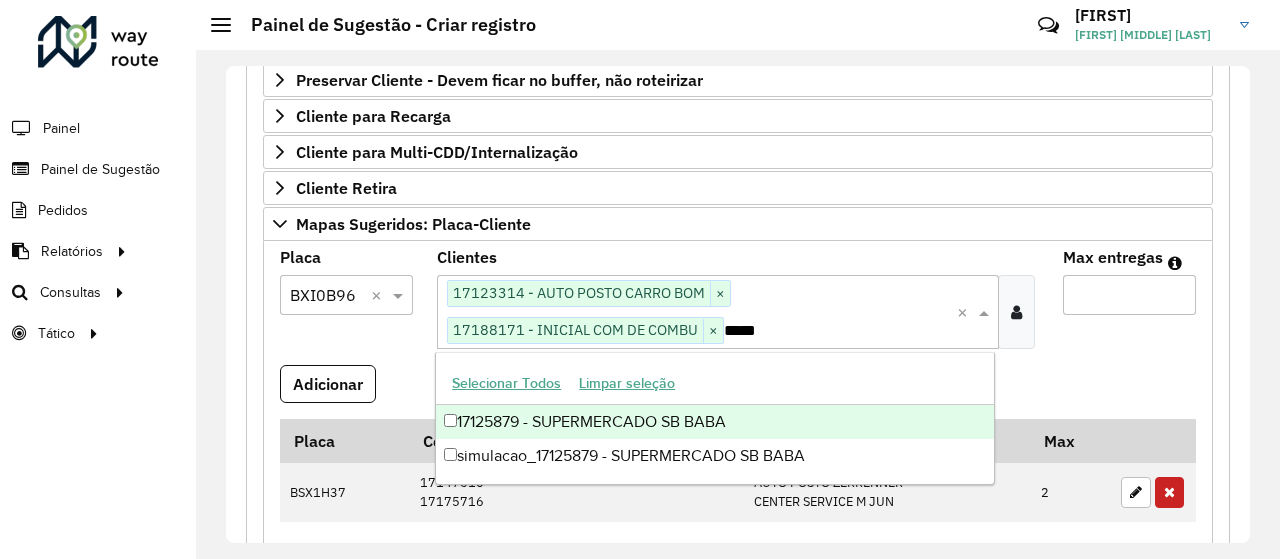 type 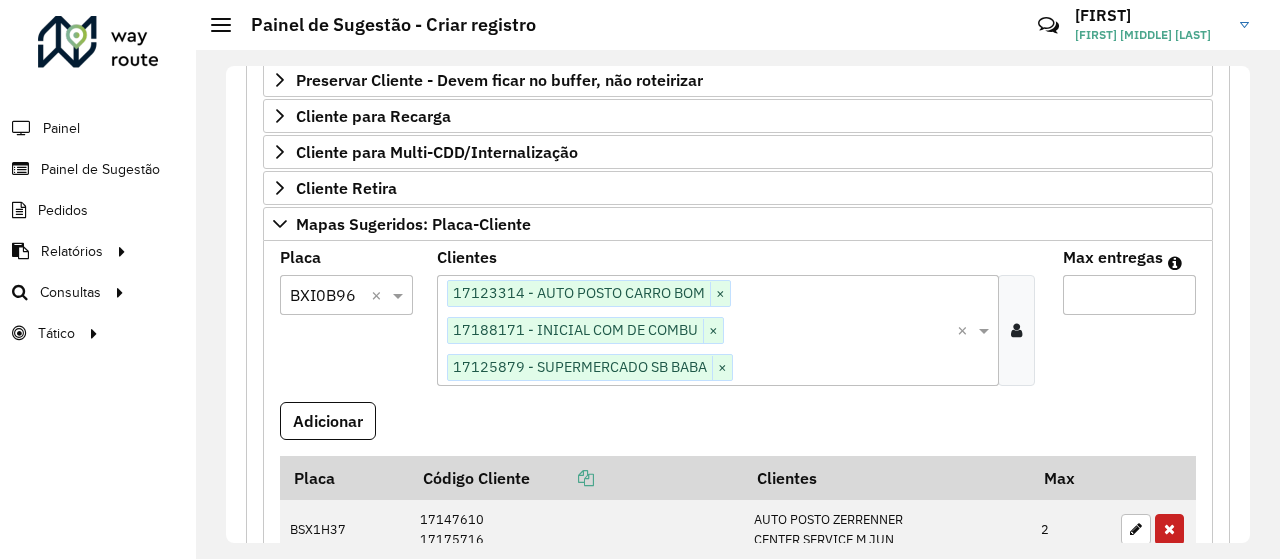 type on "*" 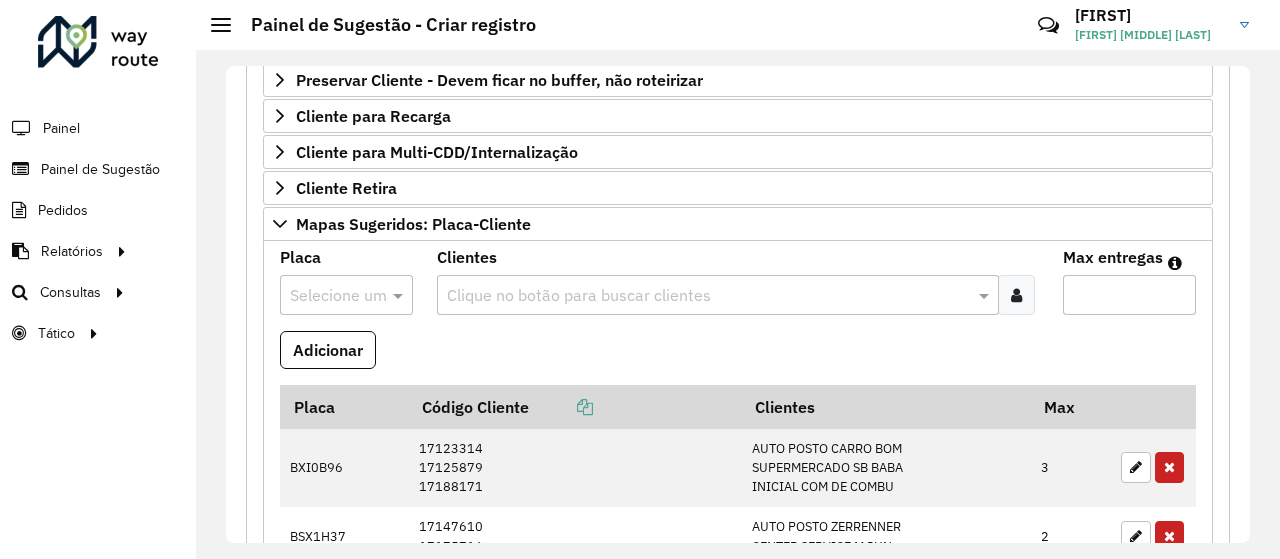 click at bounding box center [326, 296] 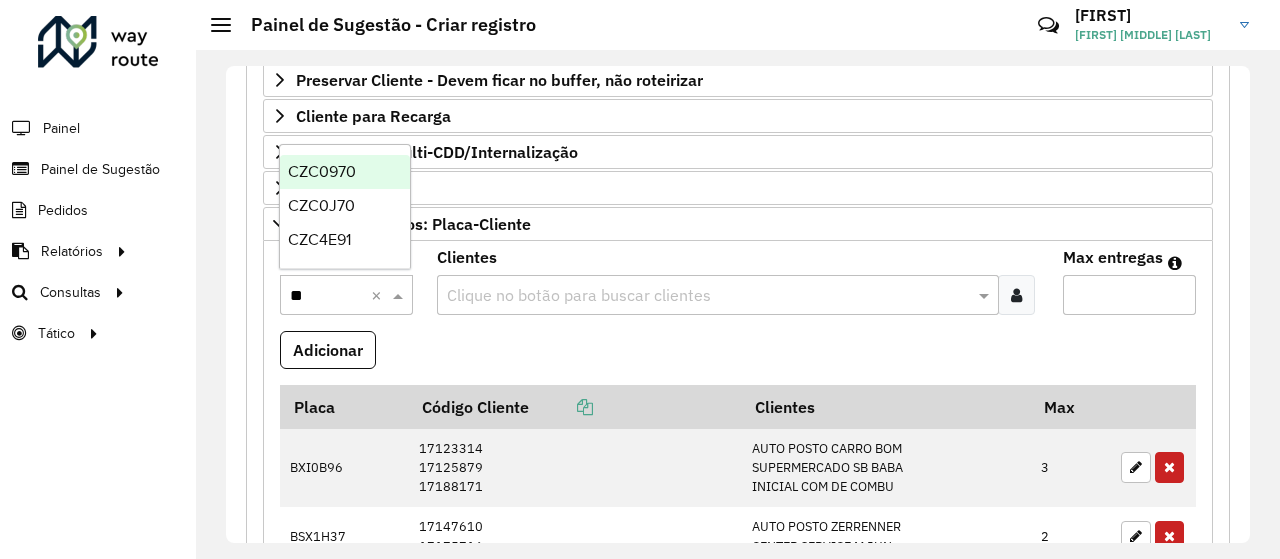 type on "***" 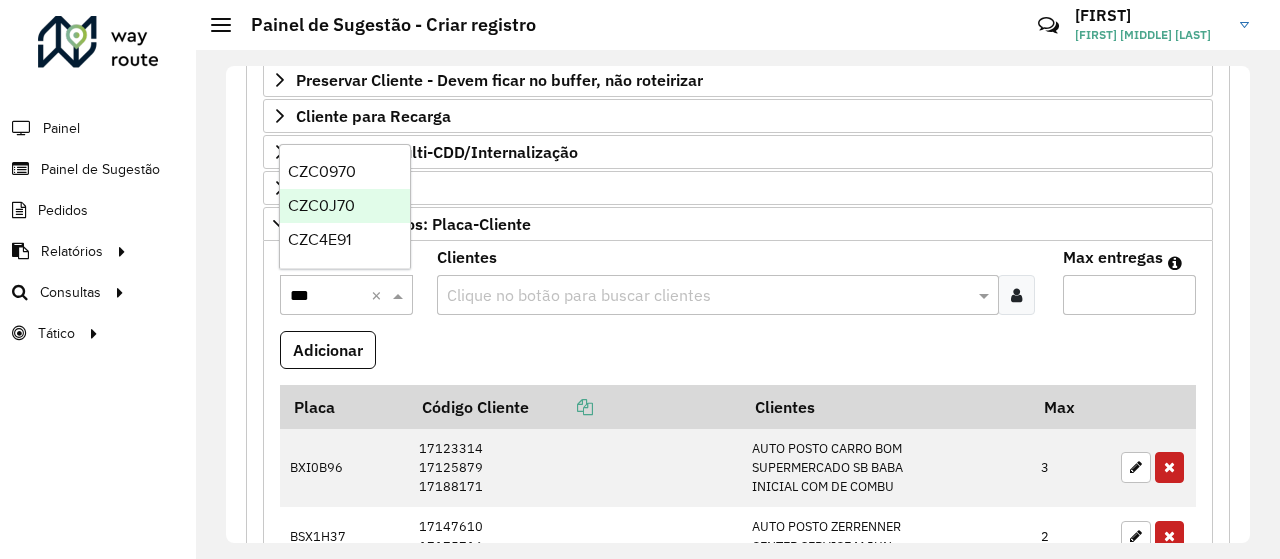type 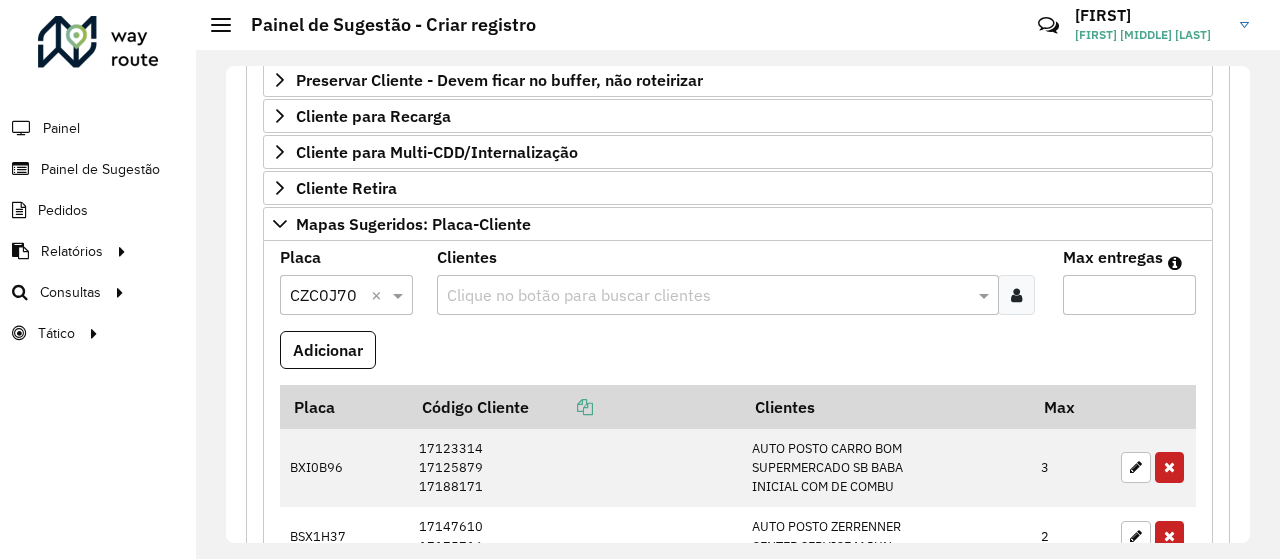 paste on "*****" 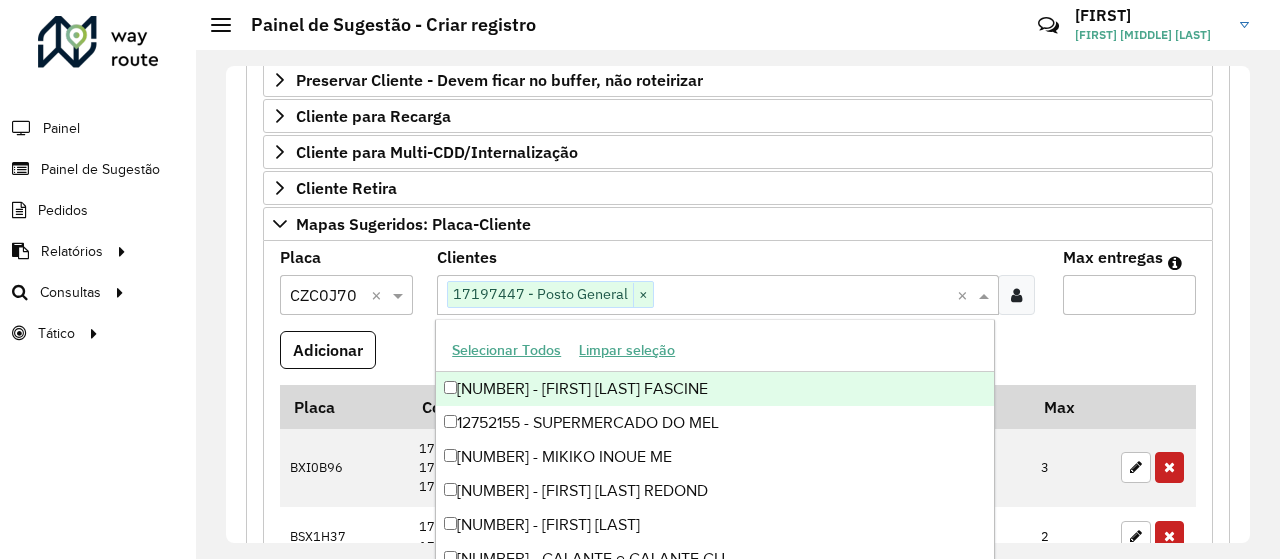 paste on "*****" 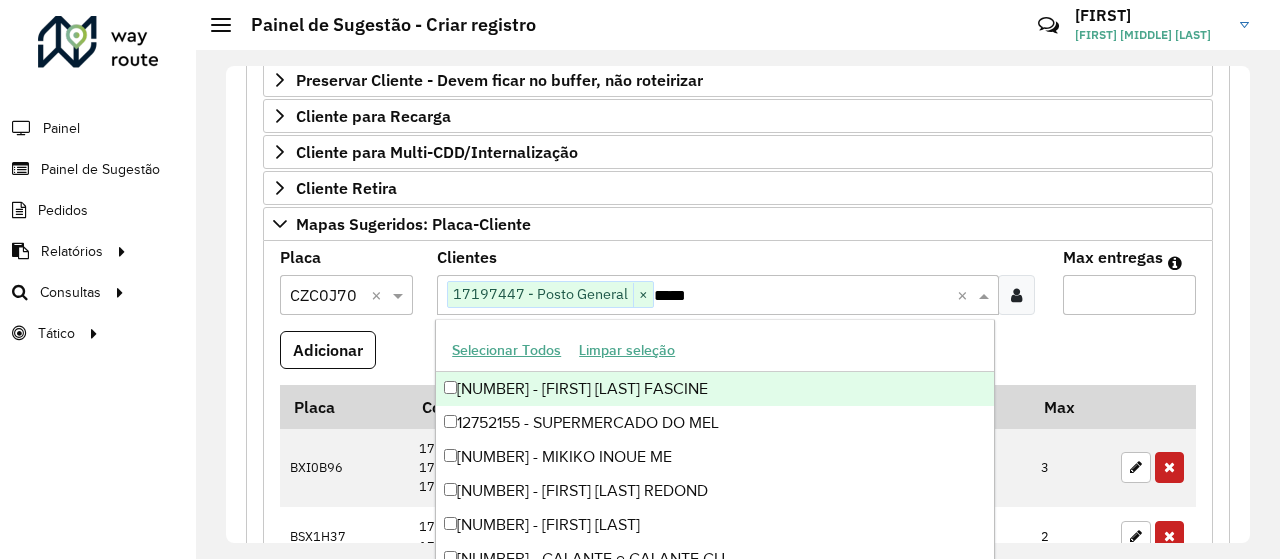 type 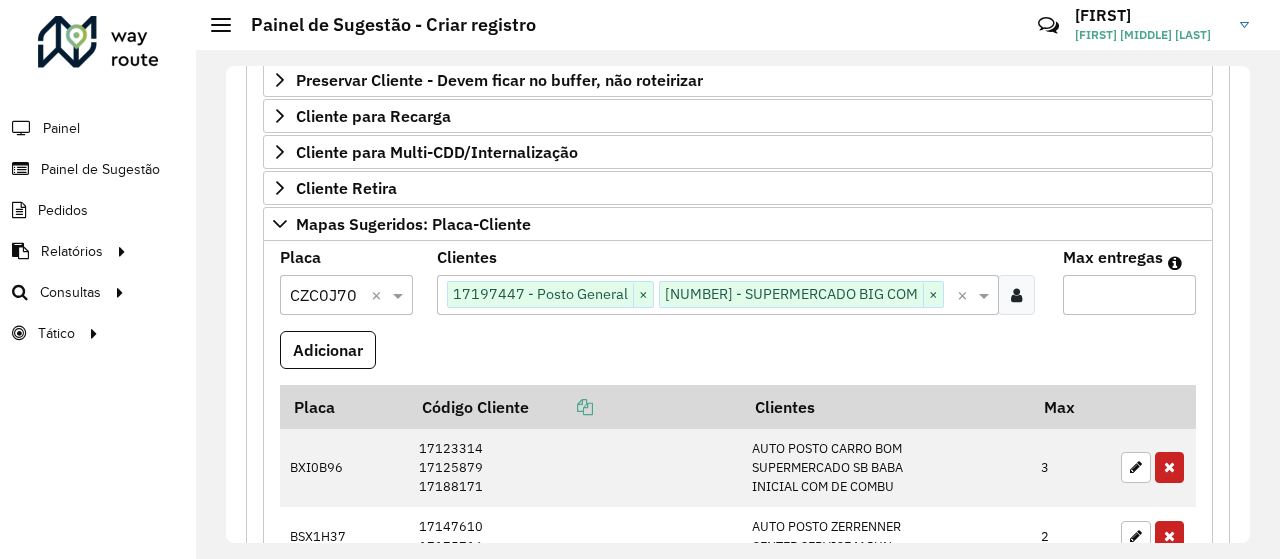 type on "*" 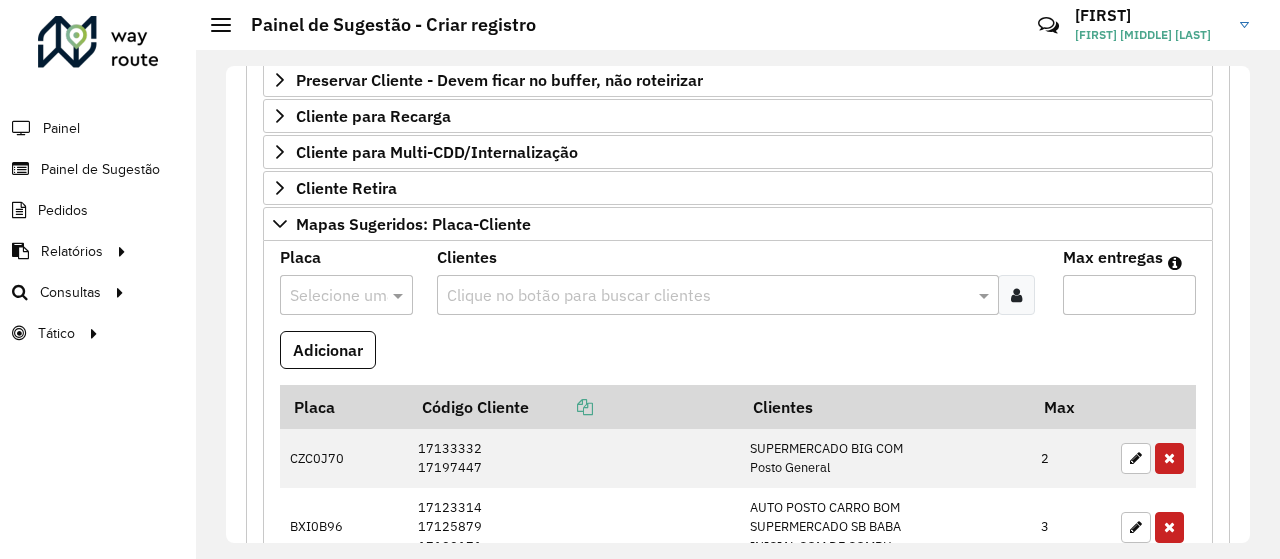 click at bounding box center [346, 295] 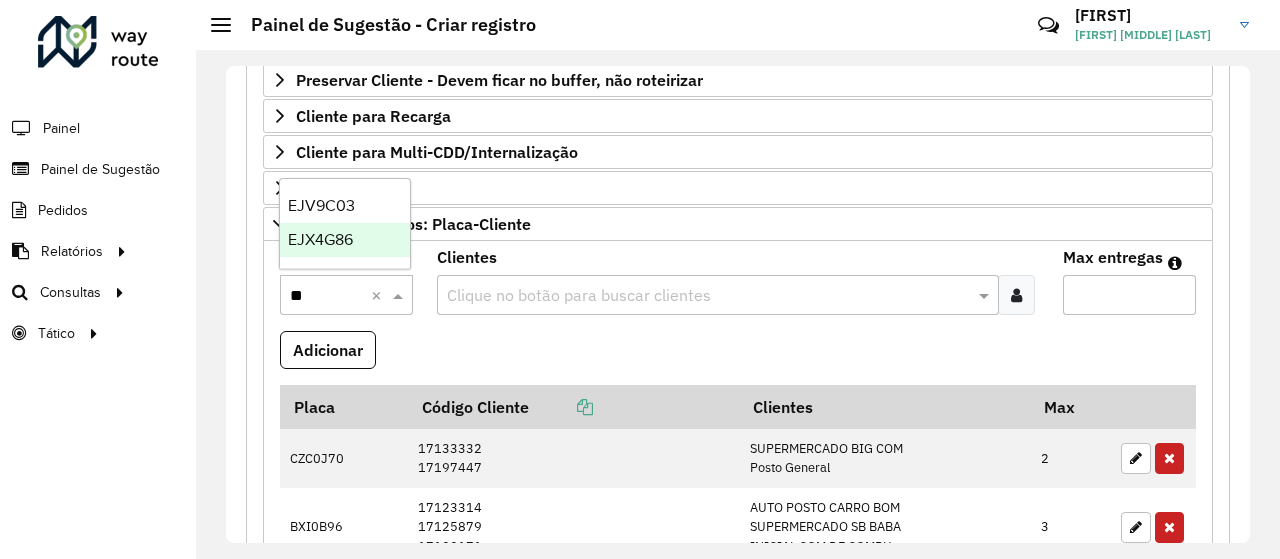 type on "***" 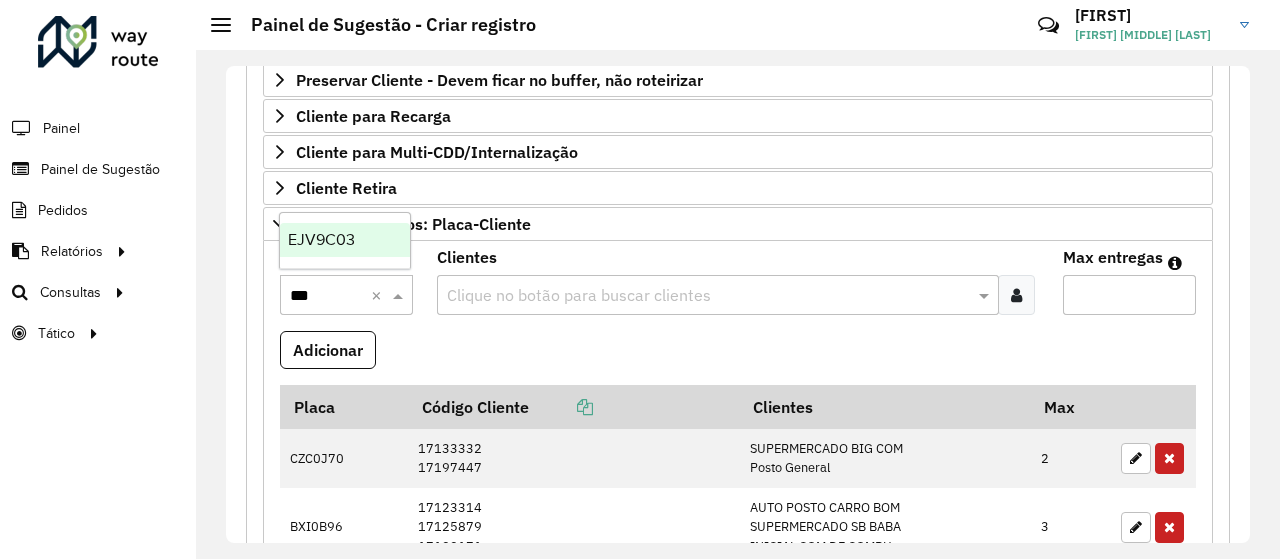 type 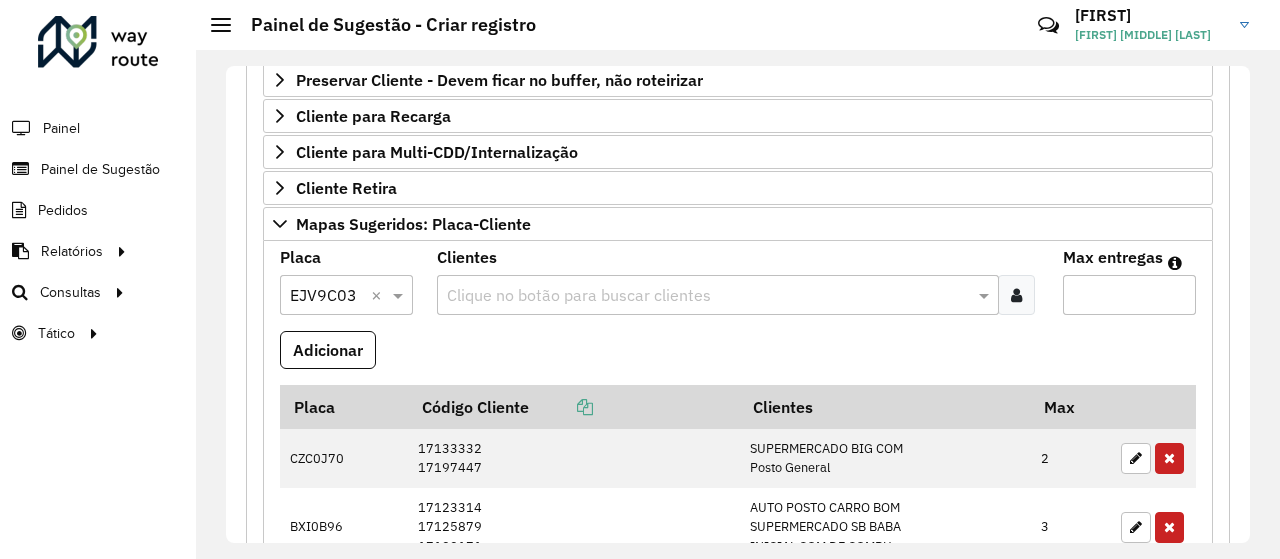 paste on "*****" 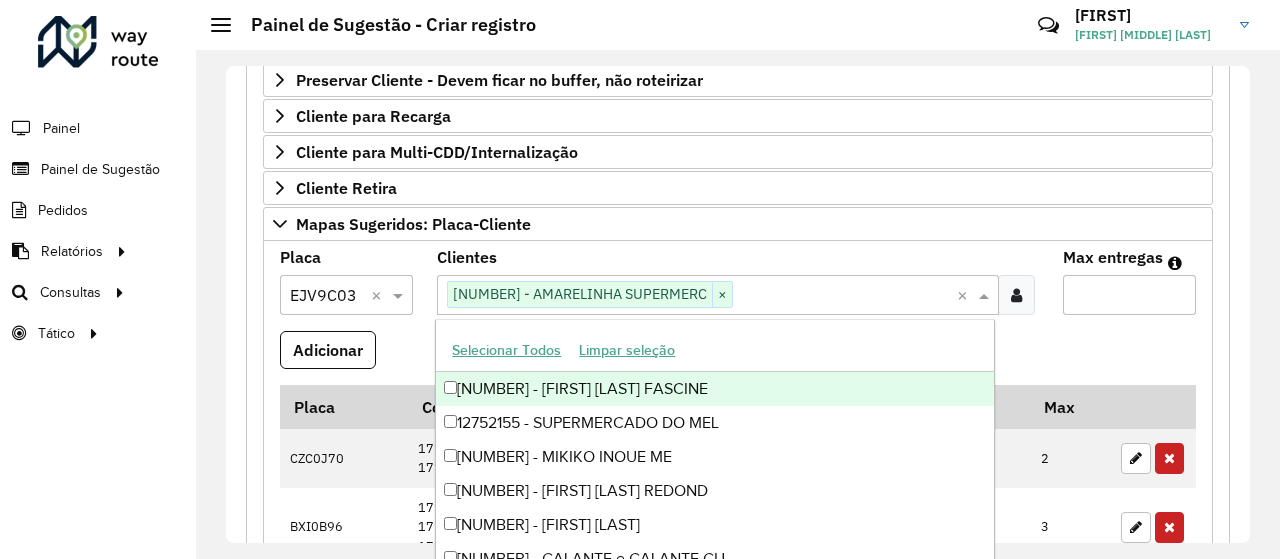 paste on "*****" 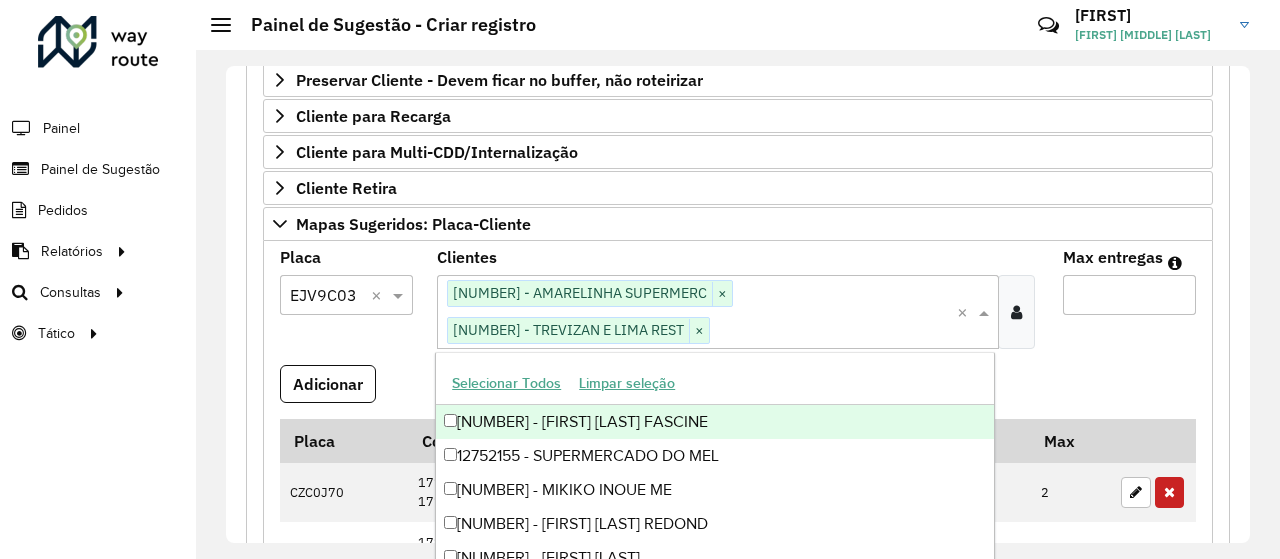 paste on "*****" 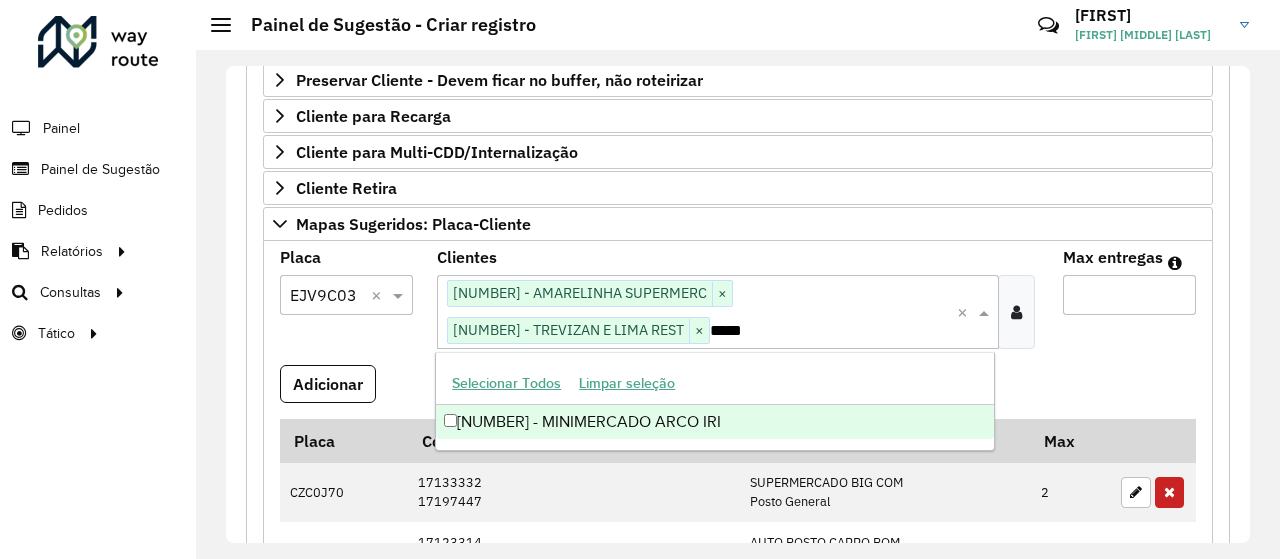 type 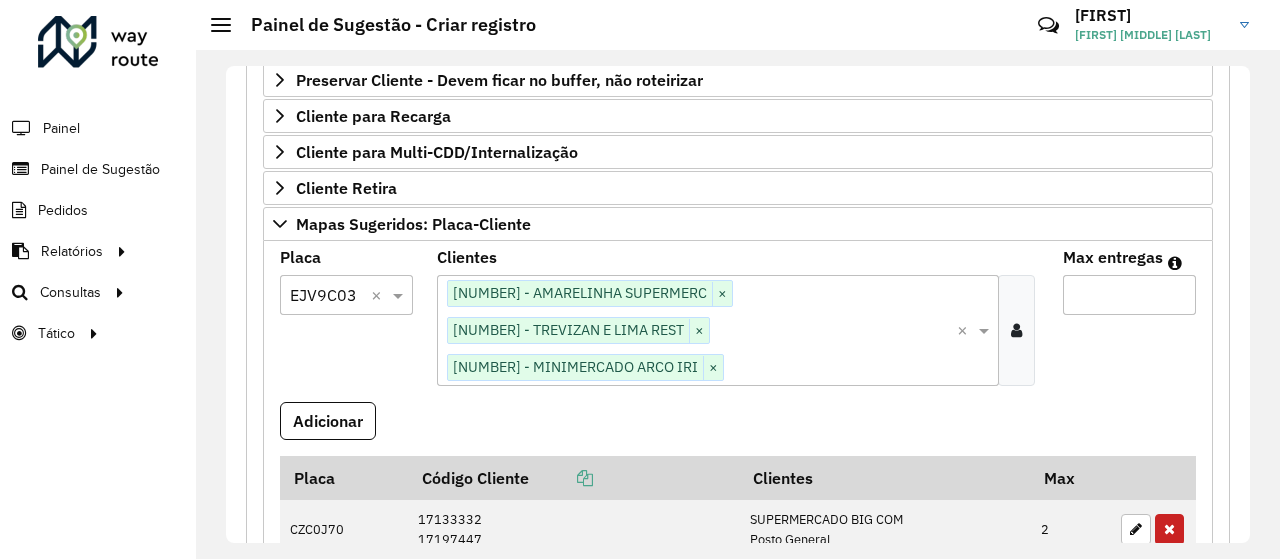 type on "*" 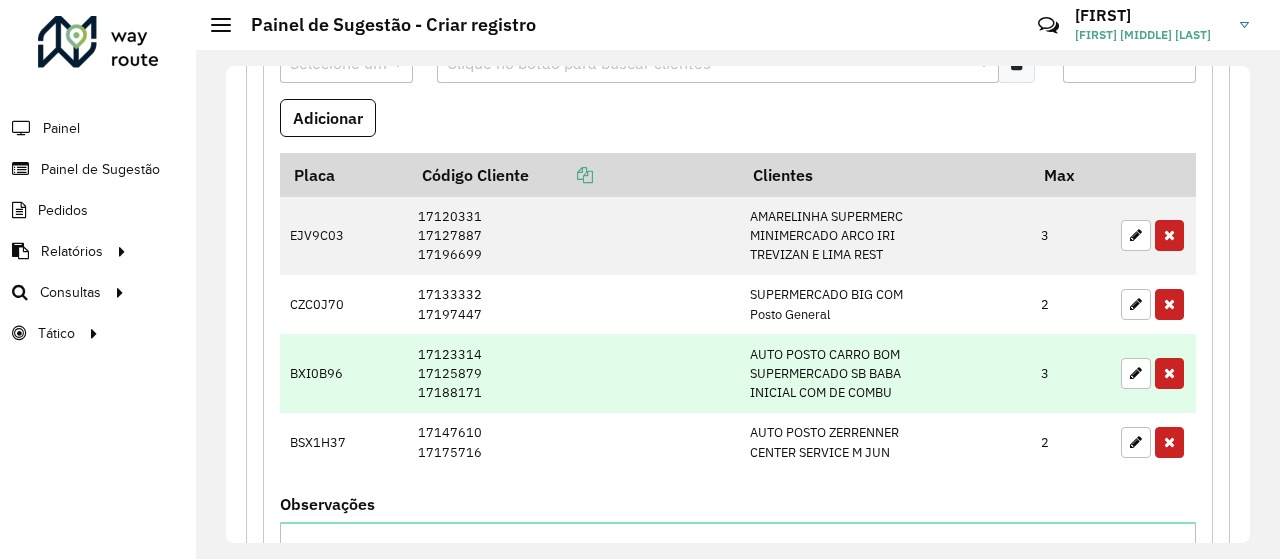 scroll, scrollTop: 132, scrollLeft: 0, axis: vertical 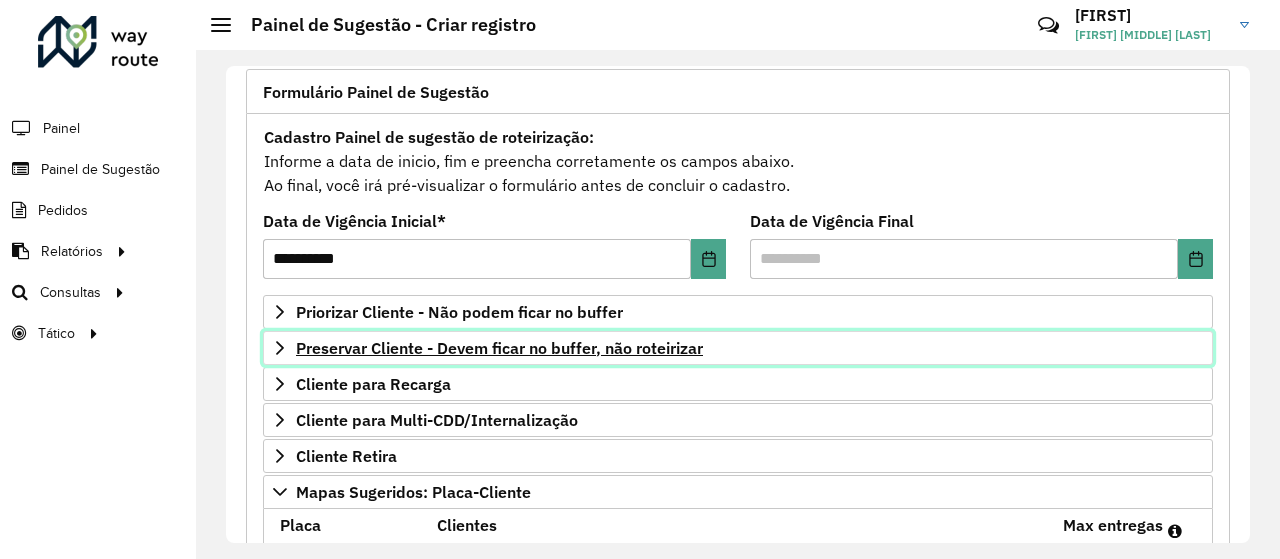 click on "Preservar Cliente - Devem ficar no buffer, não roteirizar" at bounding box center (499, 348) 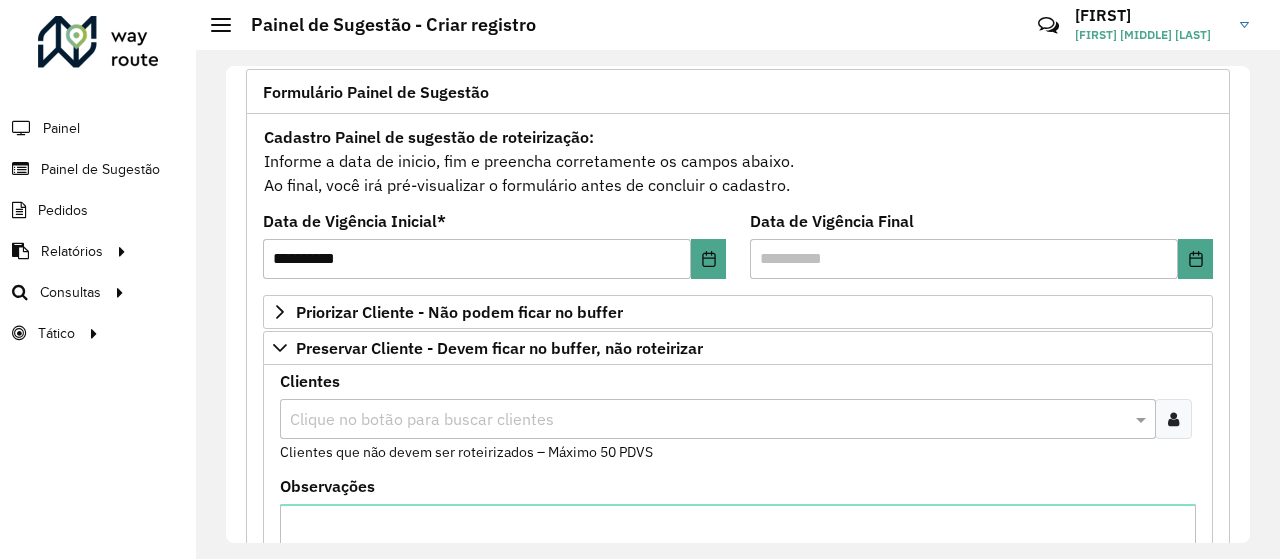 click at bounding box center [1173, 419] 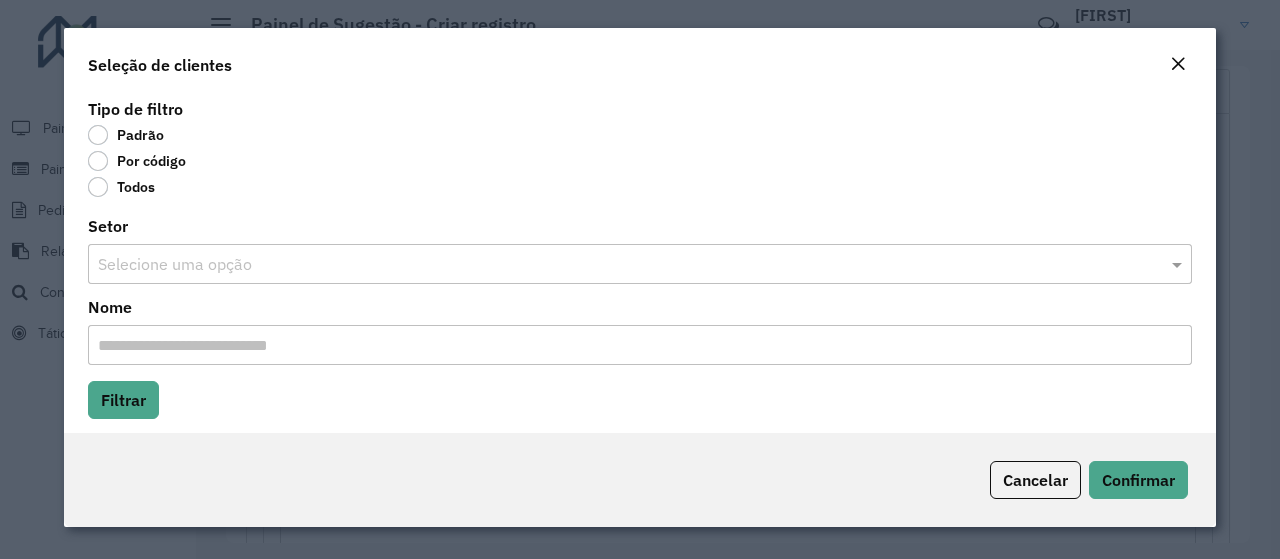 drag, startPoint x: 99, startPoint y: 166, endPoint x: 103, endPoint y: 180, distance: 14.56022 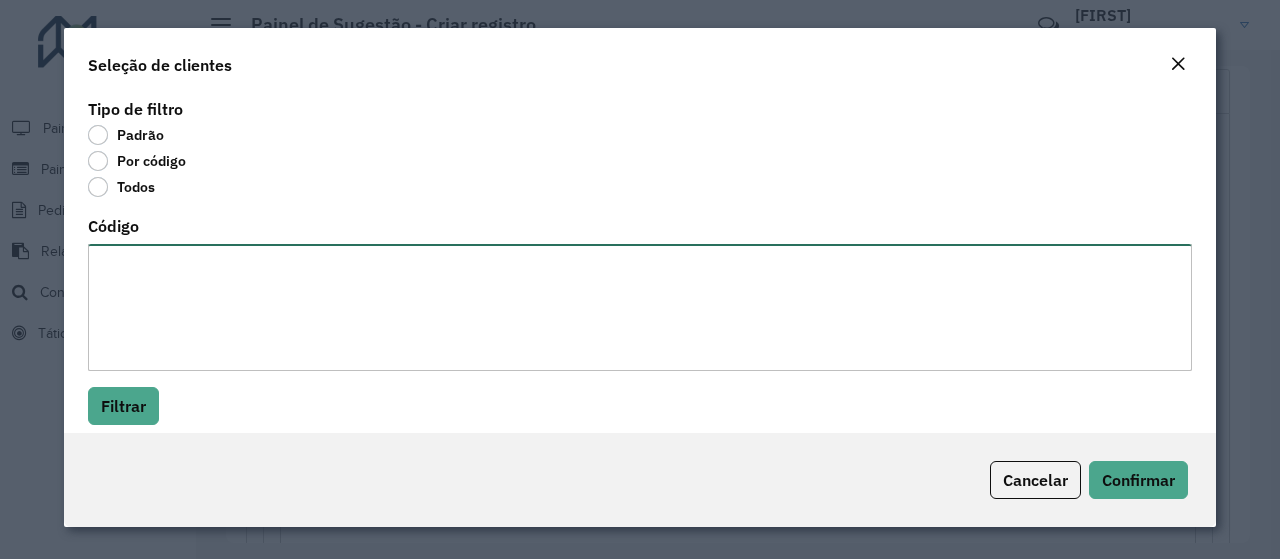click on "Código" at bounding box center (640, 307) 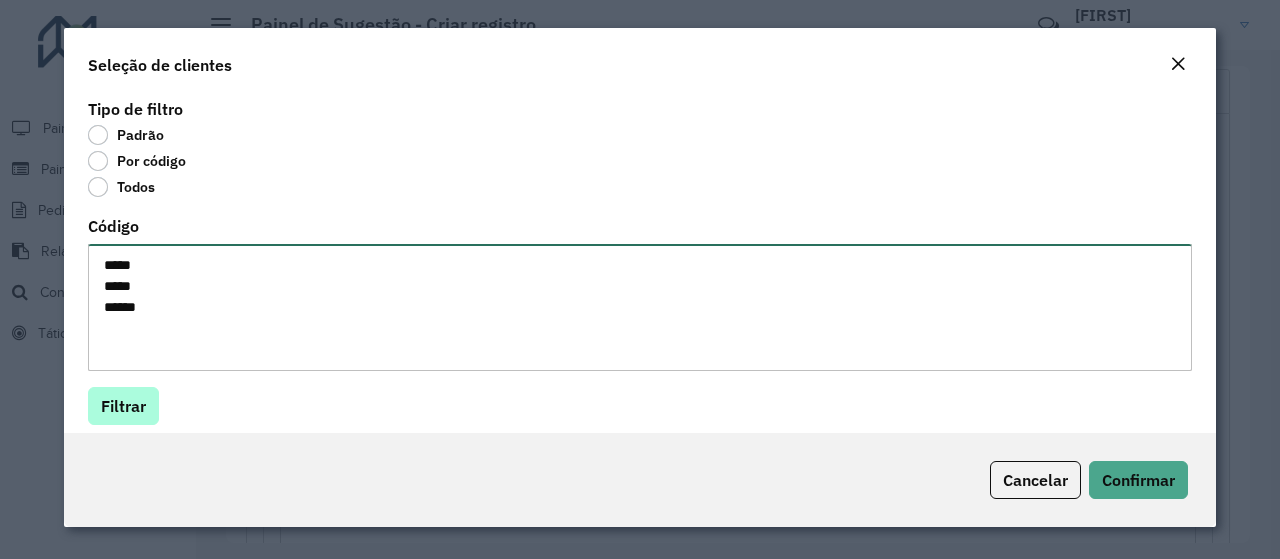 type on "*****
*****
*****" 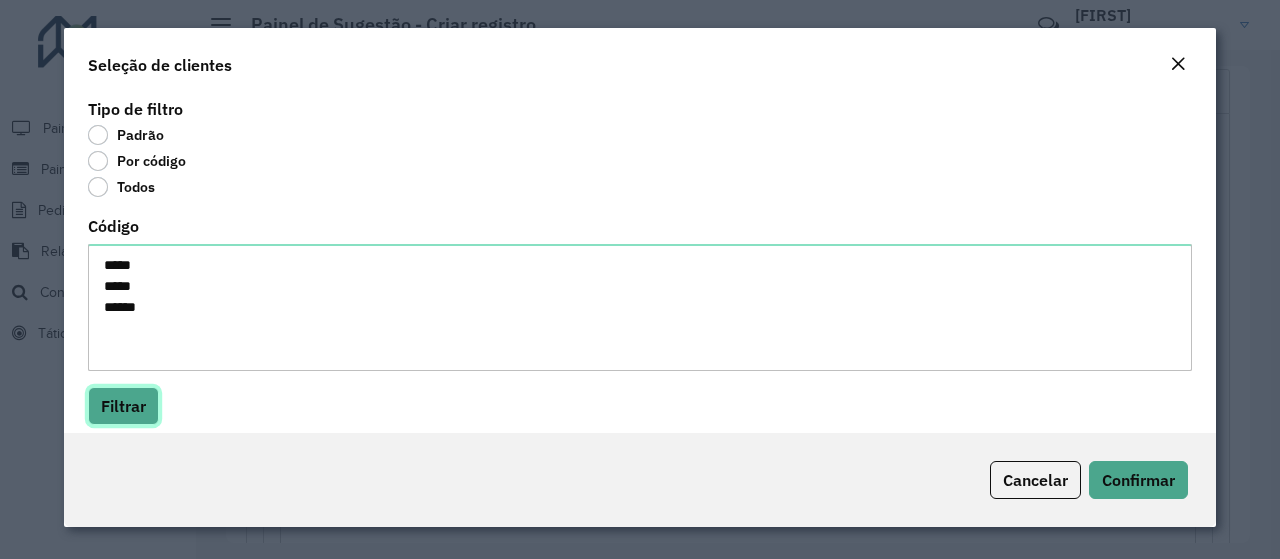 click on "Filtrar" 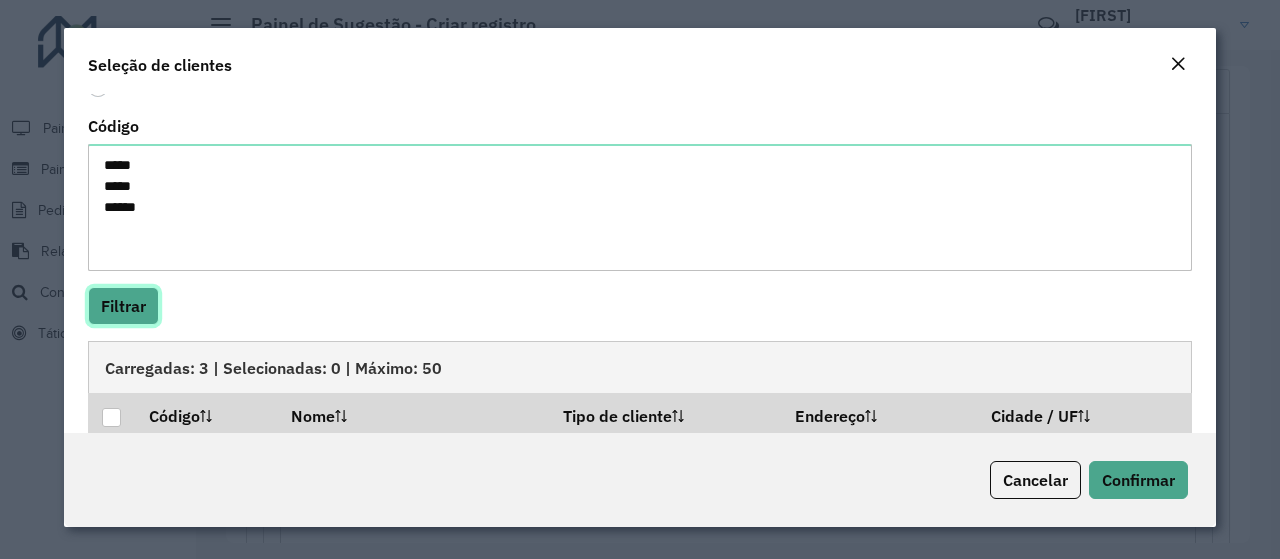 scroll, scrollTop: 200, scrollLeft: 0, axis: vertical 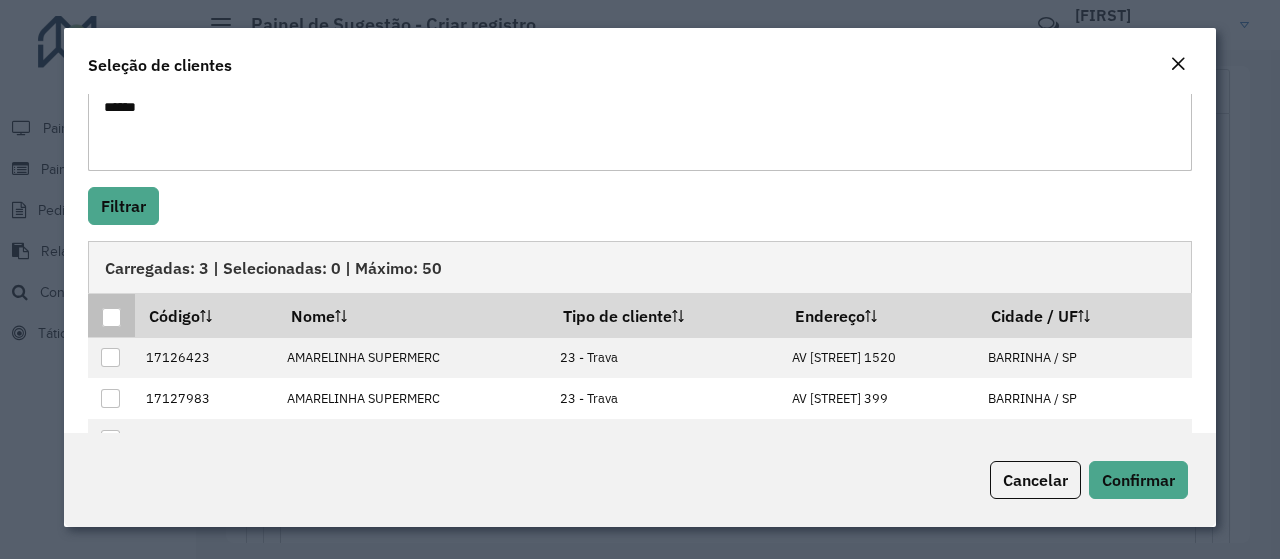 click at bounding box center (111, 315) 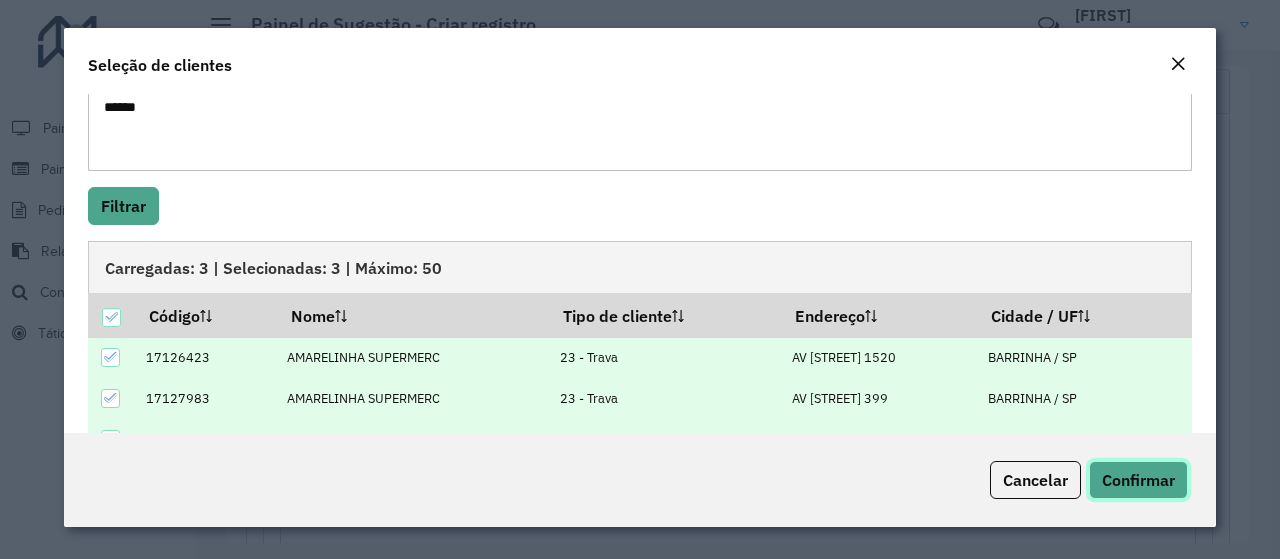 click on "Confirmar" 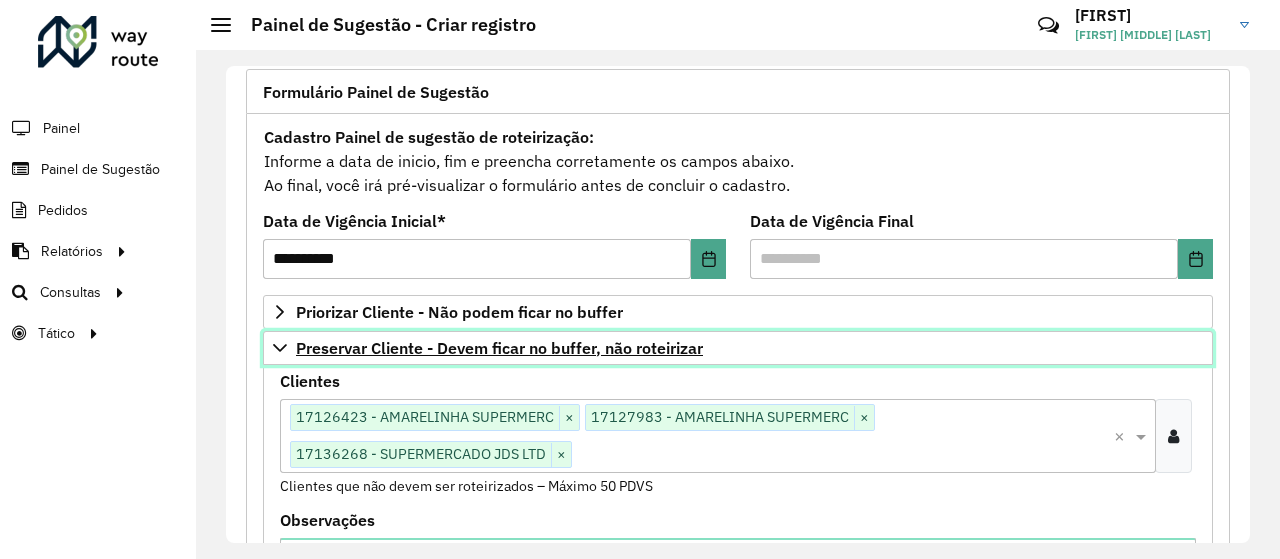 click on "Preservar Cliente - Devem ficar no buffer, não roteirizar" at bounding box center (499, 348) 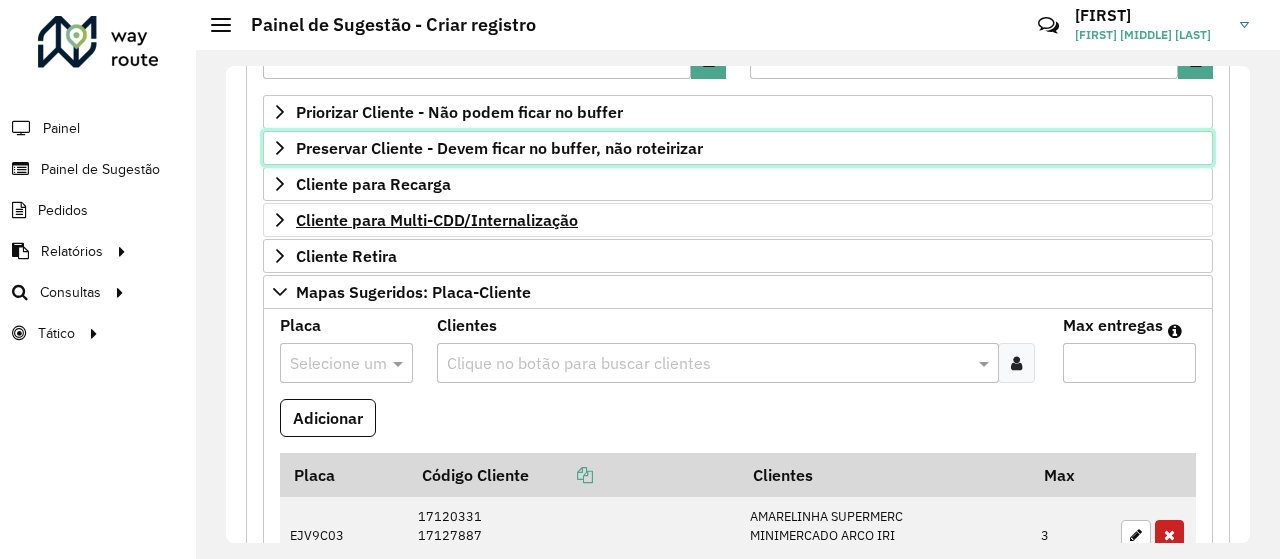 scroll, scrollTop: 432, scrollLeft: 0, axis: vertical 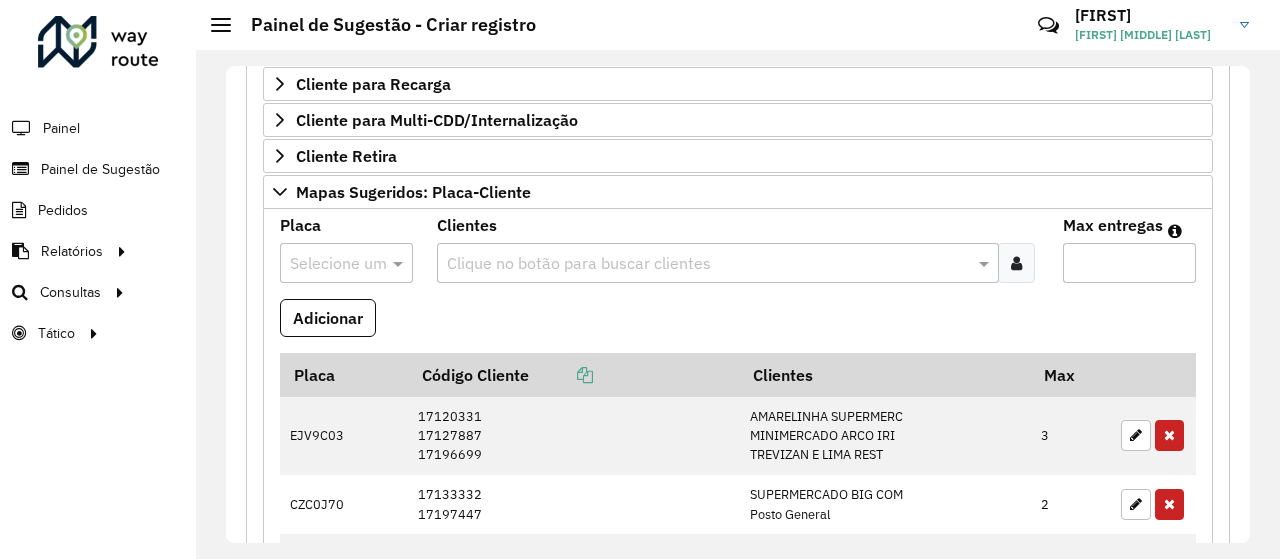 click at bounding box center [326, 264] 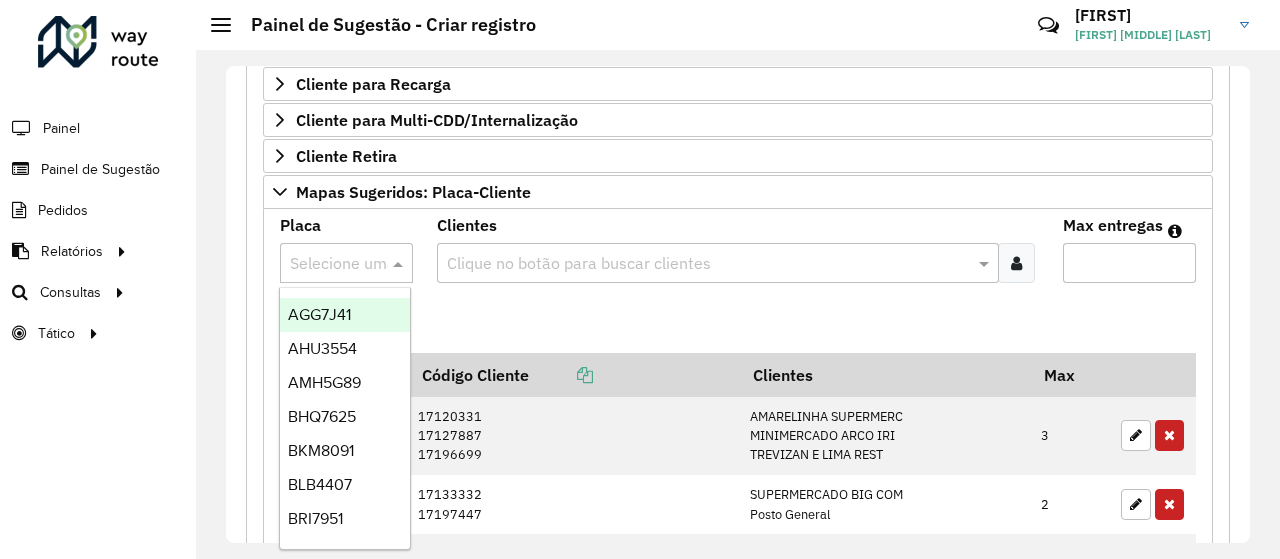 click on "Adicionar" at bounding box center [738, 326] 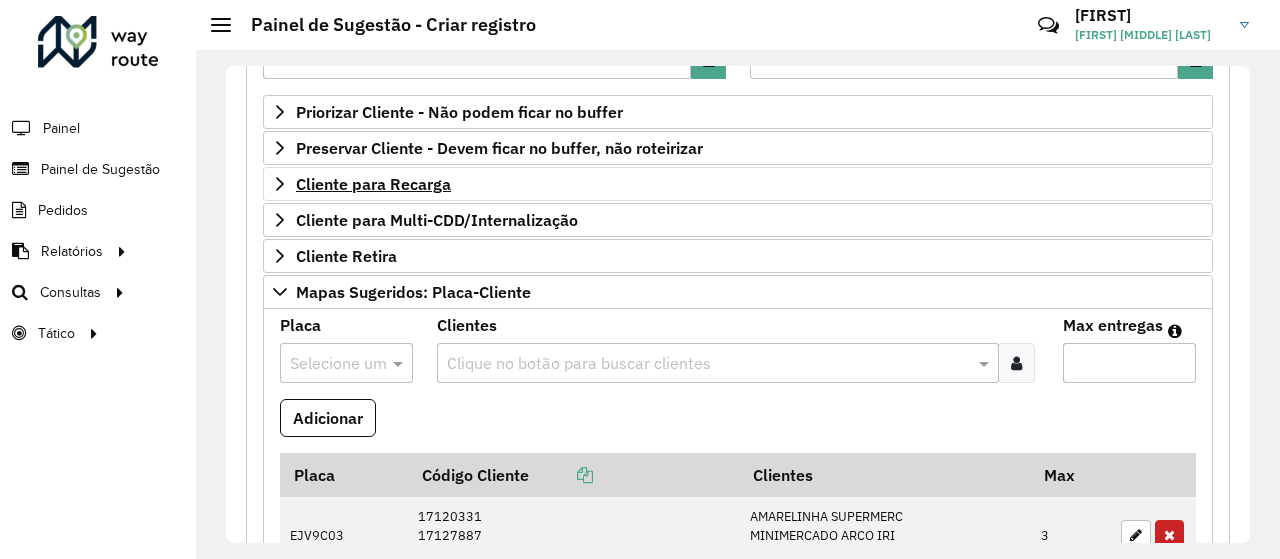 scroll, scrollTop: 232, scrollLeft: 0, axis: vertical 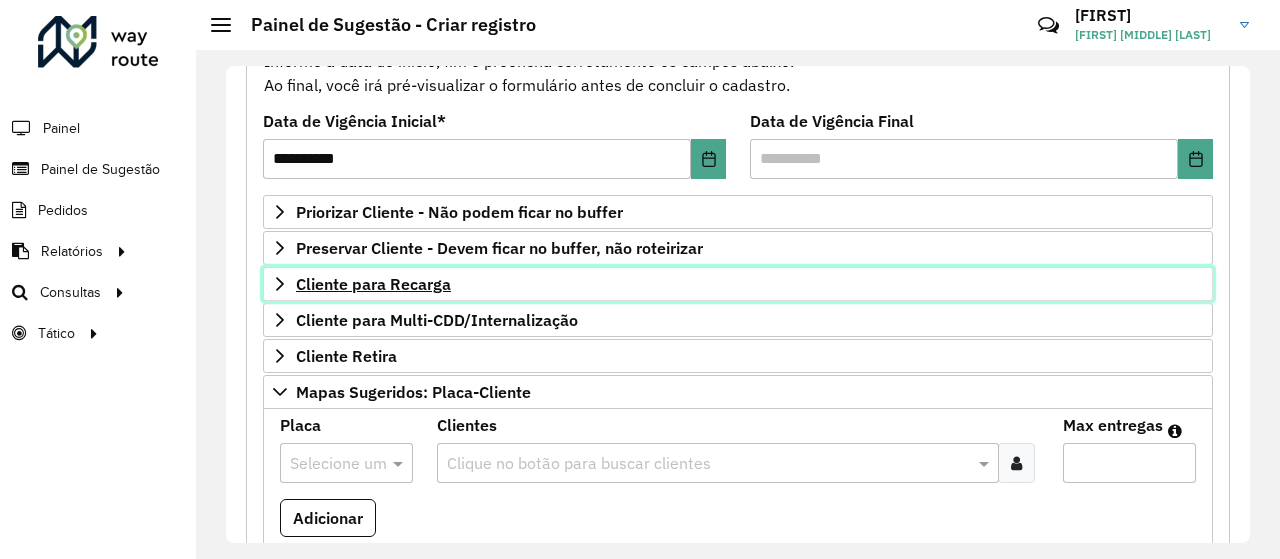click on "Cliente para Recarga" at bounding box center [373, 284] 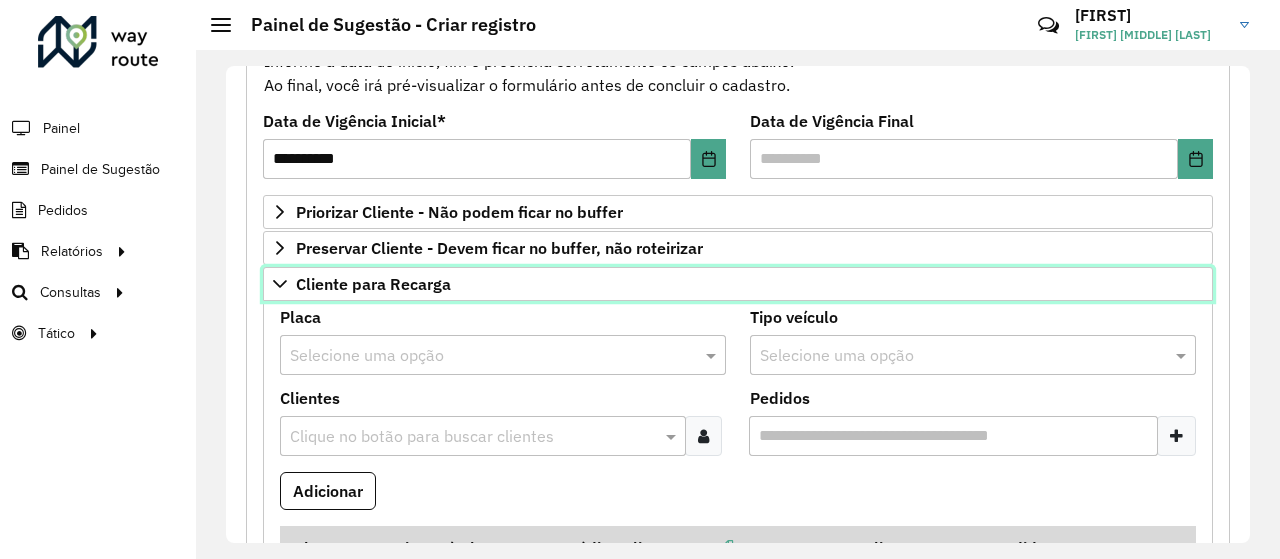 scroll, scrollTop: 332, scrollLeft: 0, axis: vertical 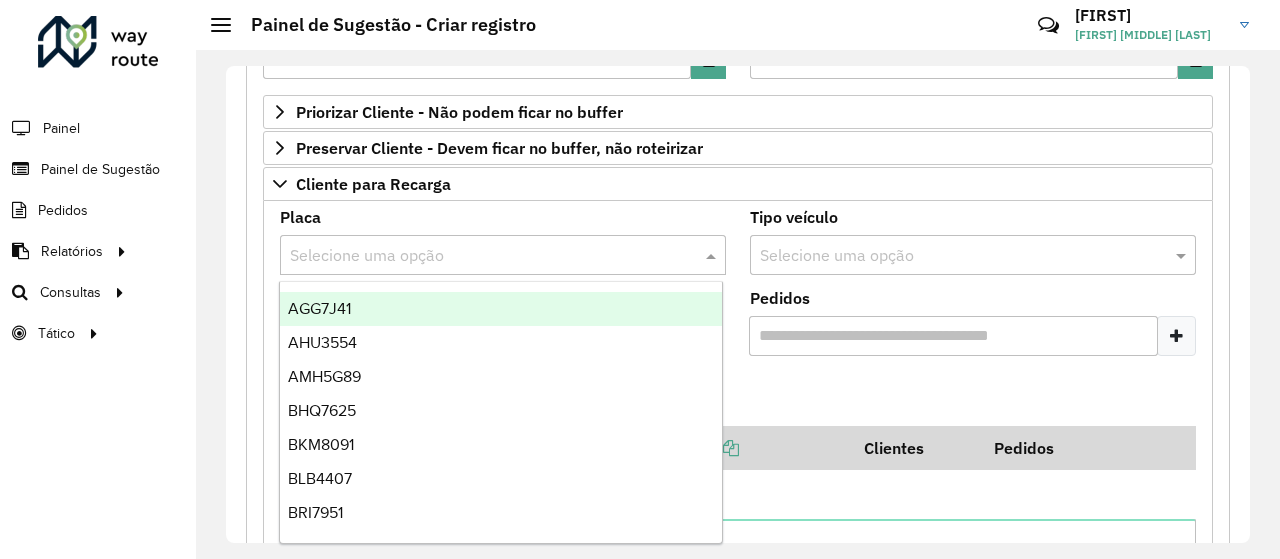 click at bounding box center [483, 256] 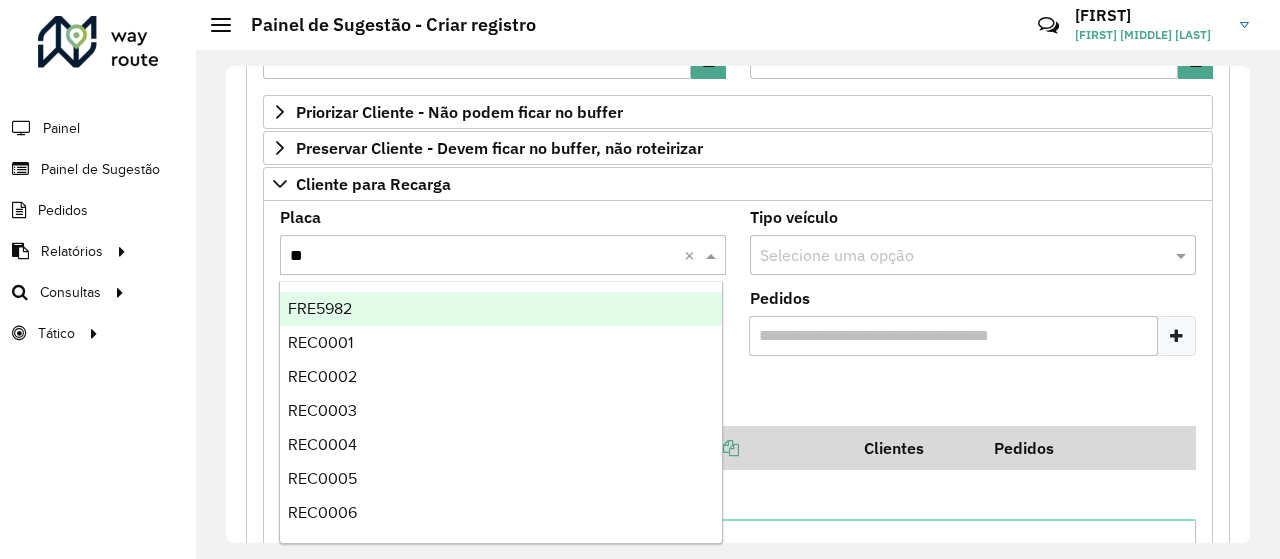type on "***" 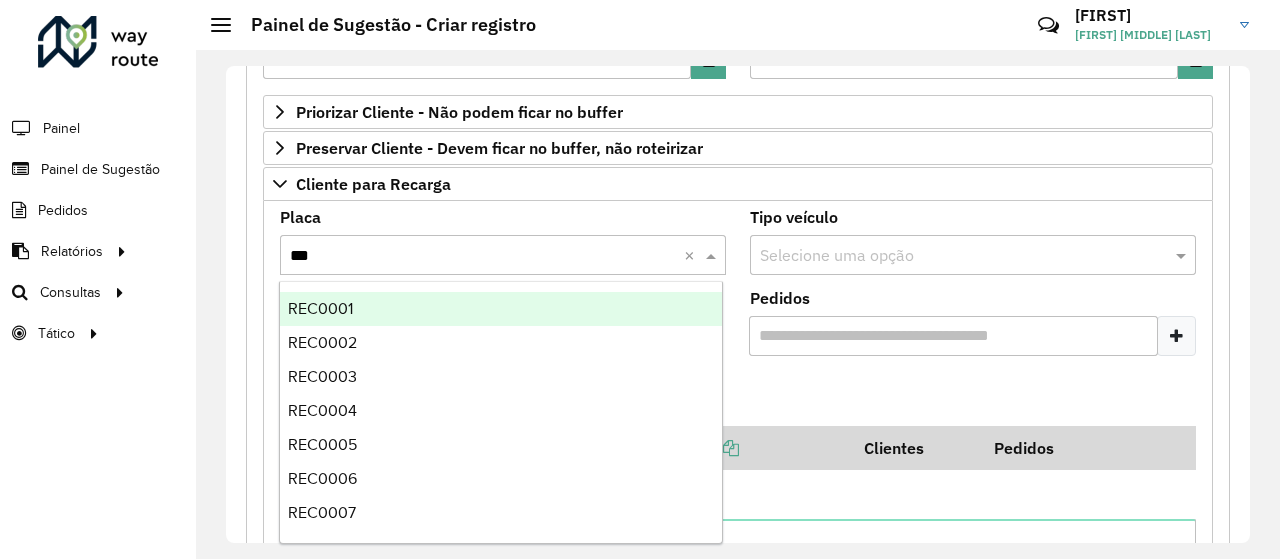 click on "REC0001" at bounding box center (501, 309) 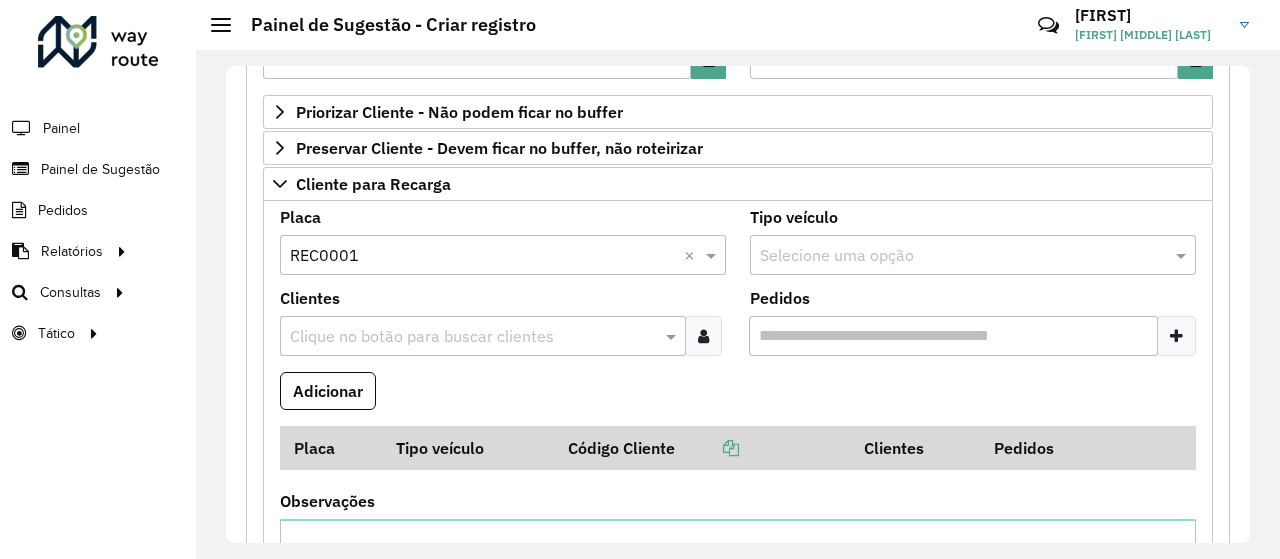 click at bounding box center (473, 337) 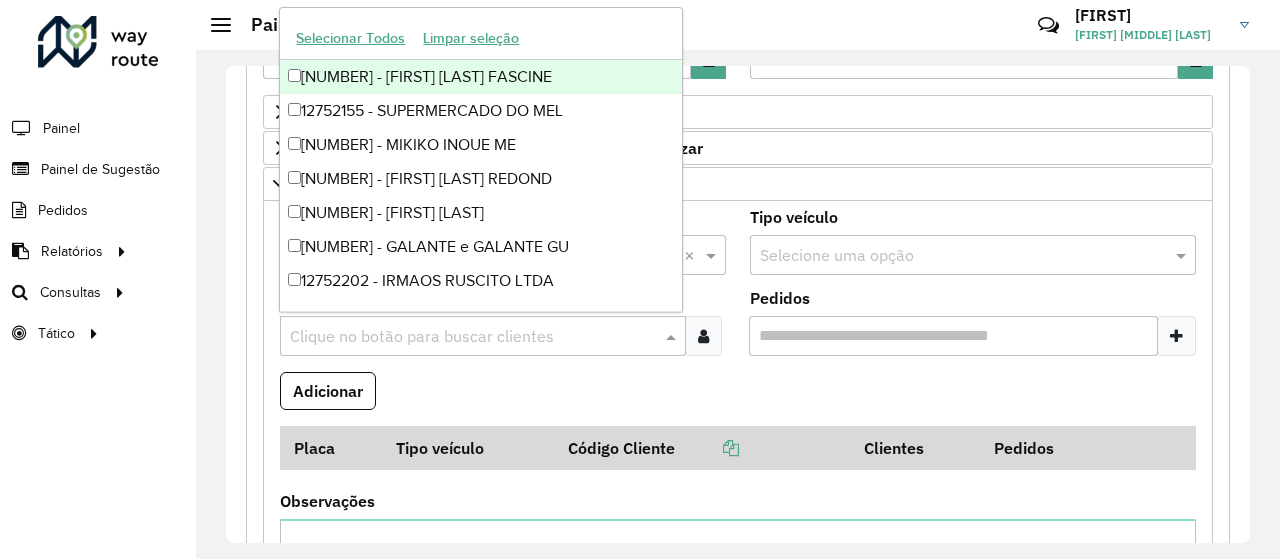 paste on "*****" 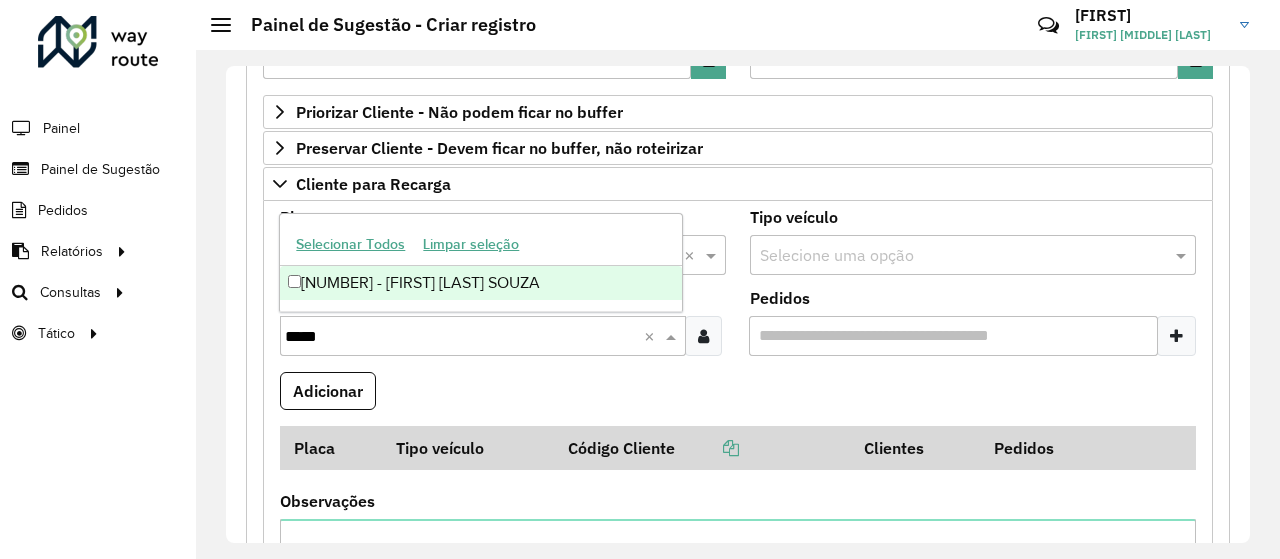 type 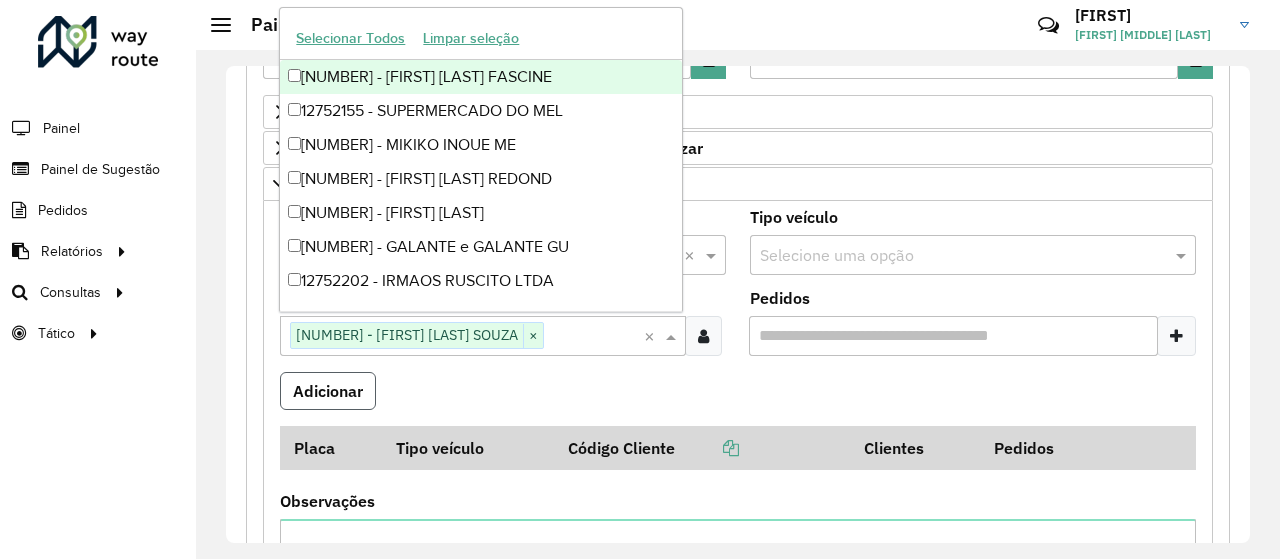 click on "Adicionar" at bounding box center (328, 391) 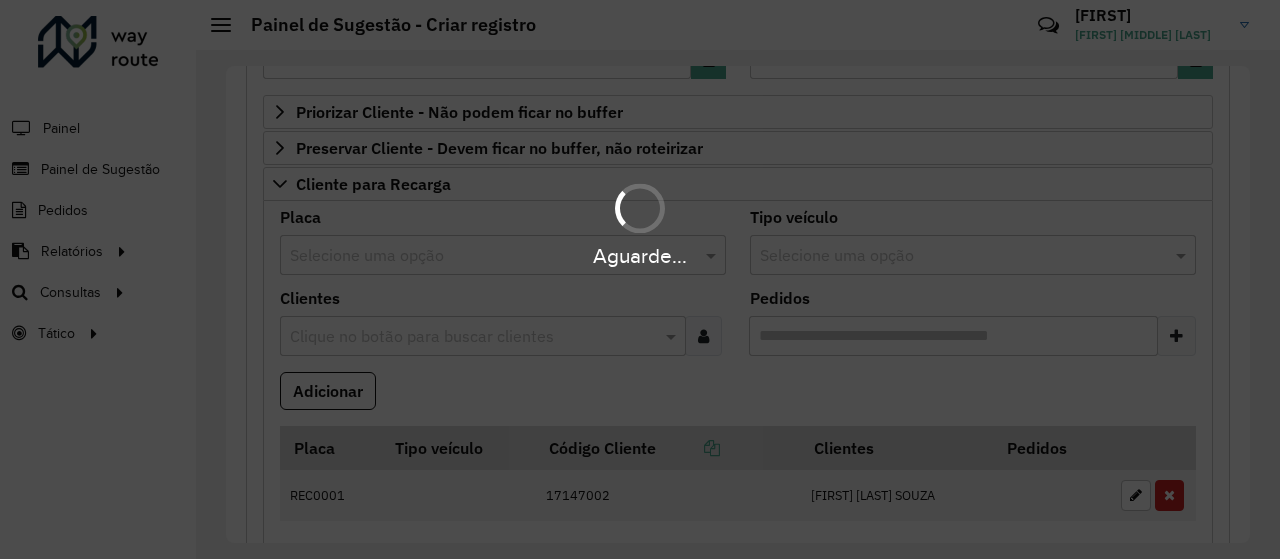 type 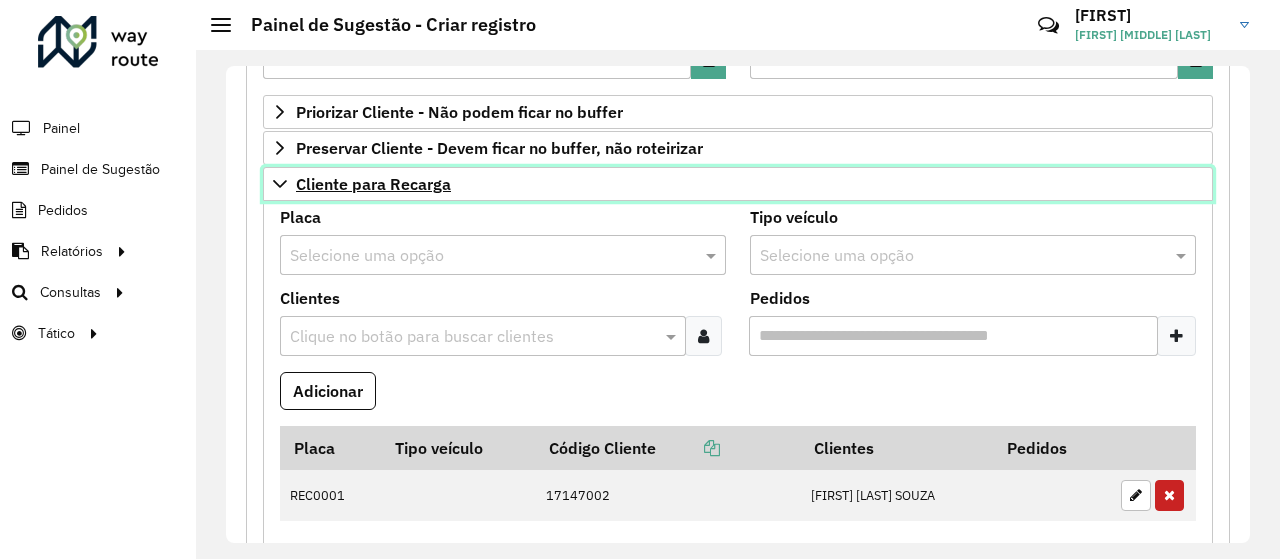 click on "Cliente para Recarga" at bounding box center (373, 184) 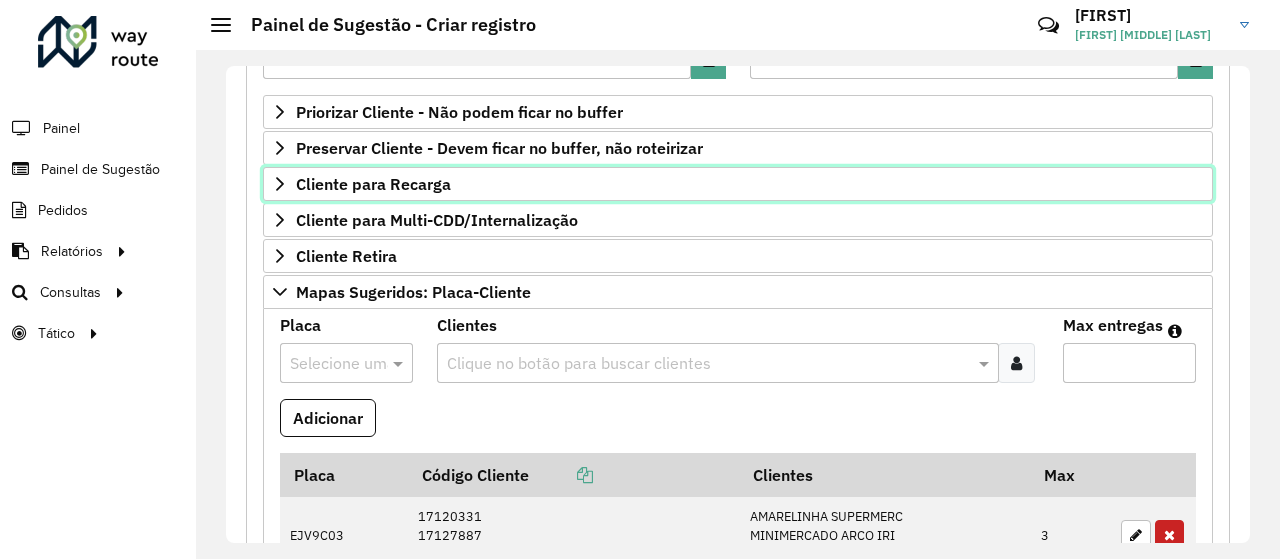 scroll, scrollTop: 432, scrollLeft: 0, axis: vertical 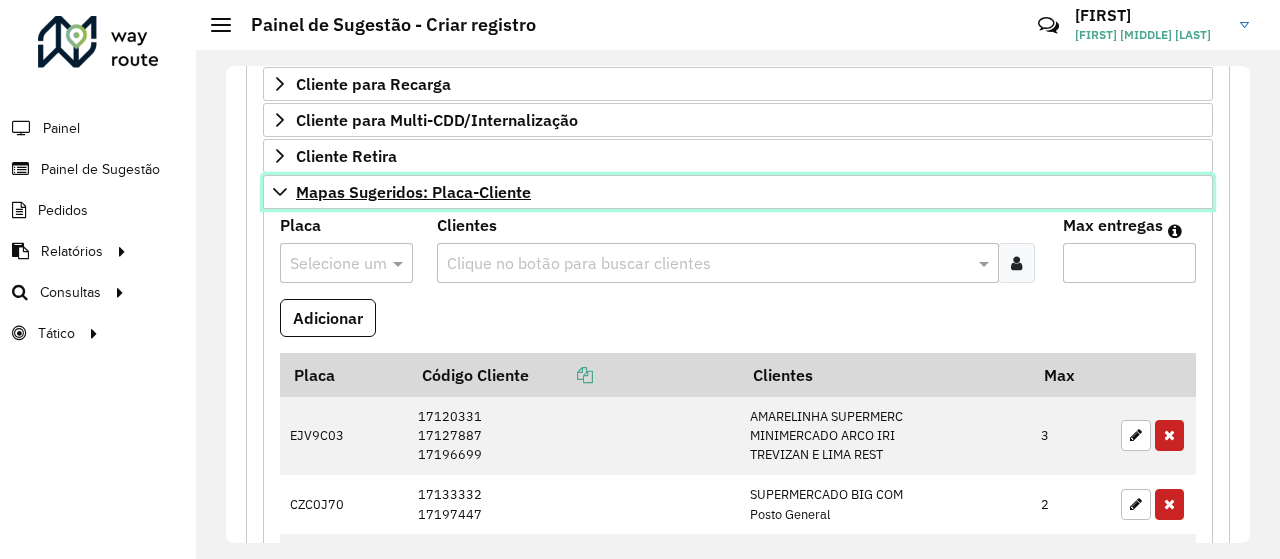 click on "Mapas Sugeridos: Placa-Cliente" at bounding box center (413, 192) 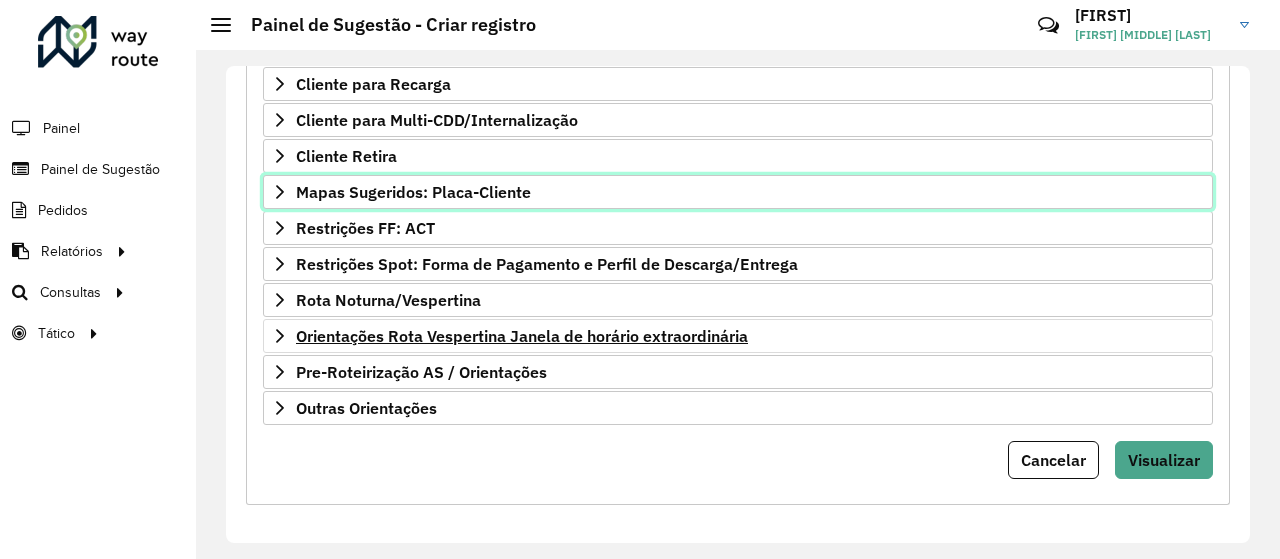 scroll, scrollTop: 426, scrollLeft: 0, axis: vertical 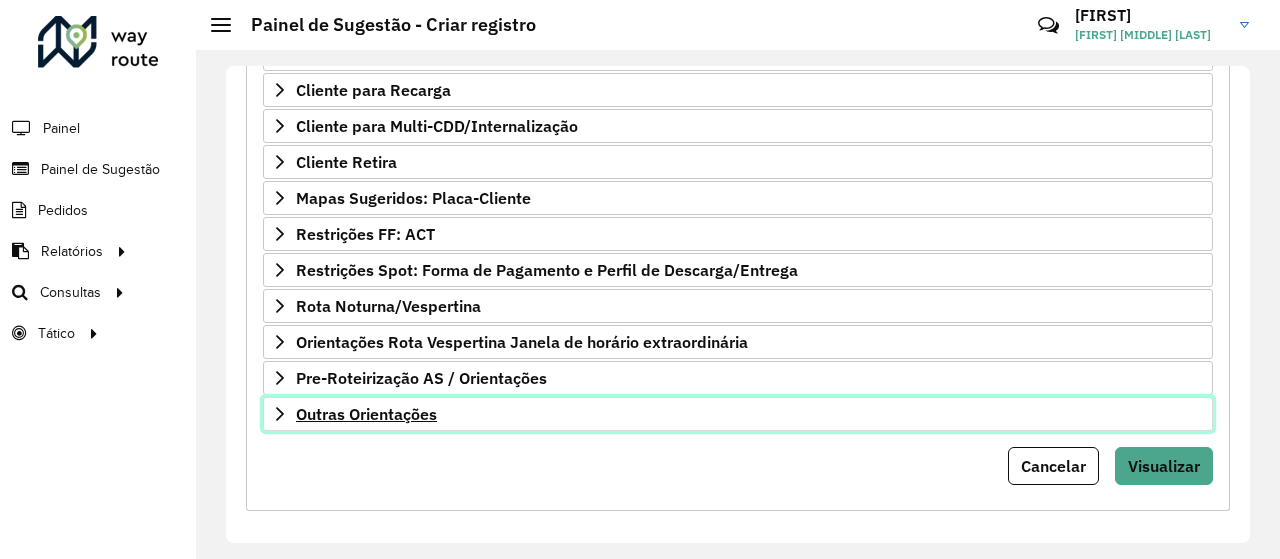 click on "Outras Orientações" at bounding box center [366, 414] 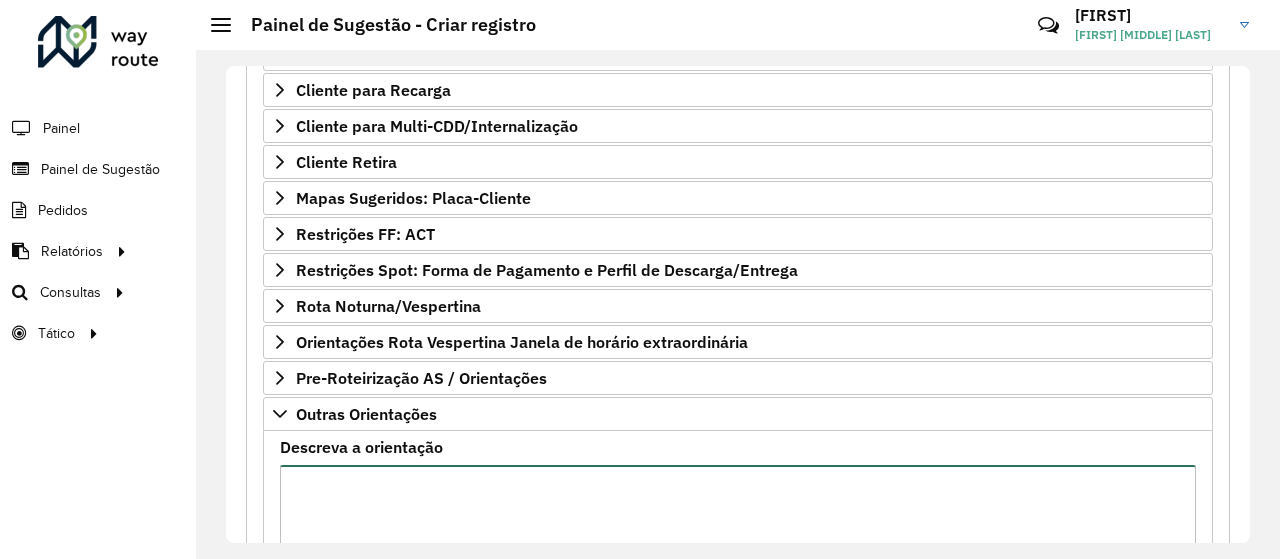 click on "Descreva a orientação" at bounding box center [738, 549] 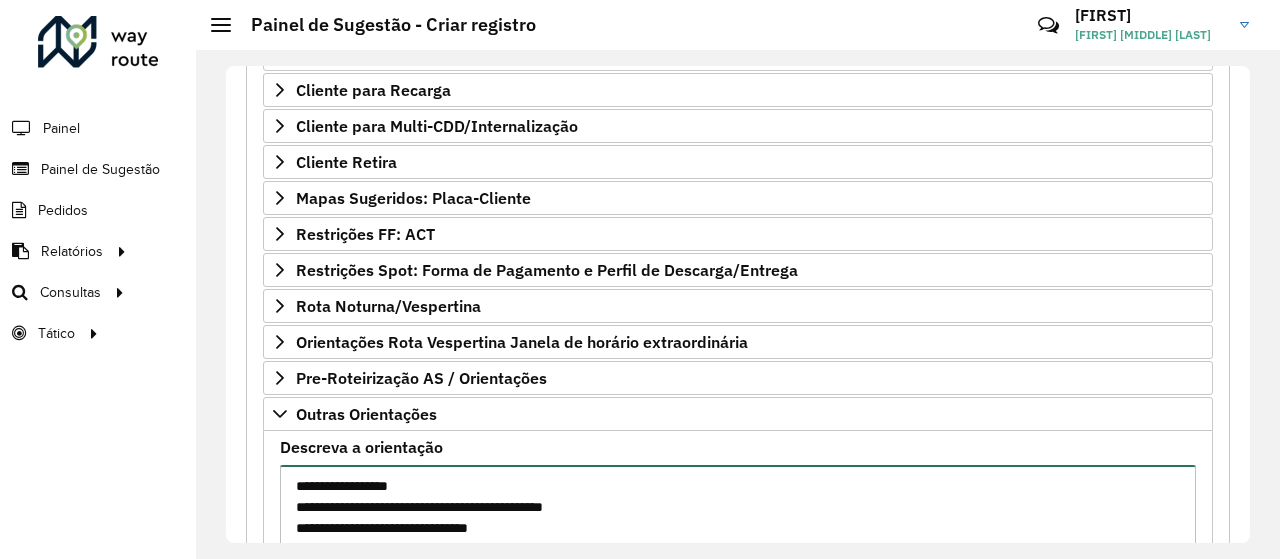 scroll, scrollTop: 473, scrollLeft: 0, axis: vertical 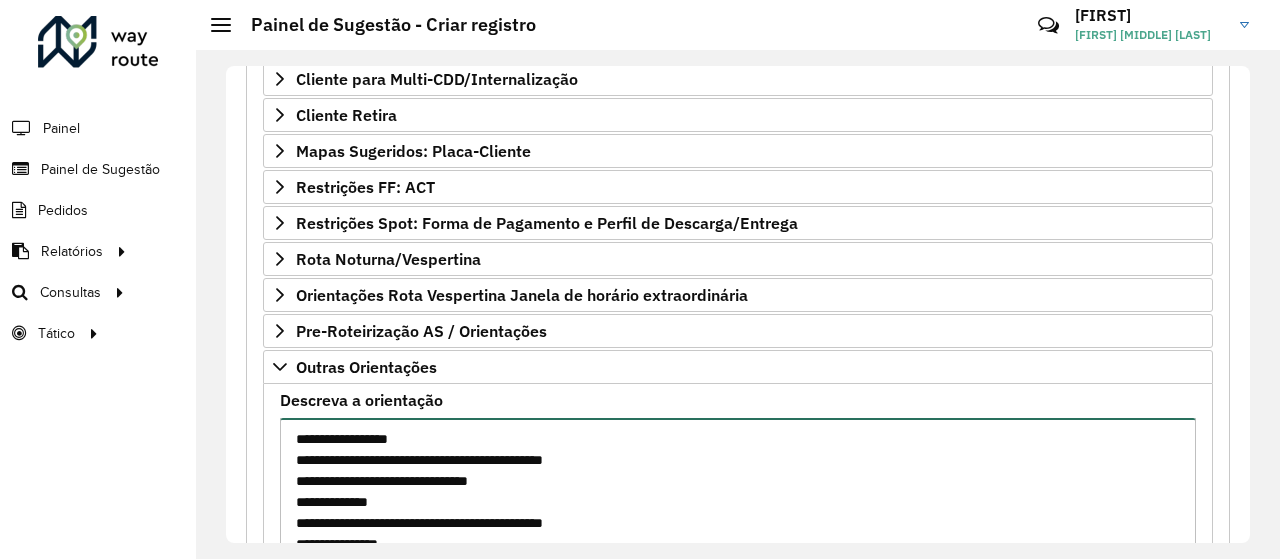 drag, startPoint x: 412, startPoint y: 486, endPoint x: 290, endPoint y: 451, distance: 126.921234 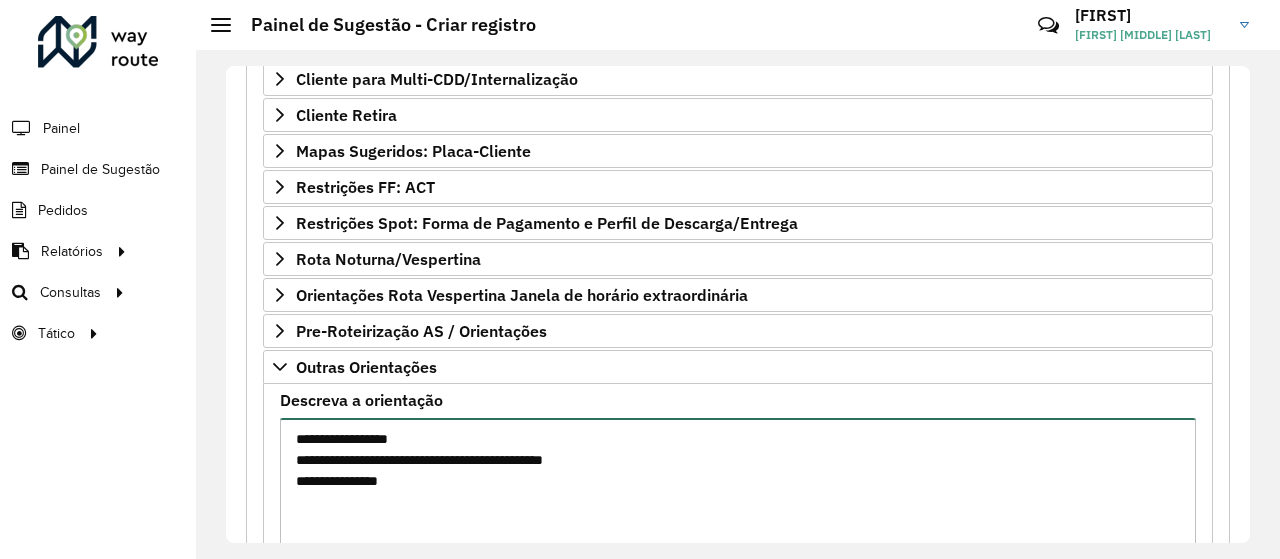 drag, startPoint x: 573, startPoint y: 453, endPoint x: 263, endPoint y: 449, distance: 310.02582 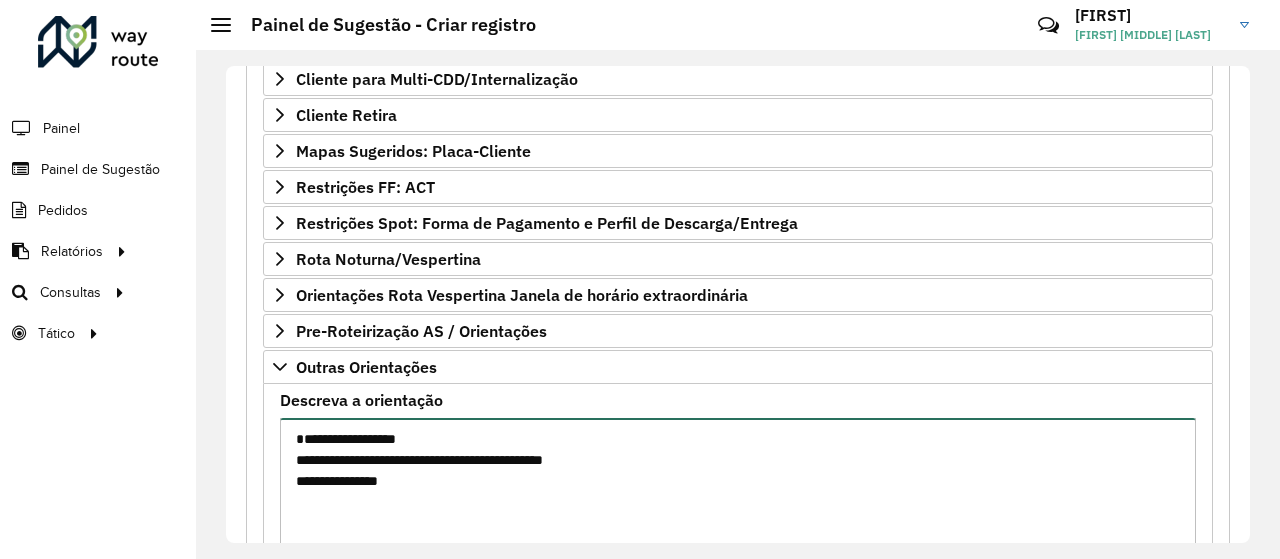 paste on "**********" 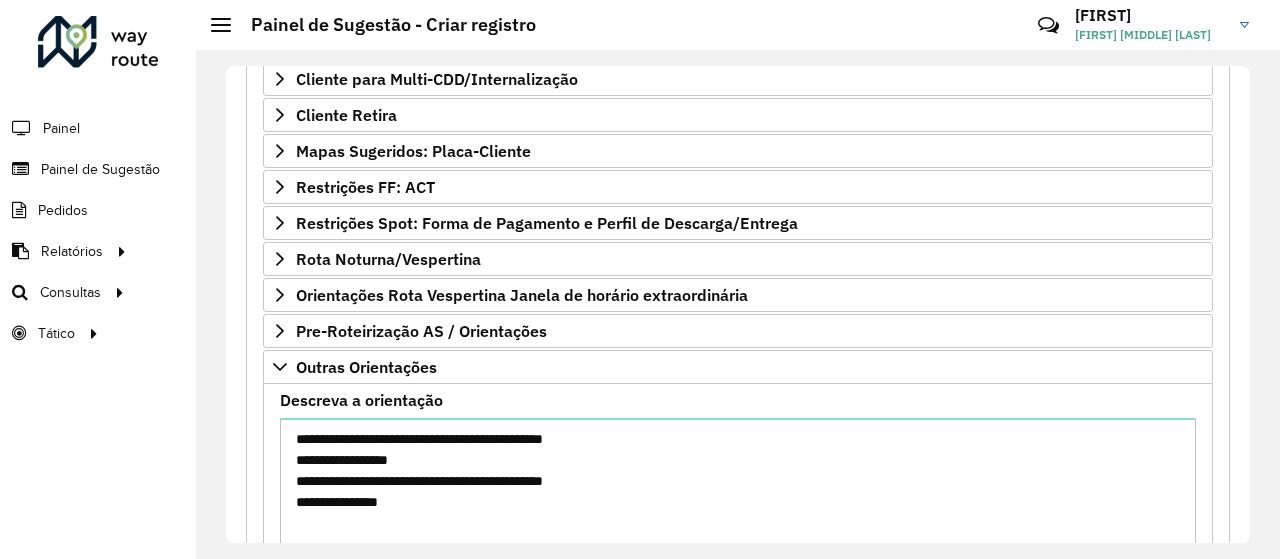 scroll, scrollTop: 136, scrollLeft: 0, axis: vertical 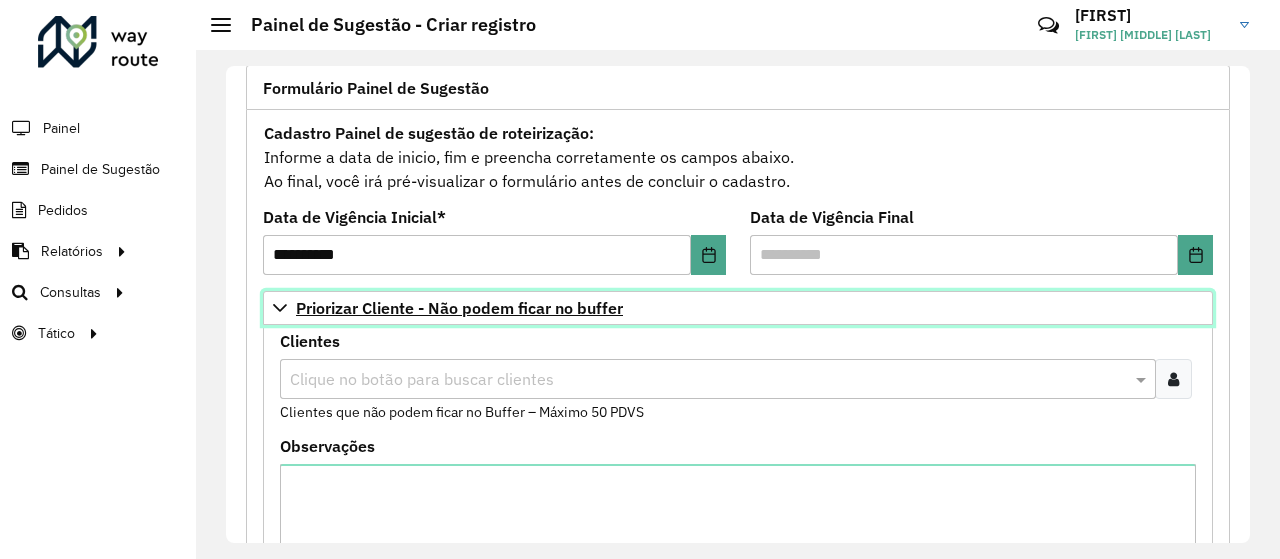 click on "Priorizar Cliente - Não podem ficar no buffer" at bounding box center (459, 308) 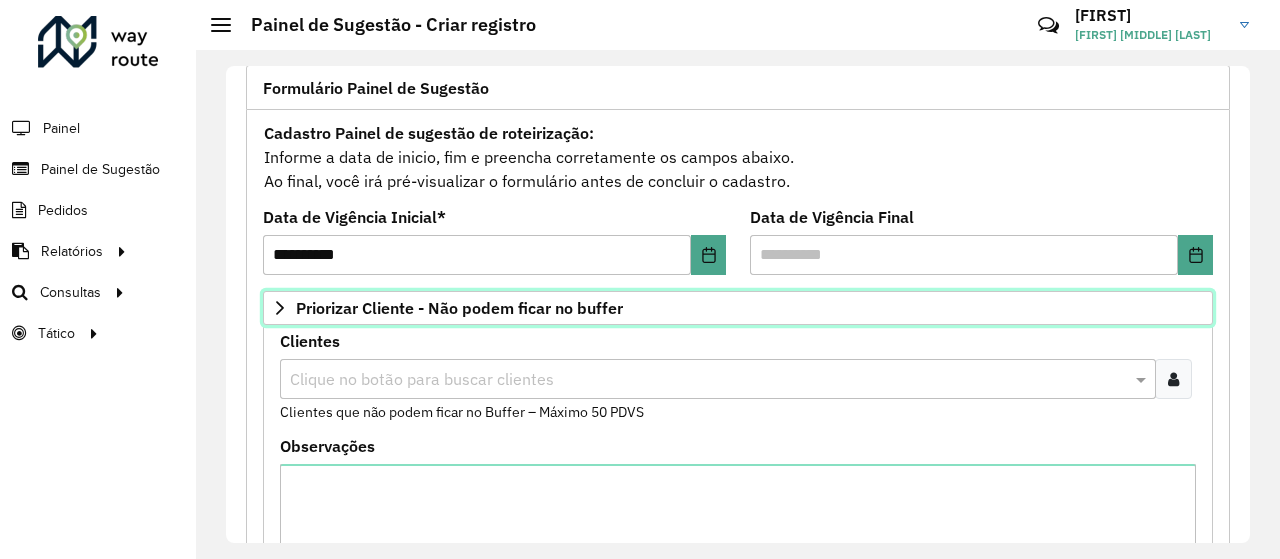 scroll, scrollTop: 655, scrollLeft: 0, axis: vertical 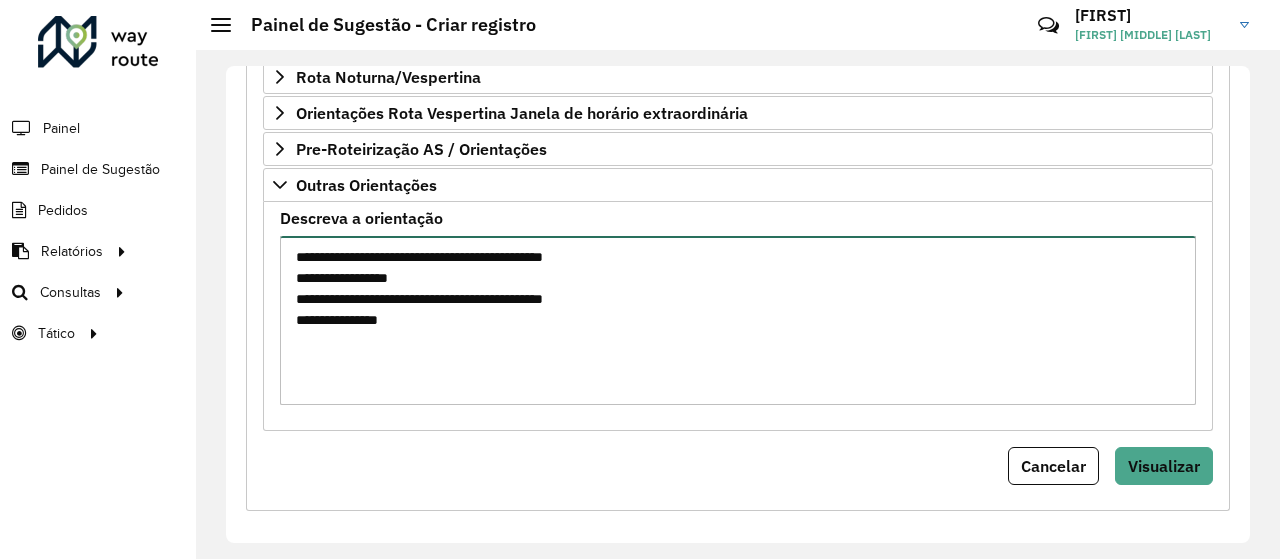 click on "**********" at bounding box center (738, 320) 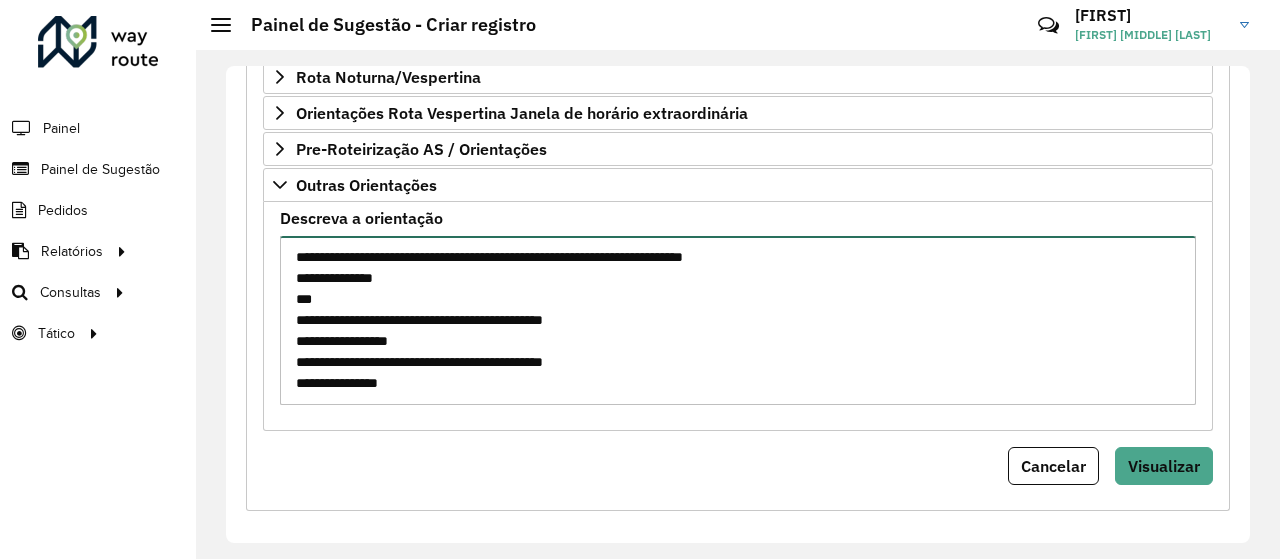paste on "*****" 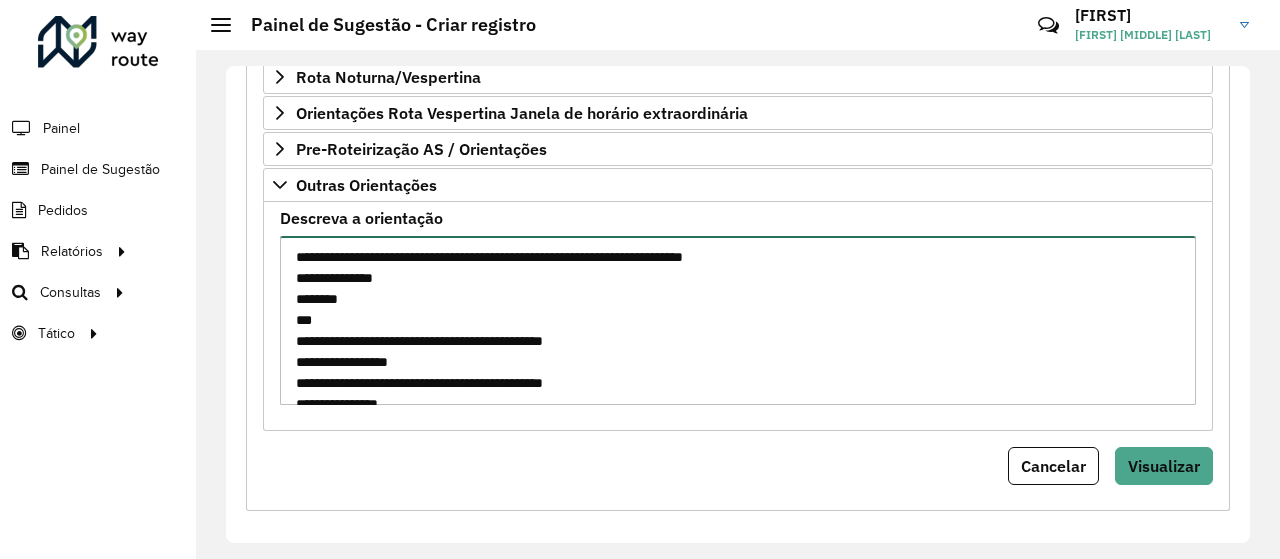 paste on "*****" 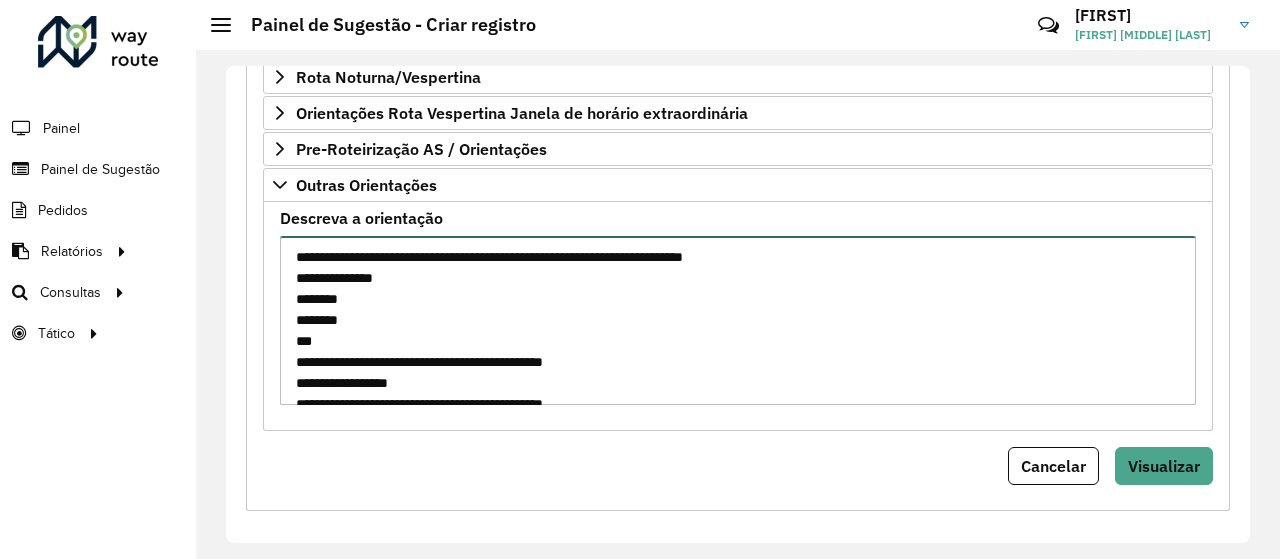 paste on "*****" 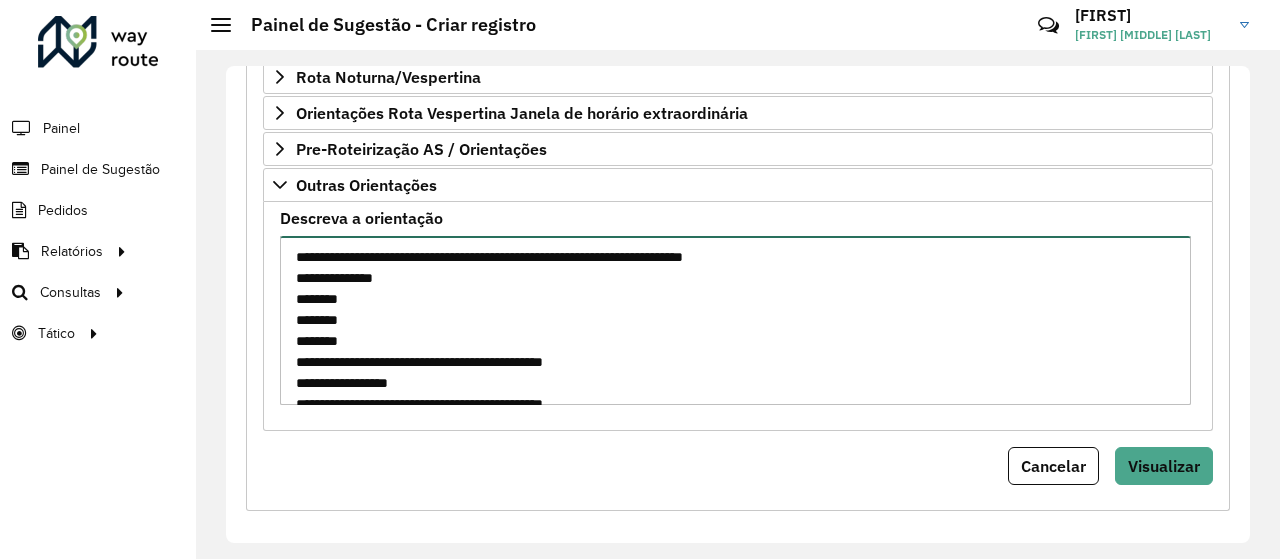 scroll, scrollTop: 42, scrollLeft: 0, axis: vertical 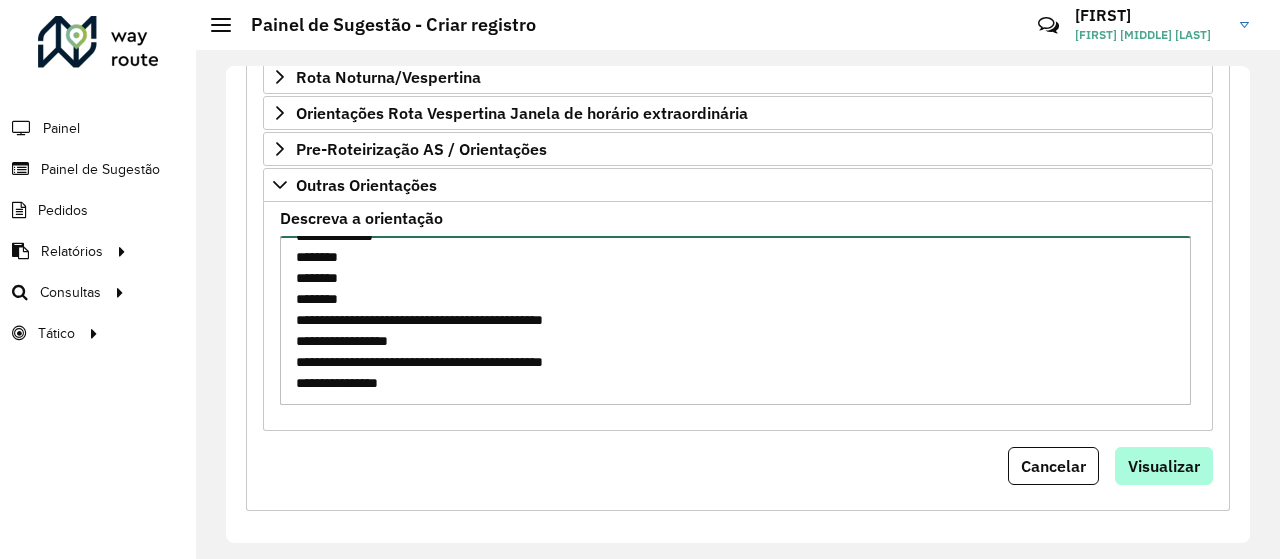 type on "**********" 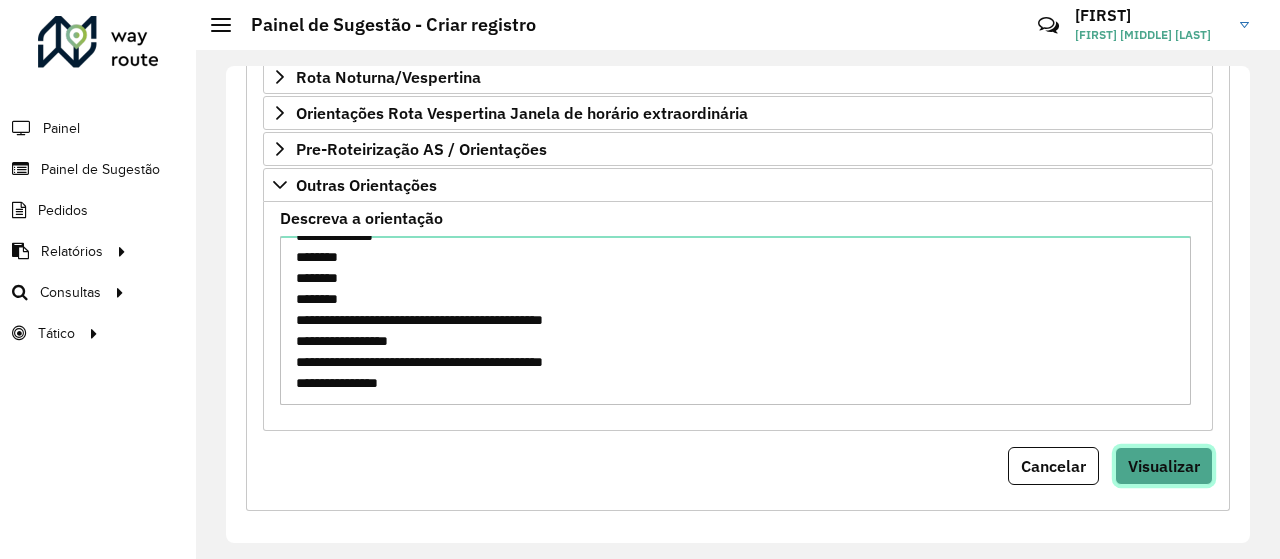 click on "Visualizar" at bounding box center (1164, 466) 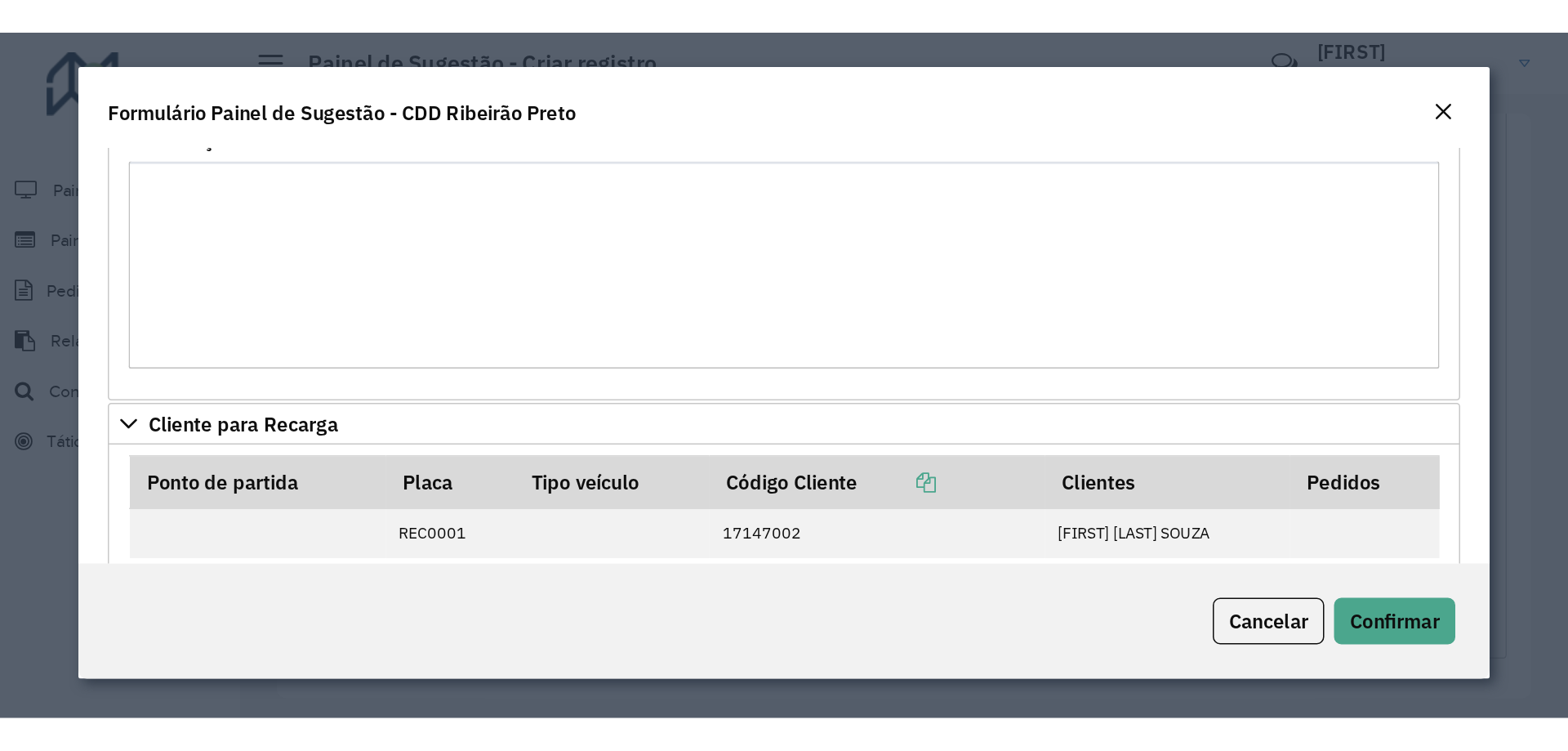 scroll, scrollTop: 0, scrollLeft: 0, axis: both 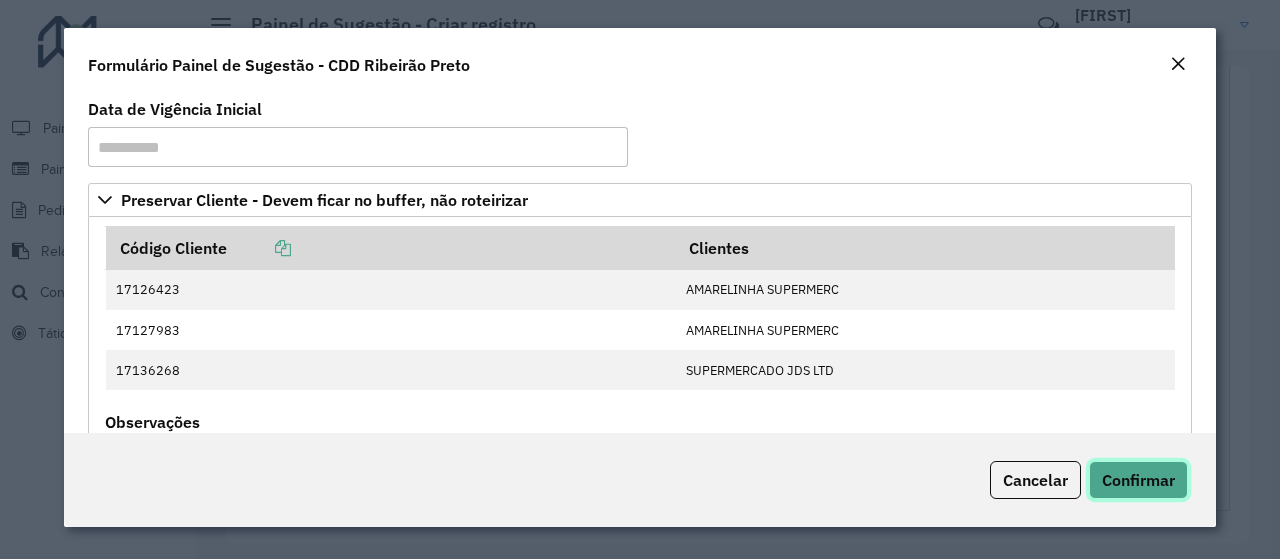 click on "Confirmar" 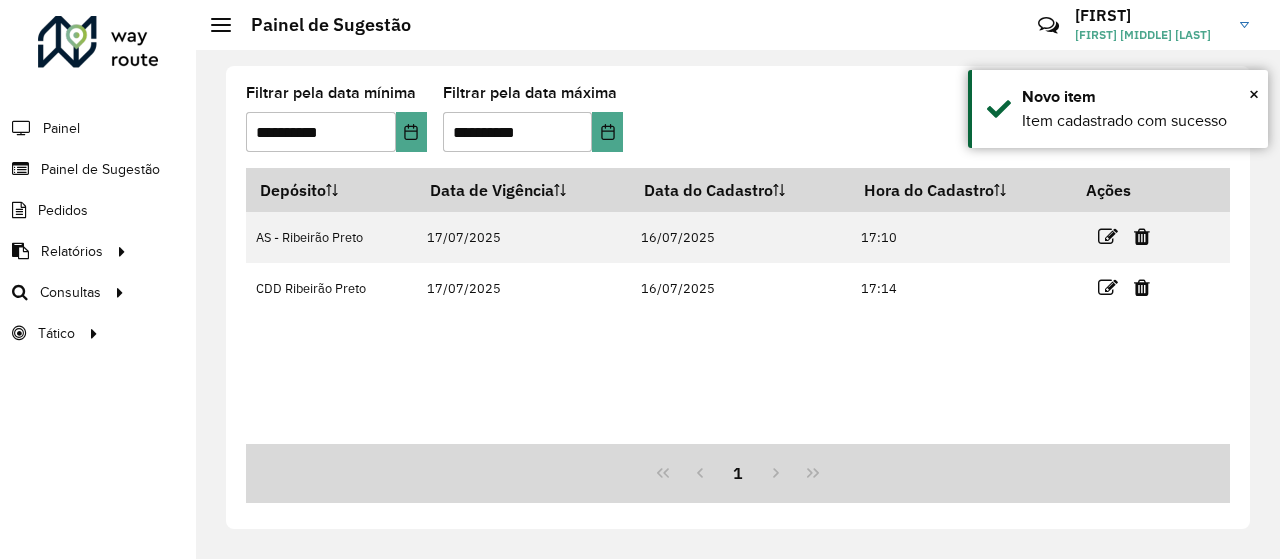 click on "Depósito   Data de Vigência   Data do Cadastro   Hora do Cadastro   Ações   AS - Ribeirão Preto   17/07/2025   16/07/2025   17:10   CDD Ribeirão Preto   17/07/2025   16/07/2025   17:14" at bounding box center (738, 306) 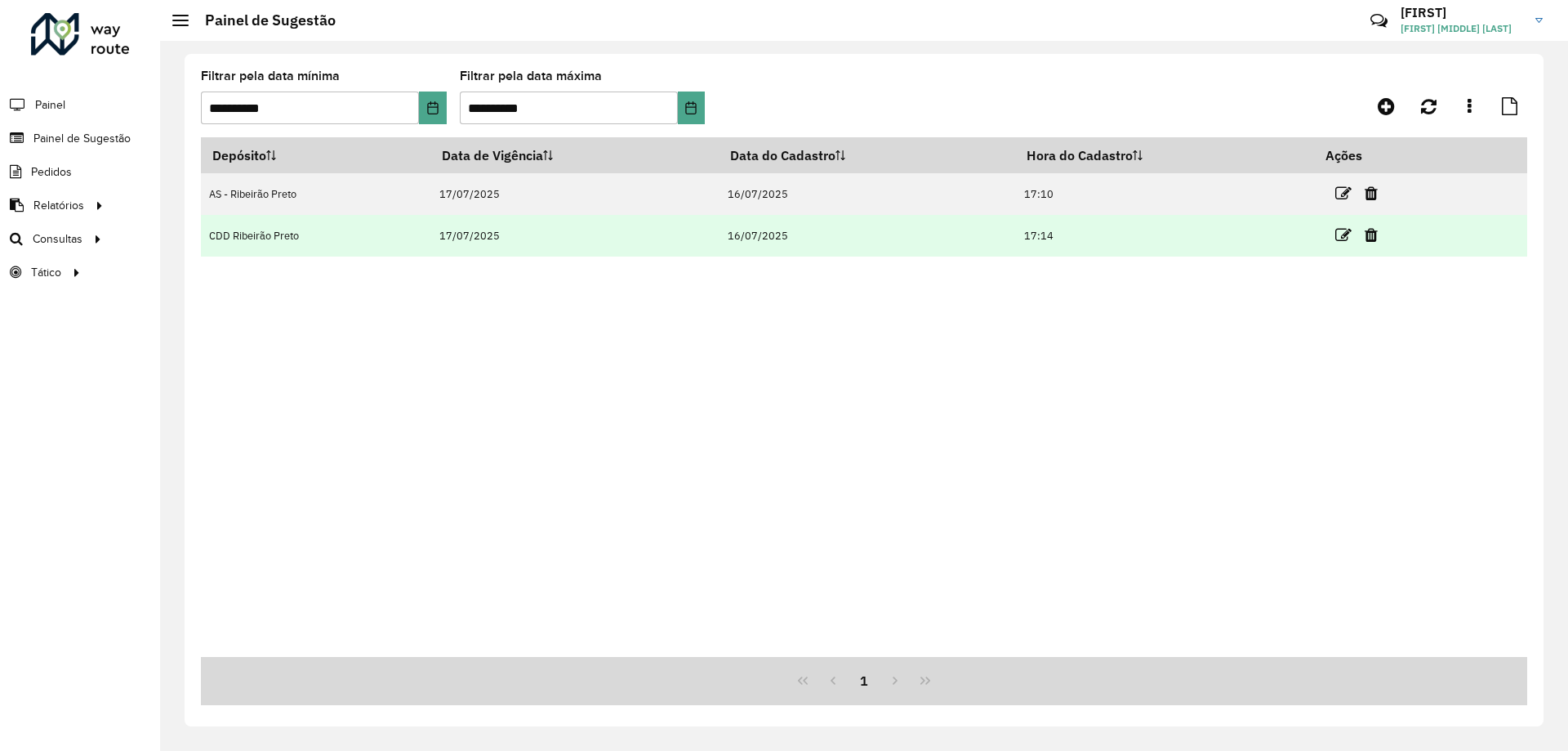 click at bounding box center [1364, 235] 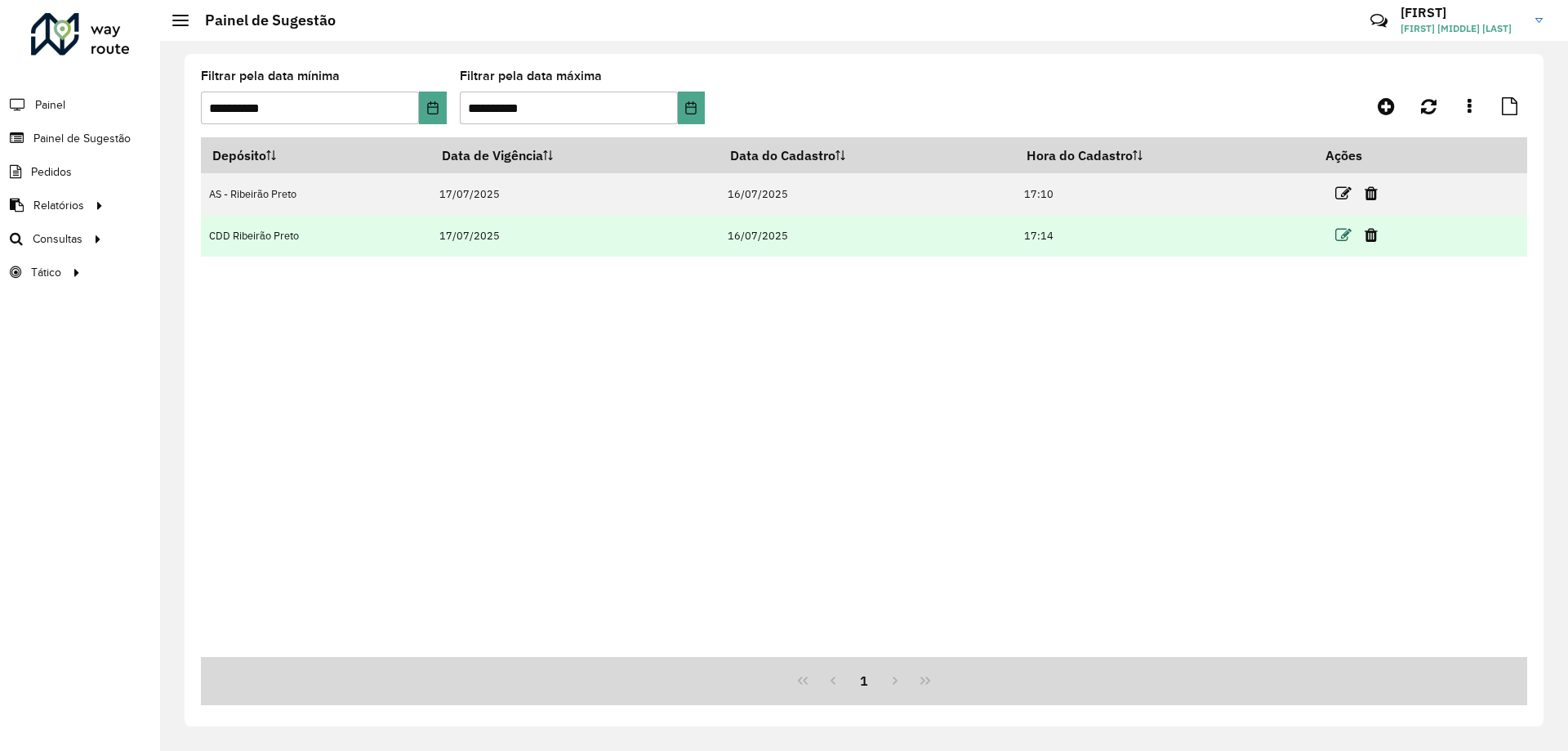 click at bounding box center (1343, 235) 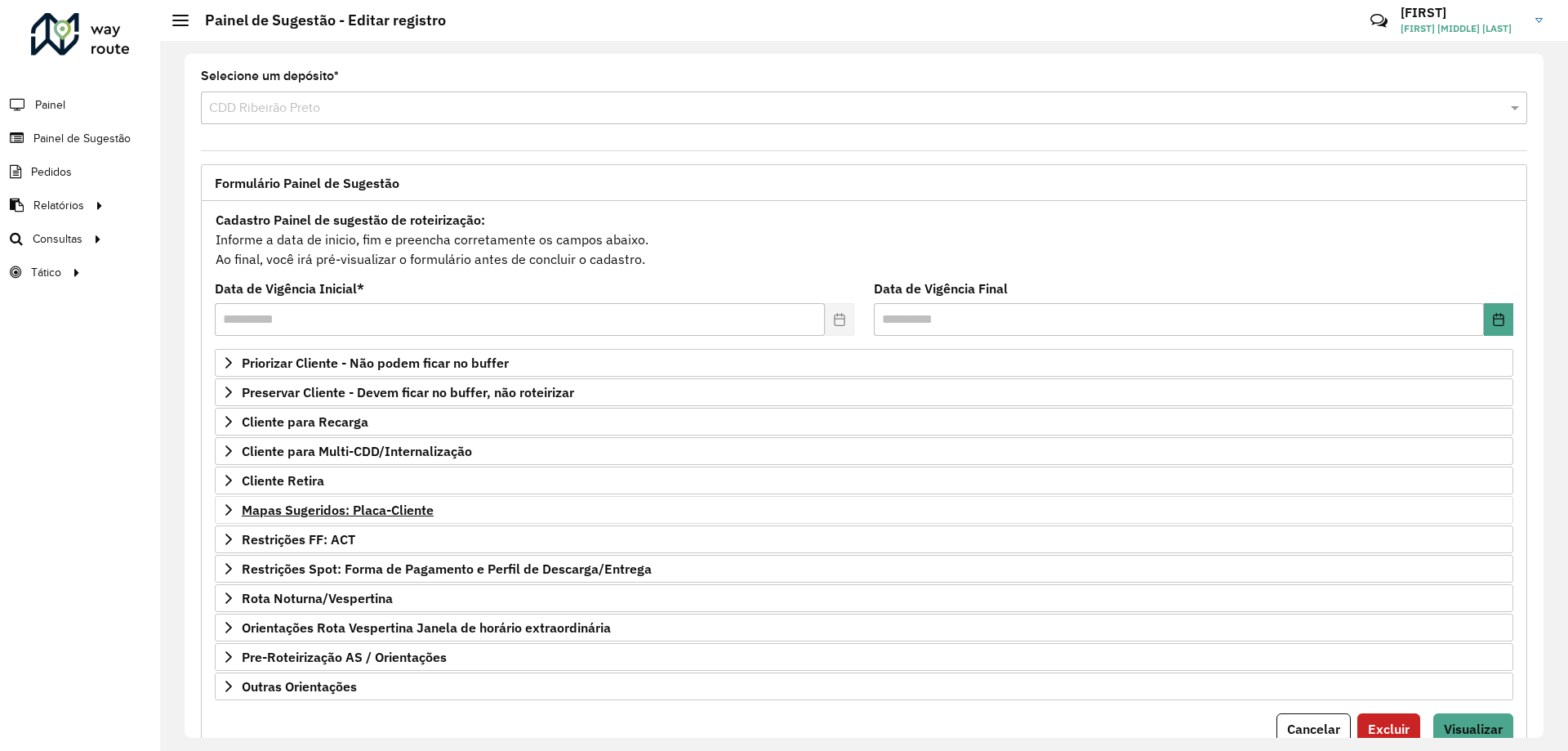 scroll, scrollTop: 64, scrollLeft: 0, axis: vertical 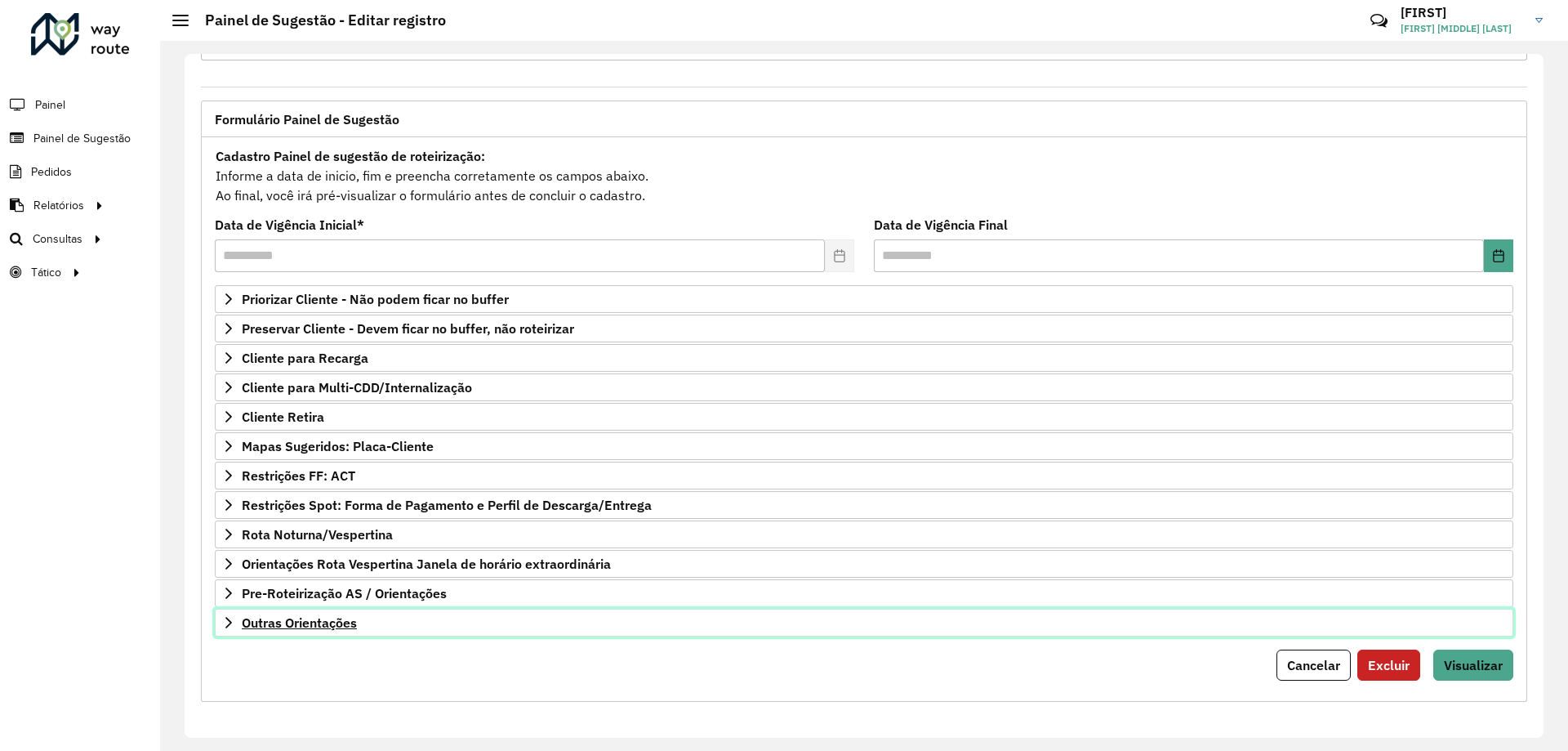 click on "Outras Orientações" at bounding box center (864, 623) 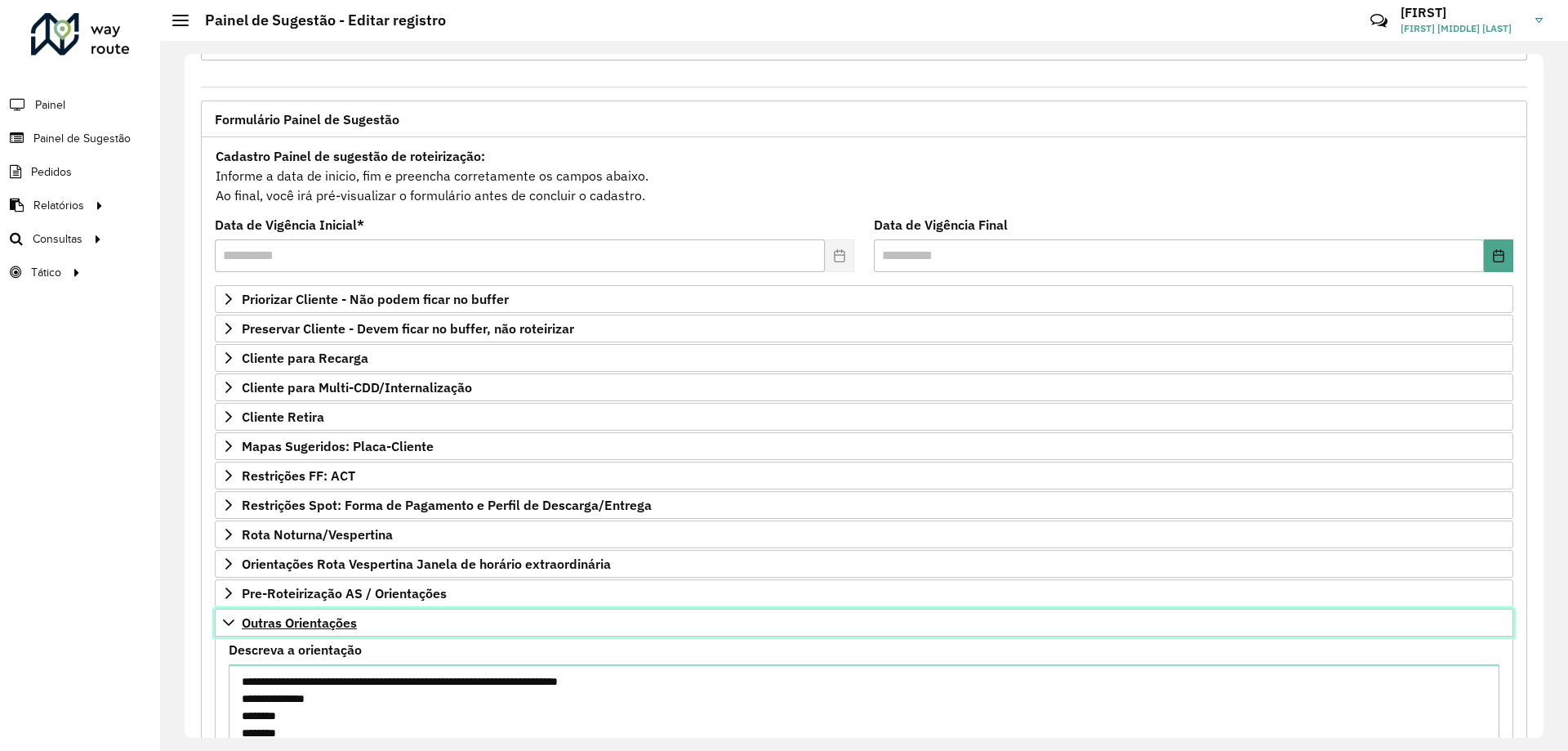 scroll, scrollTop: 251, scrollLeft: 0, axis: vertical 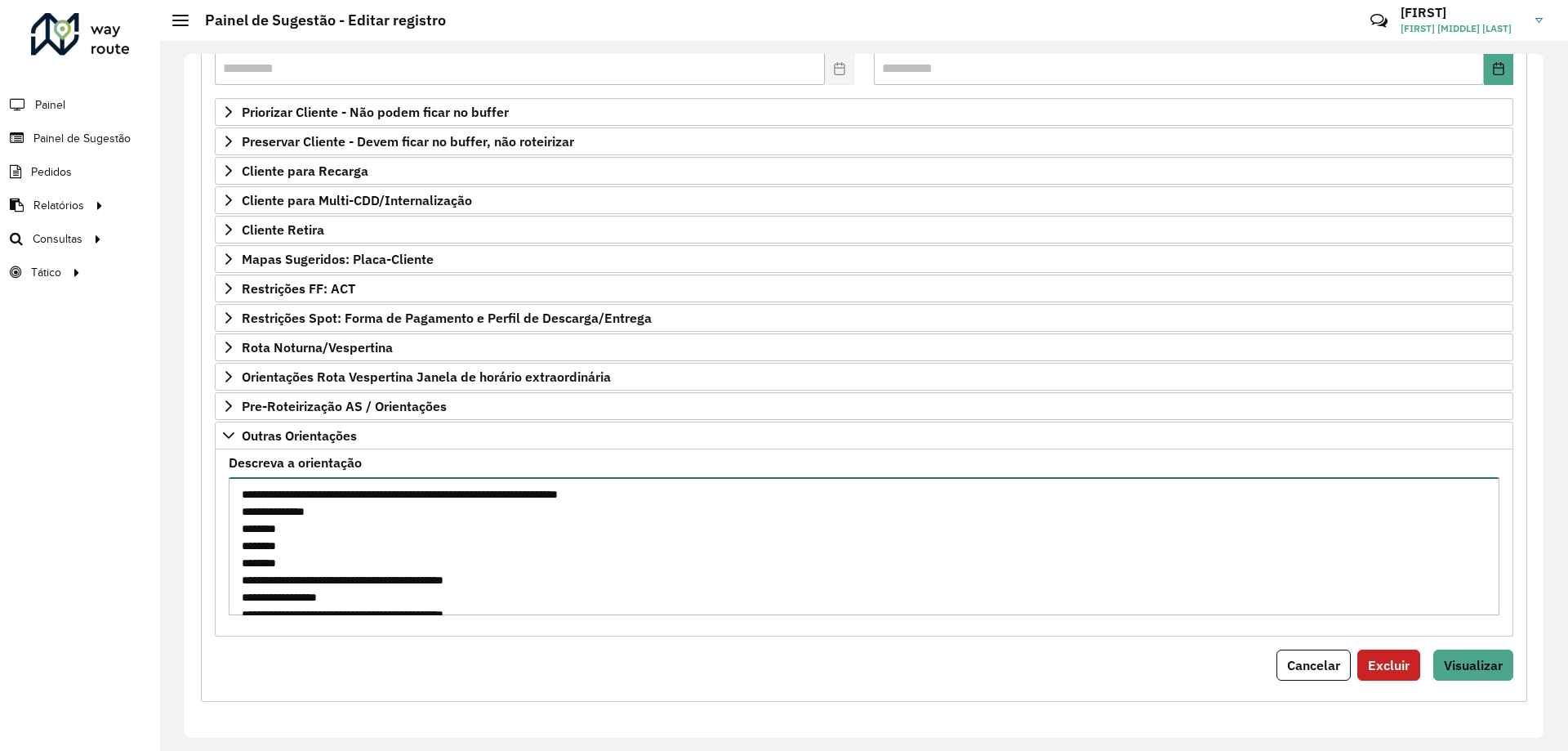 click on "**********" at bounding box center [864, 546] 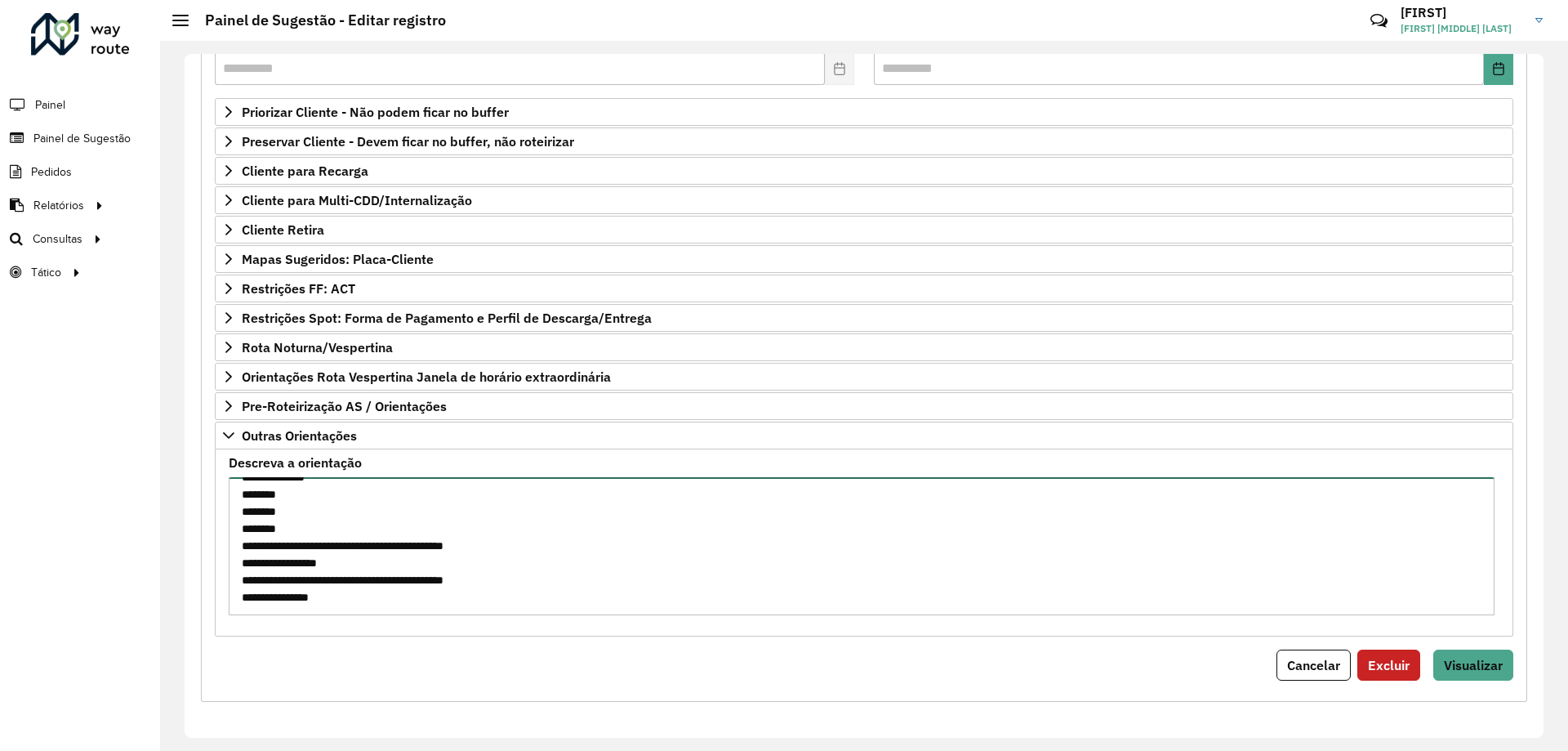 drag, startPoint x: 476, startPoint y: 583, endPoint x: 190, endPoint y: 543, distance: 288.7837 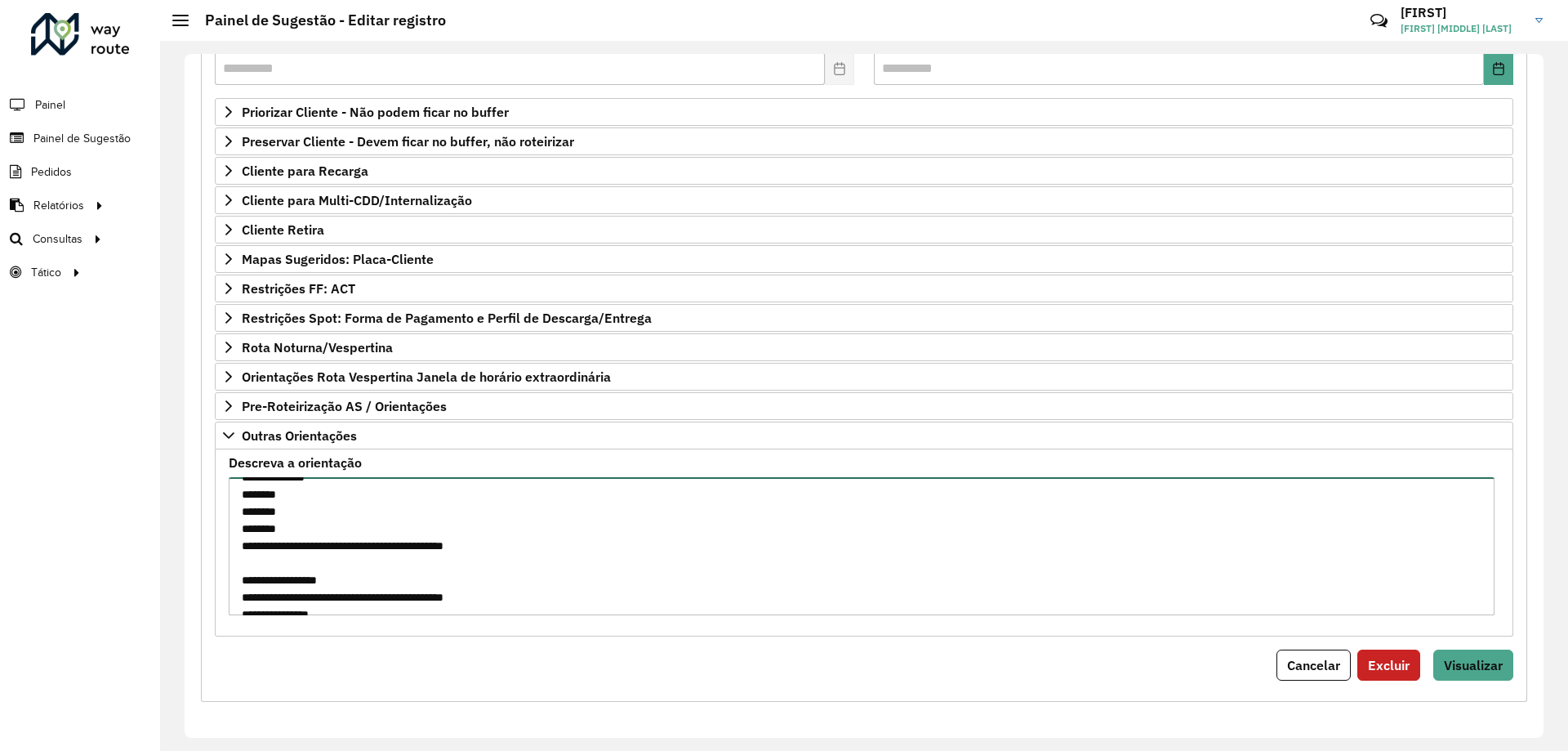 scroll, scrollTop: 51, scrollLeft: 0, axis: vertical 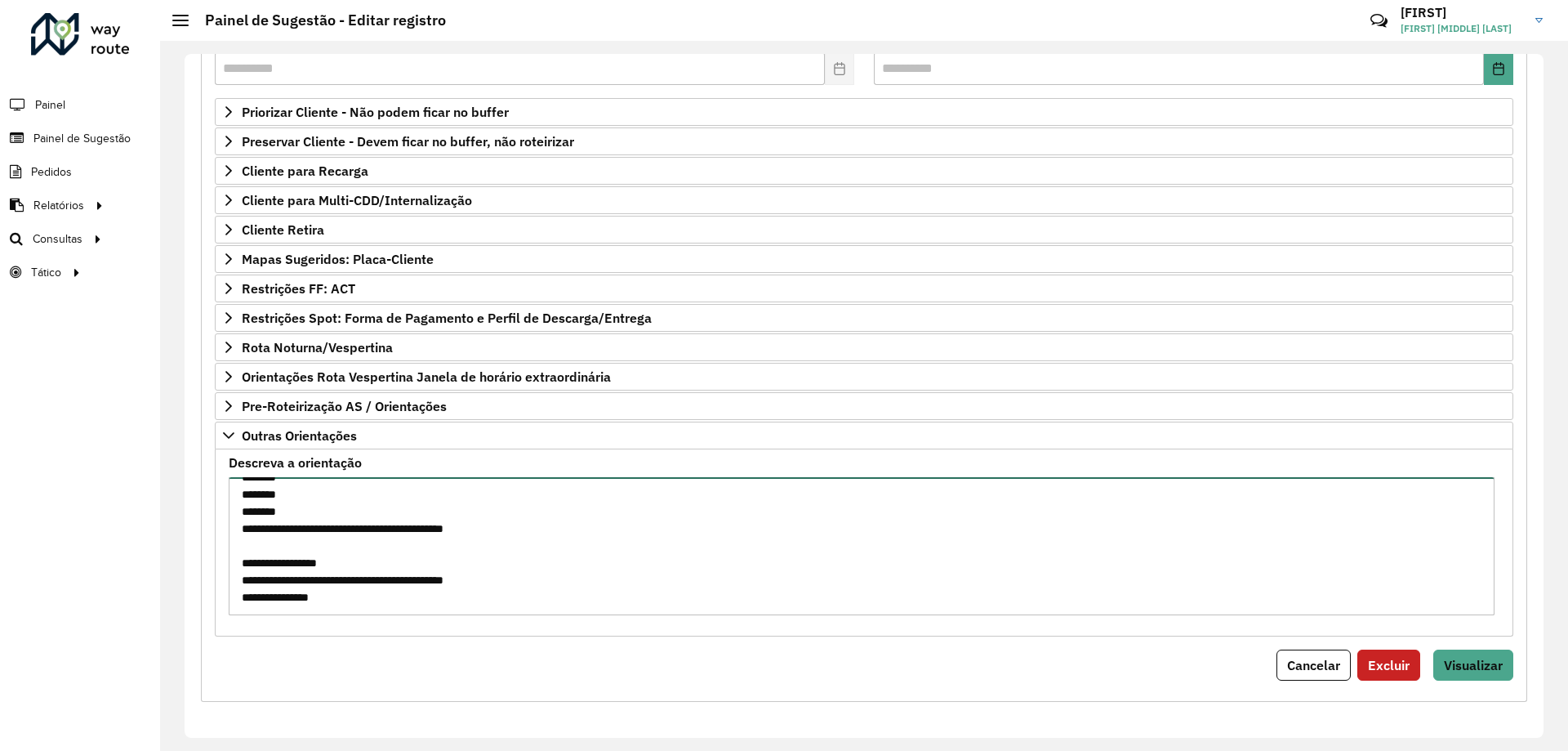 paste on "**********" 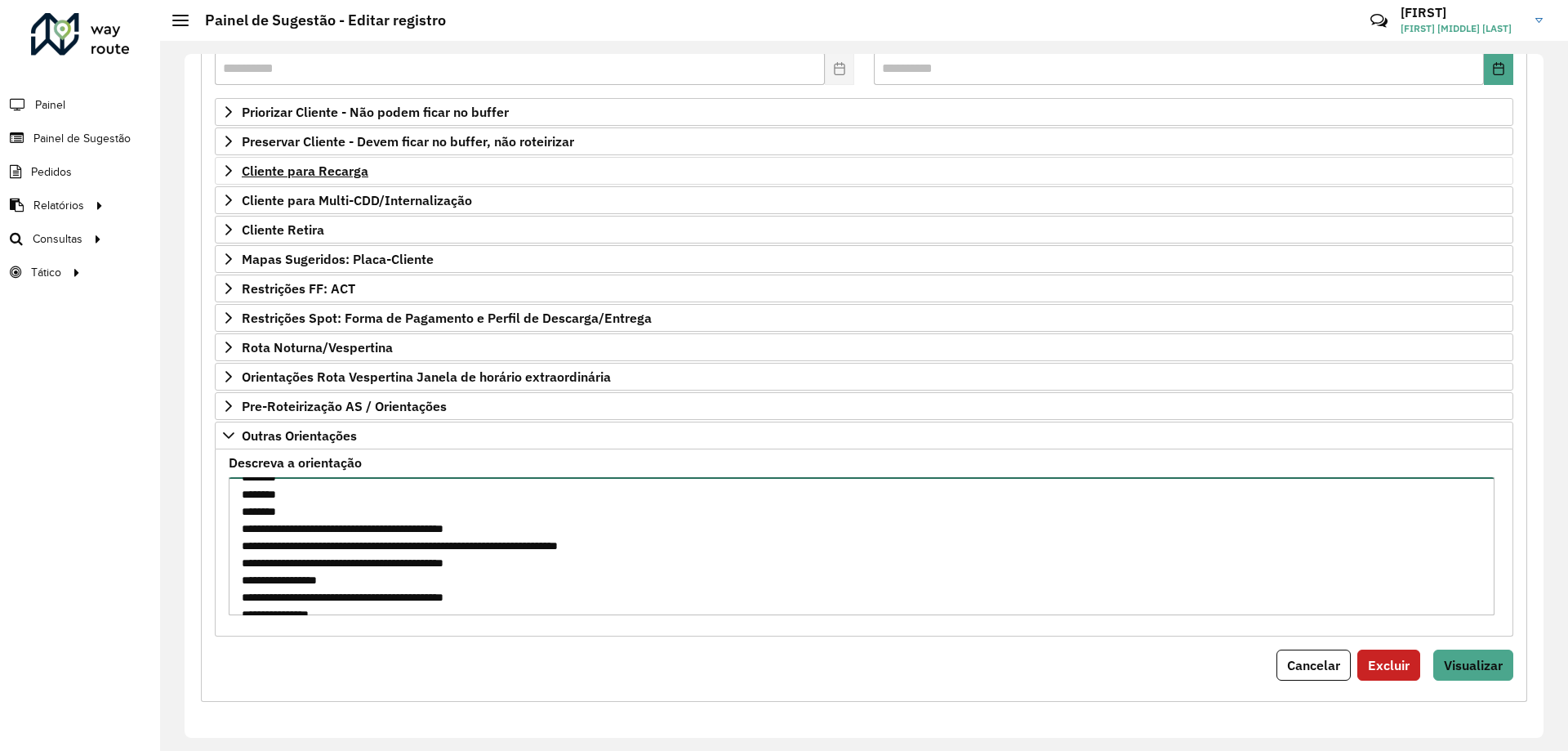 type on "**********" 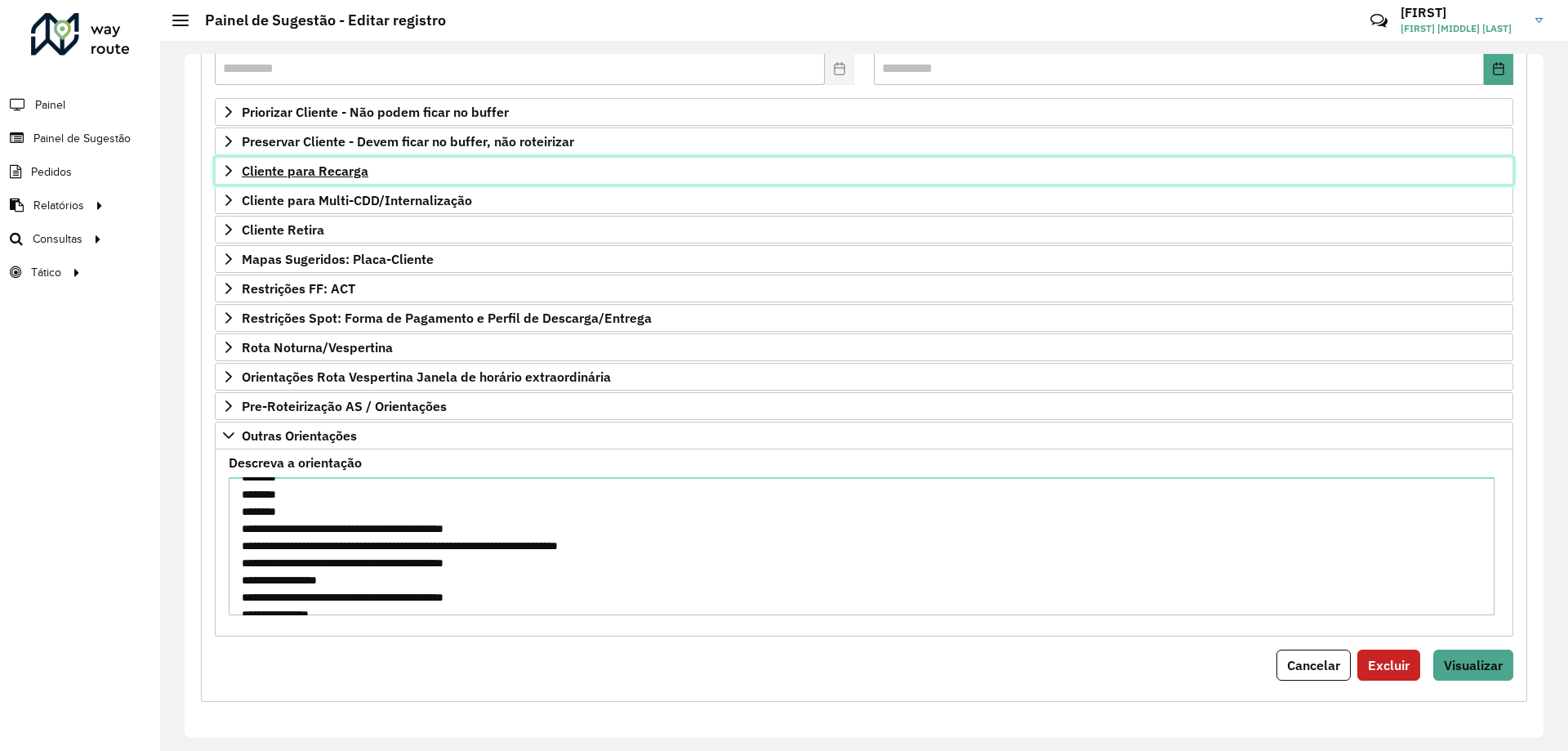 click on "Cliente para Recarga" at bounding box center [864, 171] 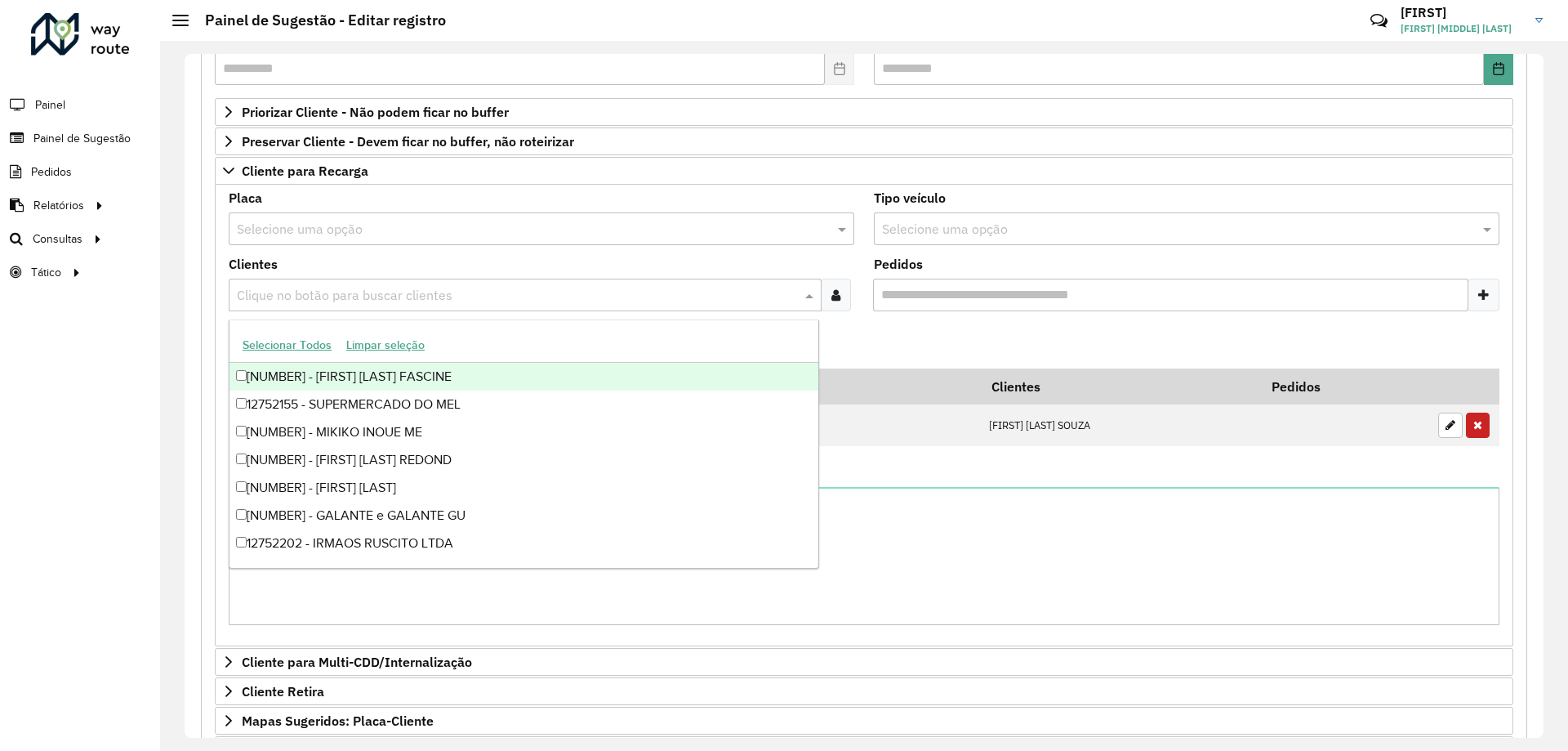 click at bounding box center [517, 296] 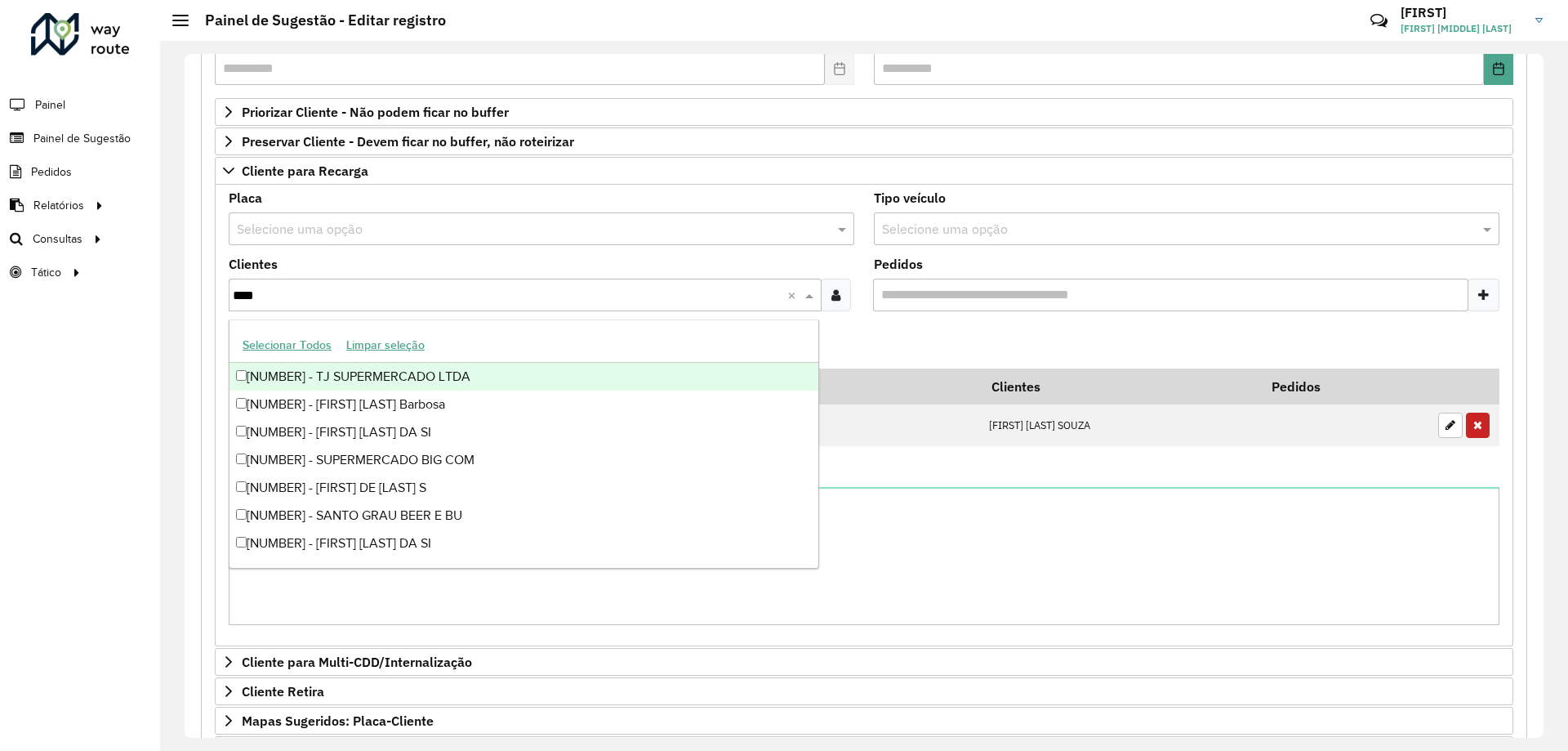 type on "*****" 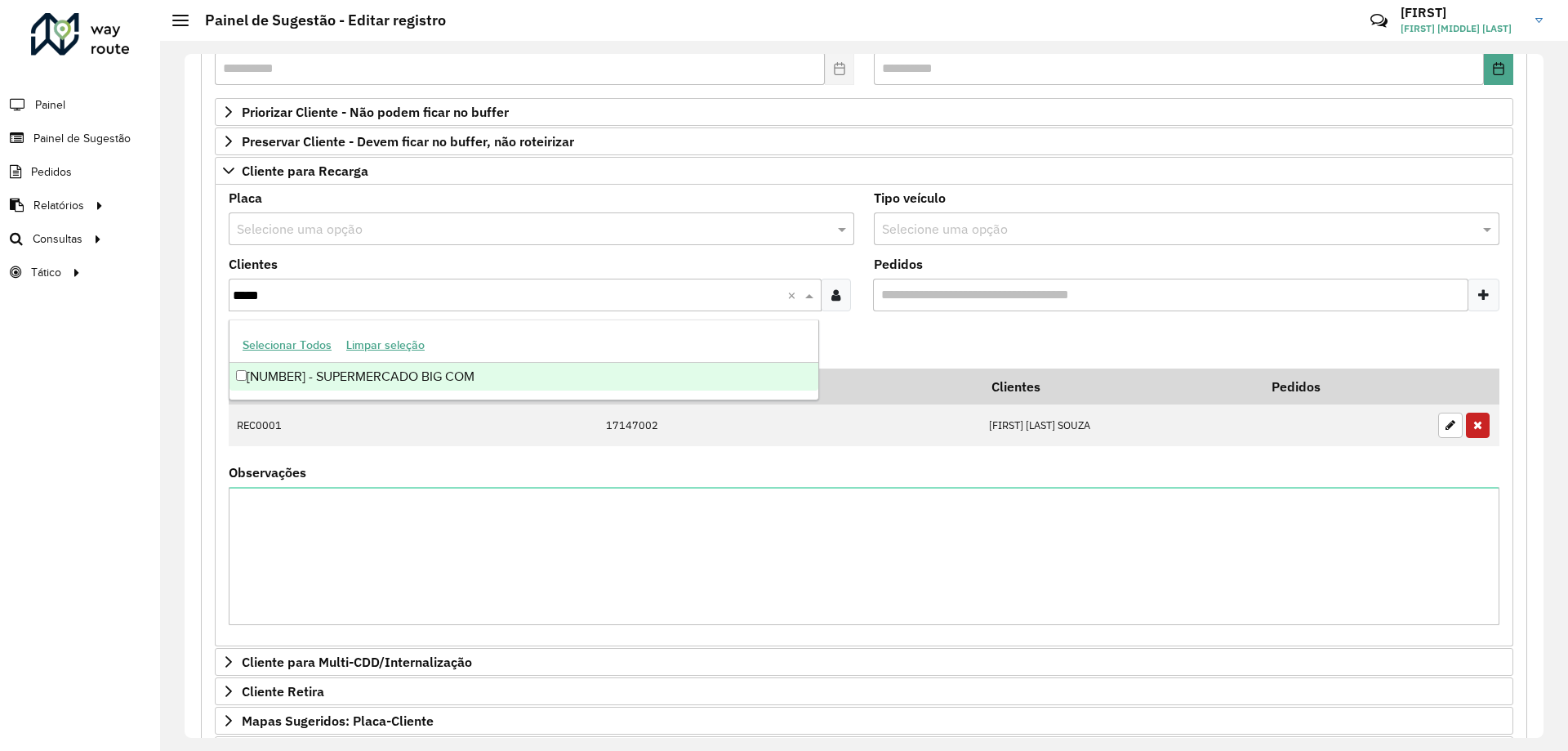 click on "[NUMBER] - SUPERMERCADO BIG COM" at bounding box center (523, 377) 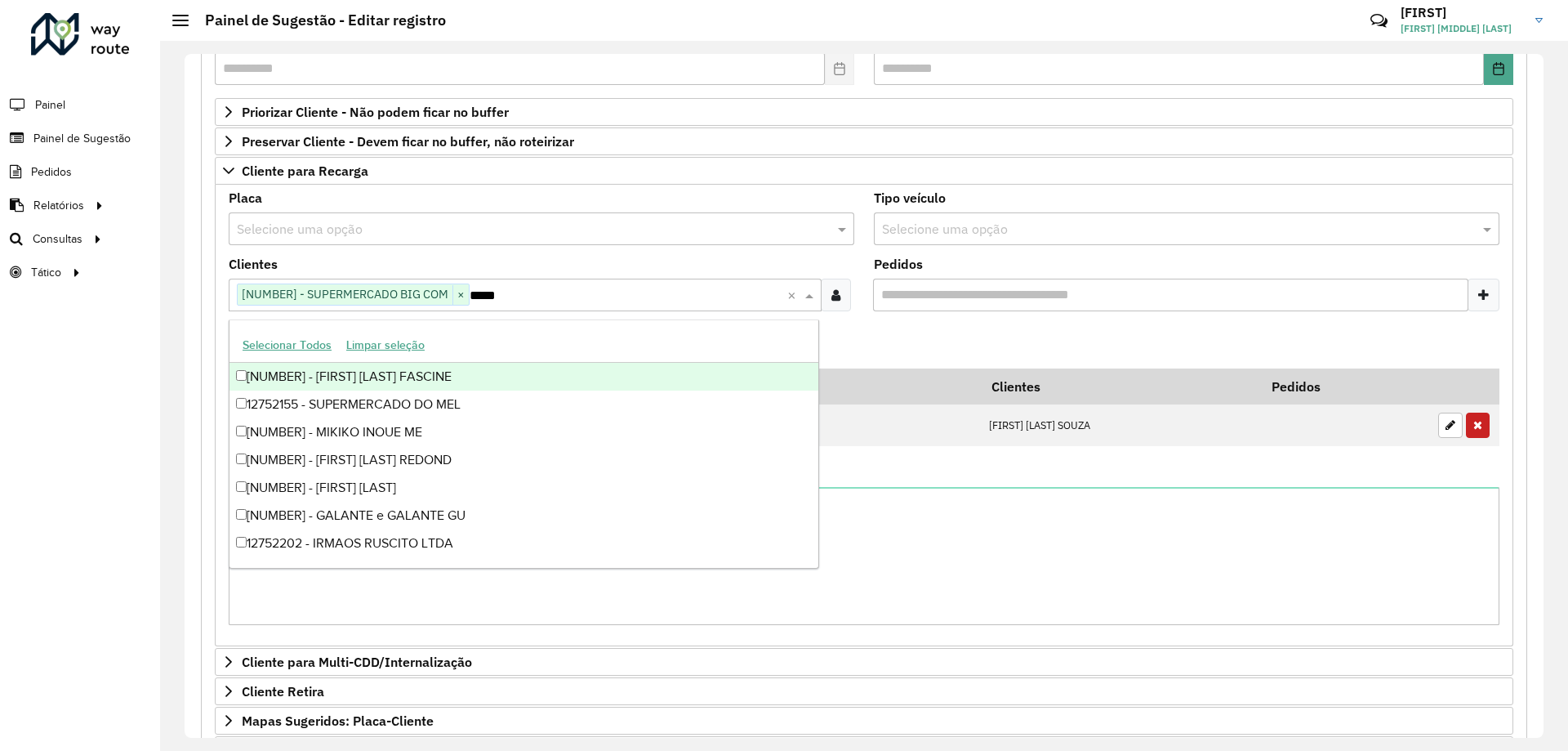 click on "Selecione uma opção" at bounding box center (541, 229) 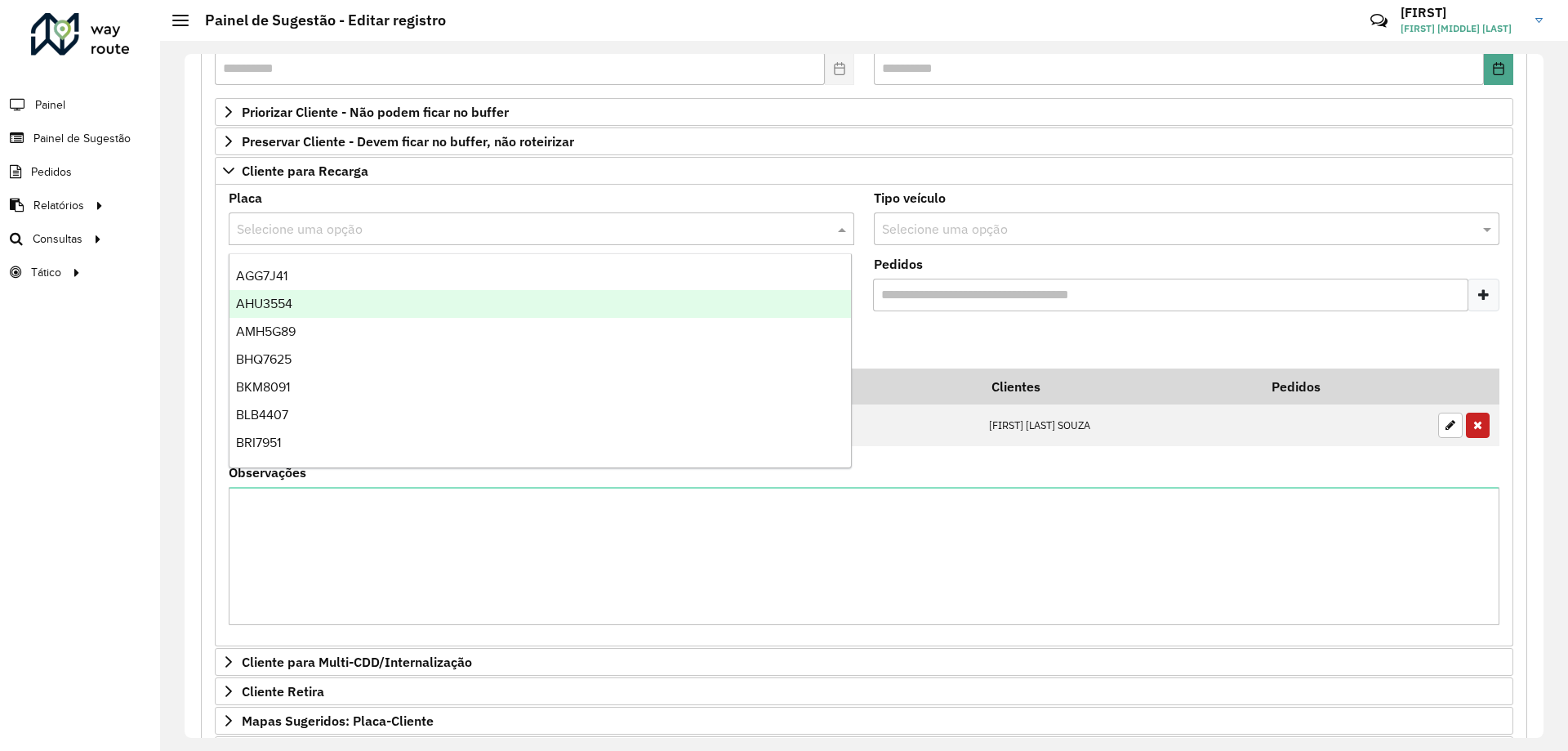 click on "Placa  Selecione uma opção  Tipo veículo  Selecione uma opção  Clientes  Clique no botão para buscar clientes [NUMBER] - SUPERMERCADO BIG COM × ***** ×  Pedidos  Adicionar  Placa   Tipo veículo   Código Cliente   Clientes   Pedidos  REC0001 [NUMBER]  [FIRST] [LAST] SOUZA  Observações" at bounding box center (864, 416) 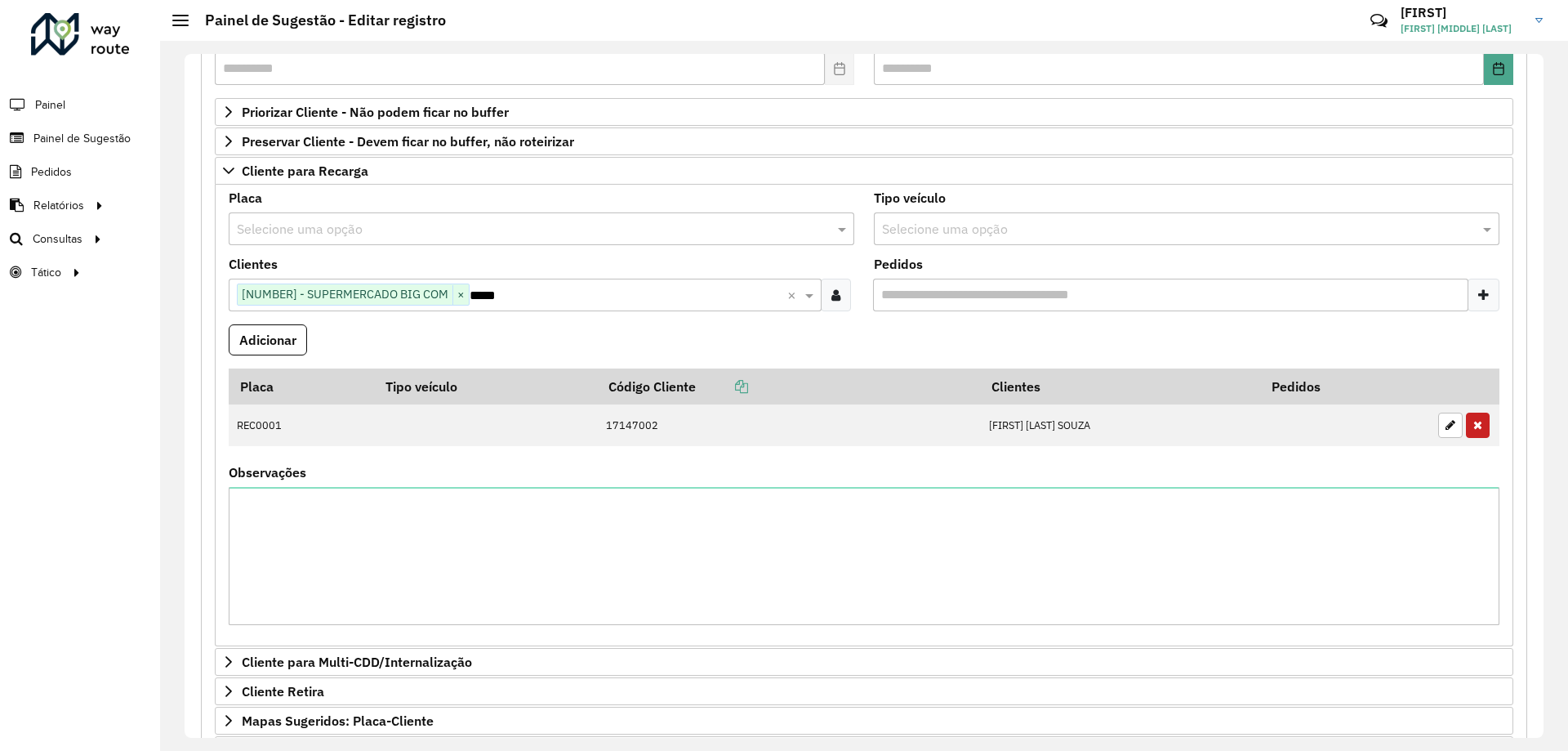click at bounding box center [525, 230] 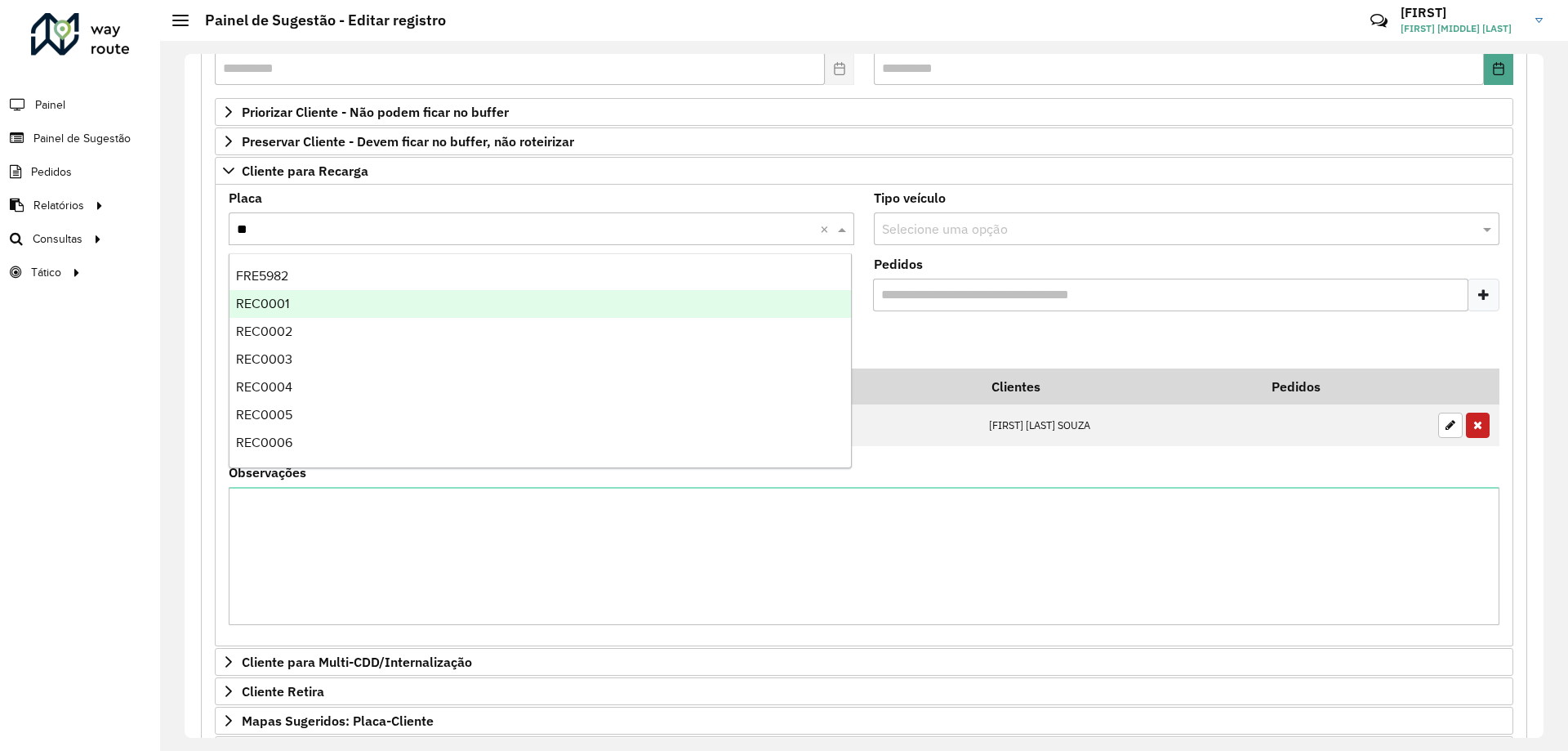 type on "***" 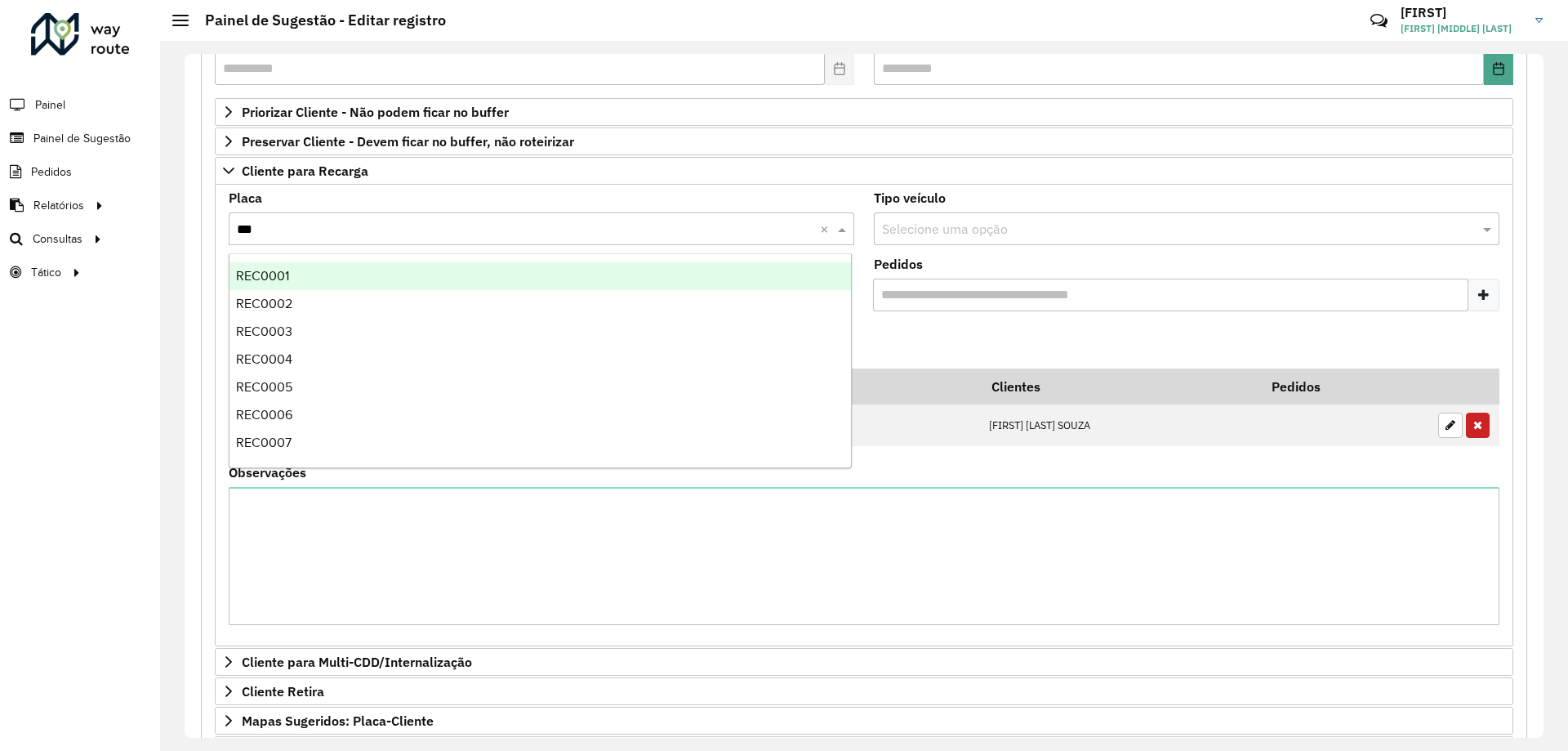 click on "REC0001" at bounding box center [540, 276] 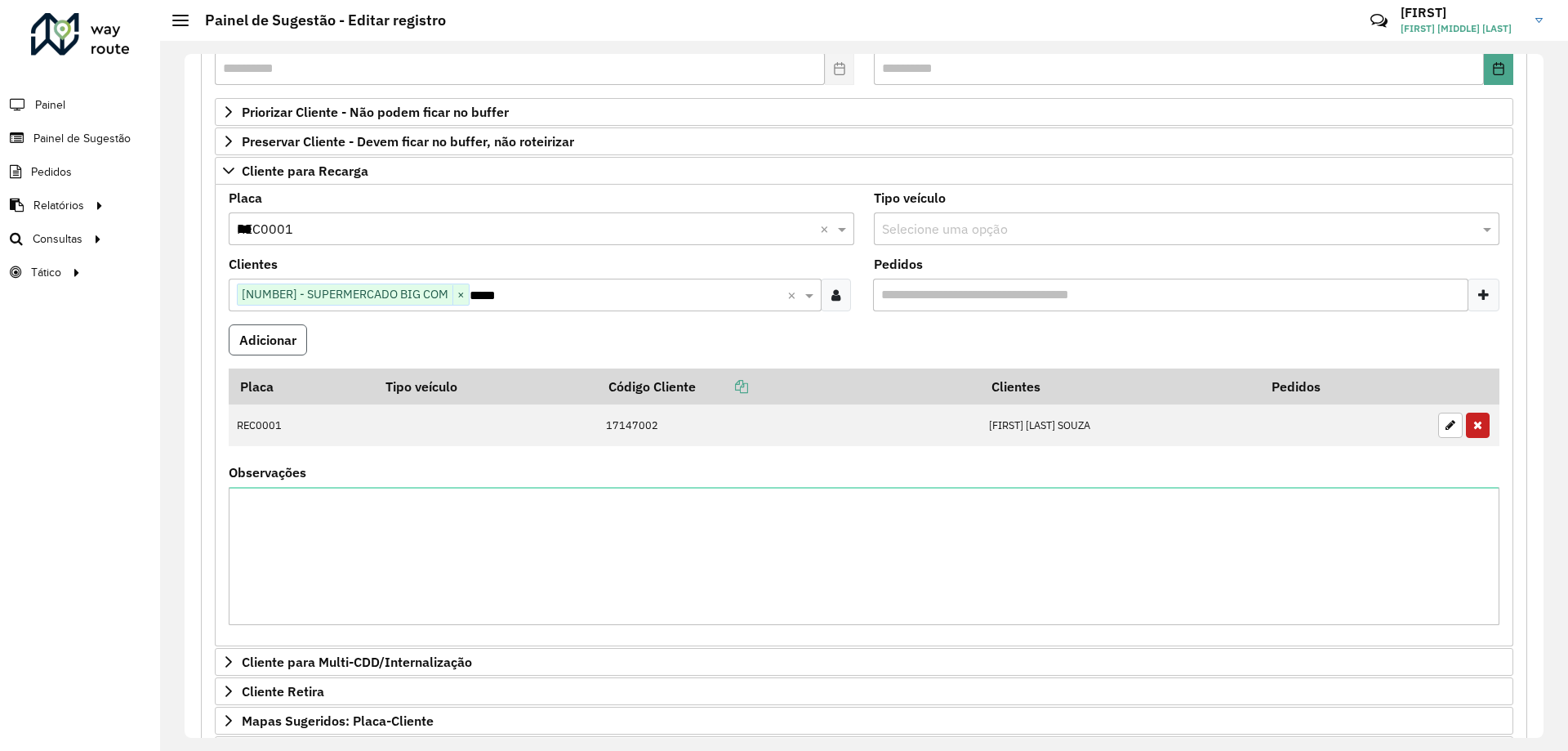 click on "Adicionar" at bounding box center [268, 340] 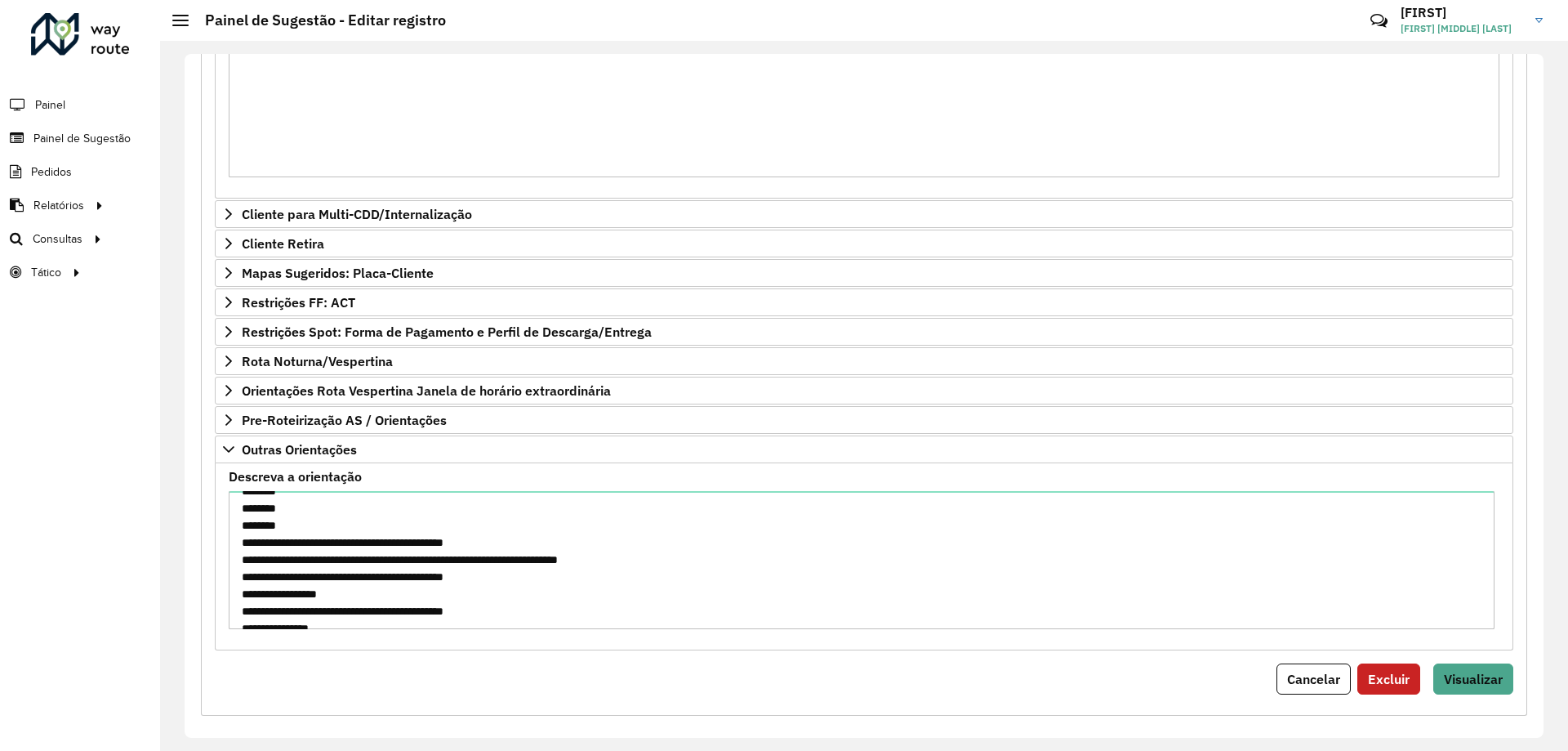 scroll, scrollTop: 755, scrollLeft: 0, axis: vertical 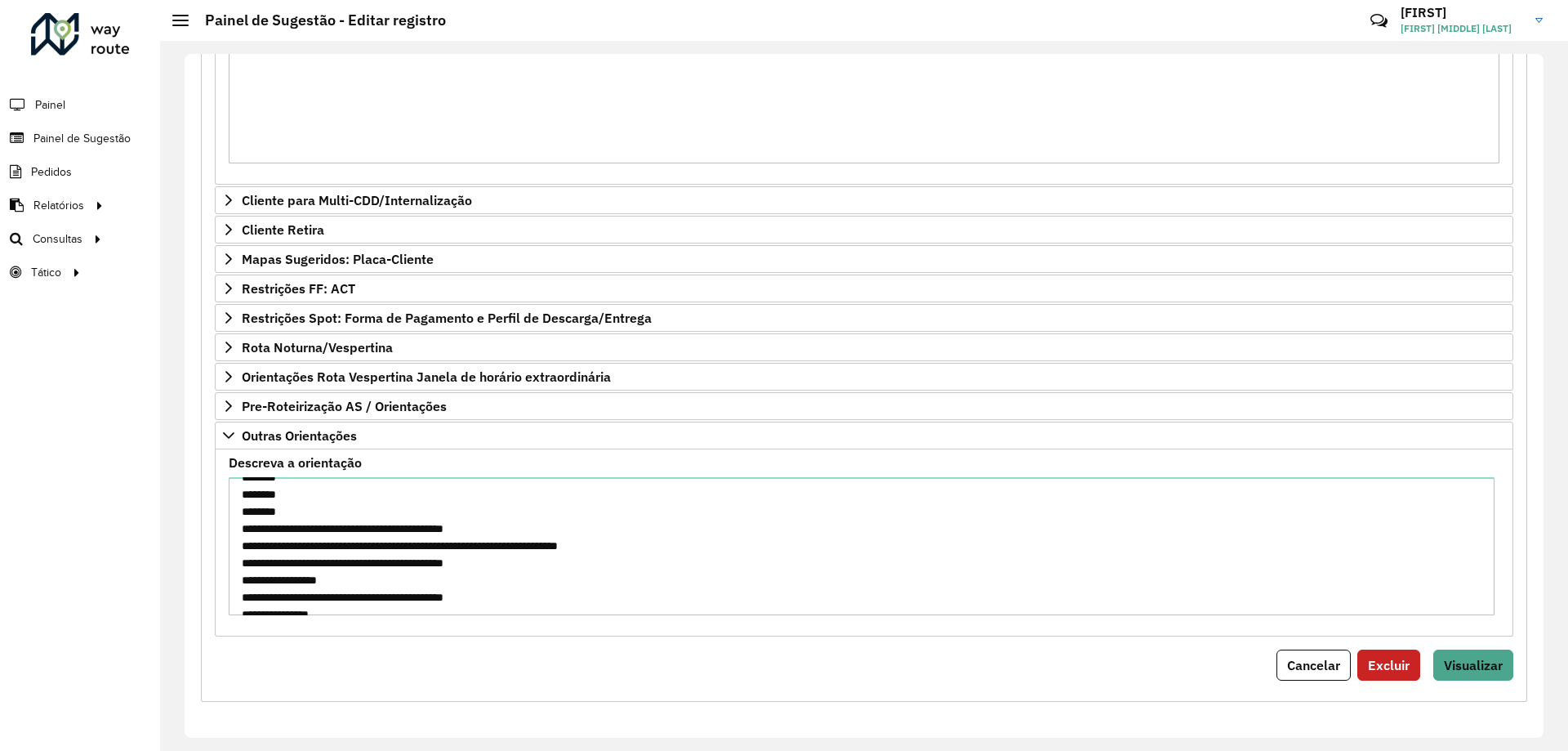 click on "**********" at bounding box center [864, 74] 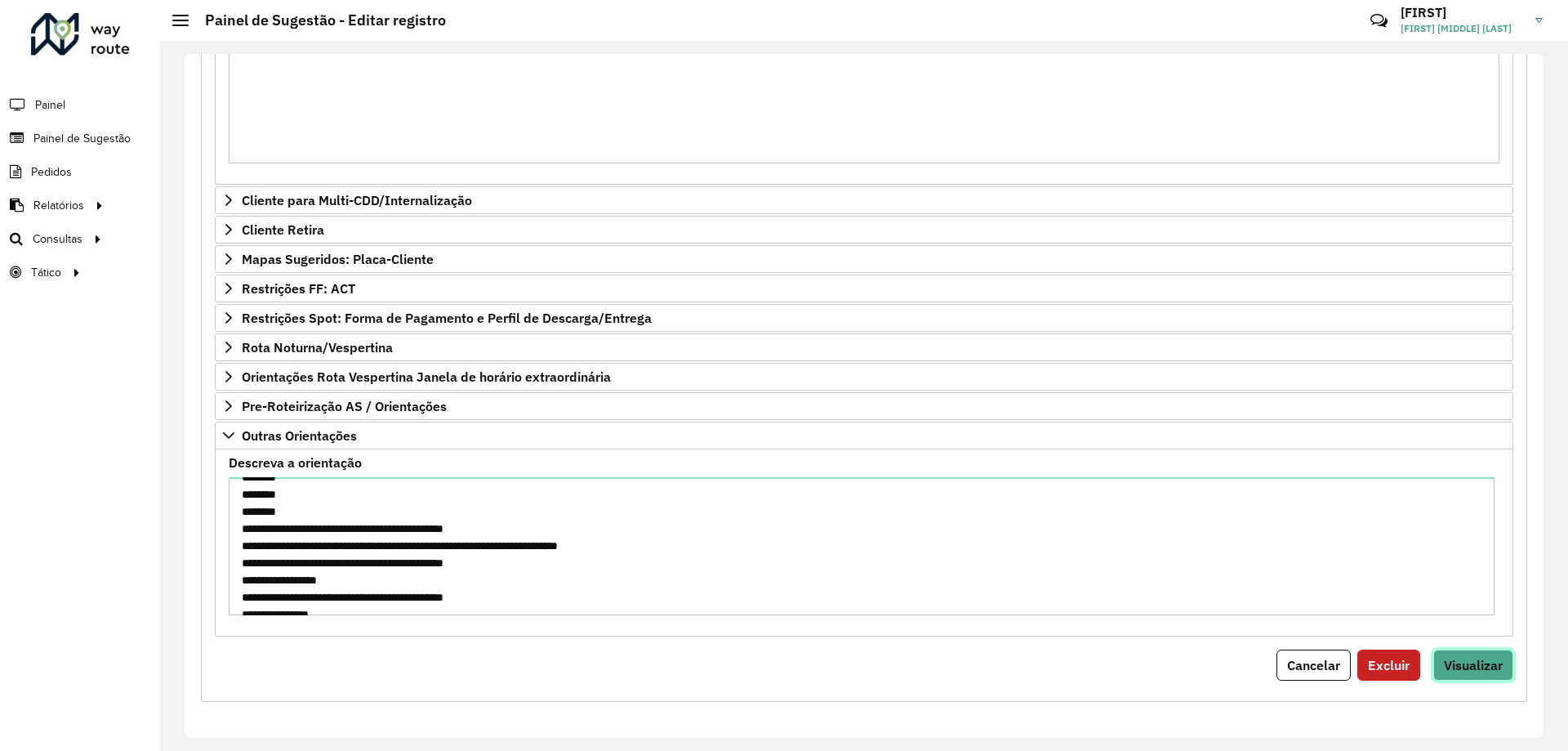click on "Visualizar" at bounding box center [1473, 665] 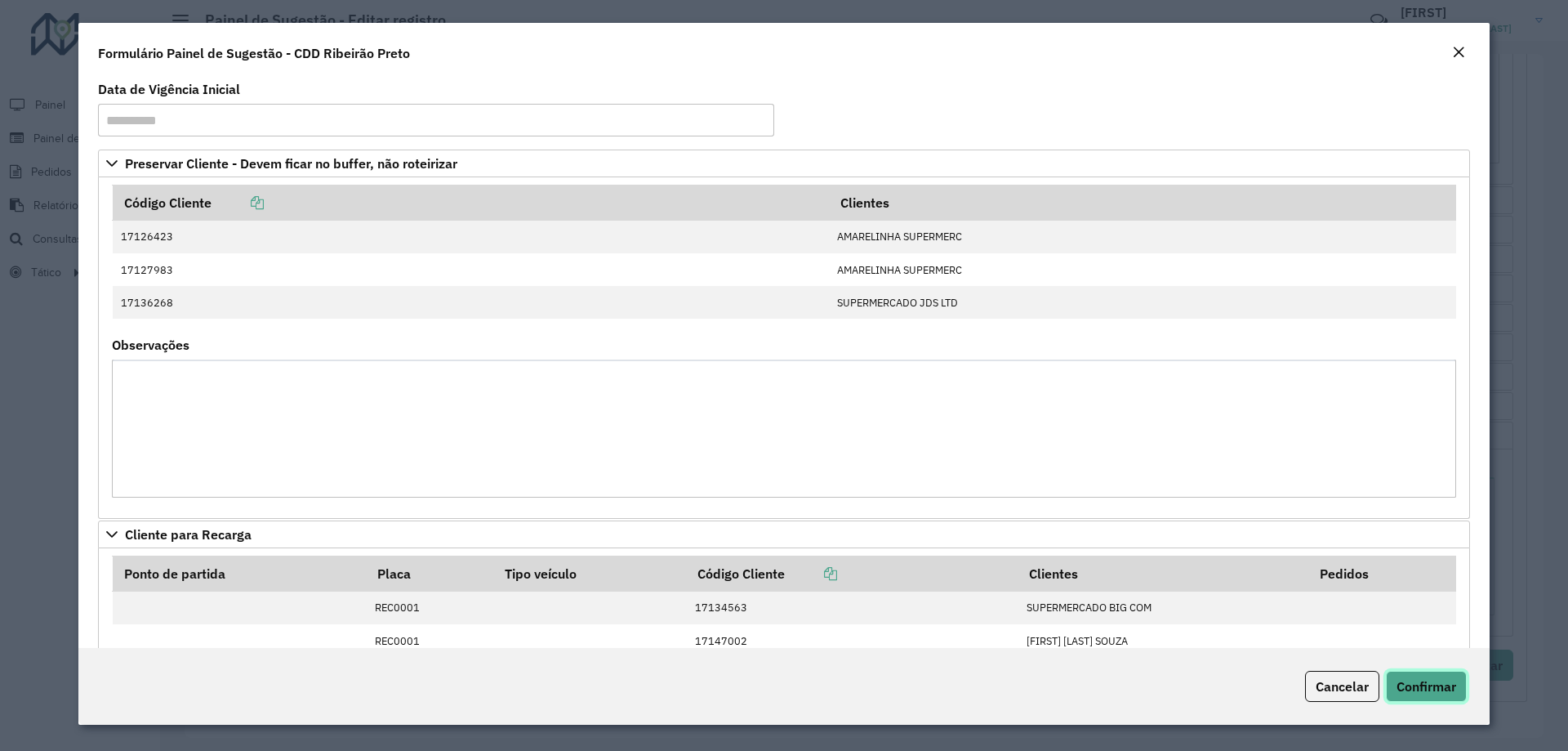 click on "Confirmar" 